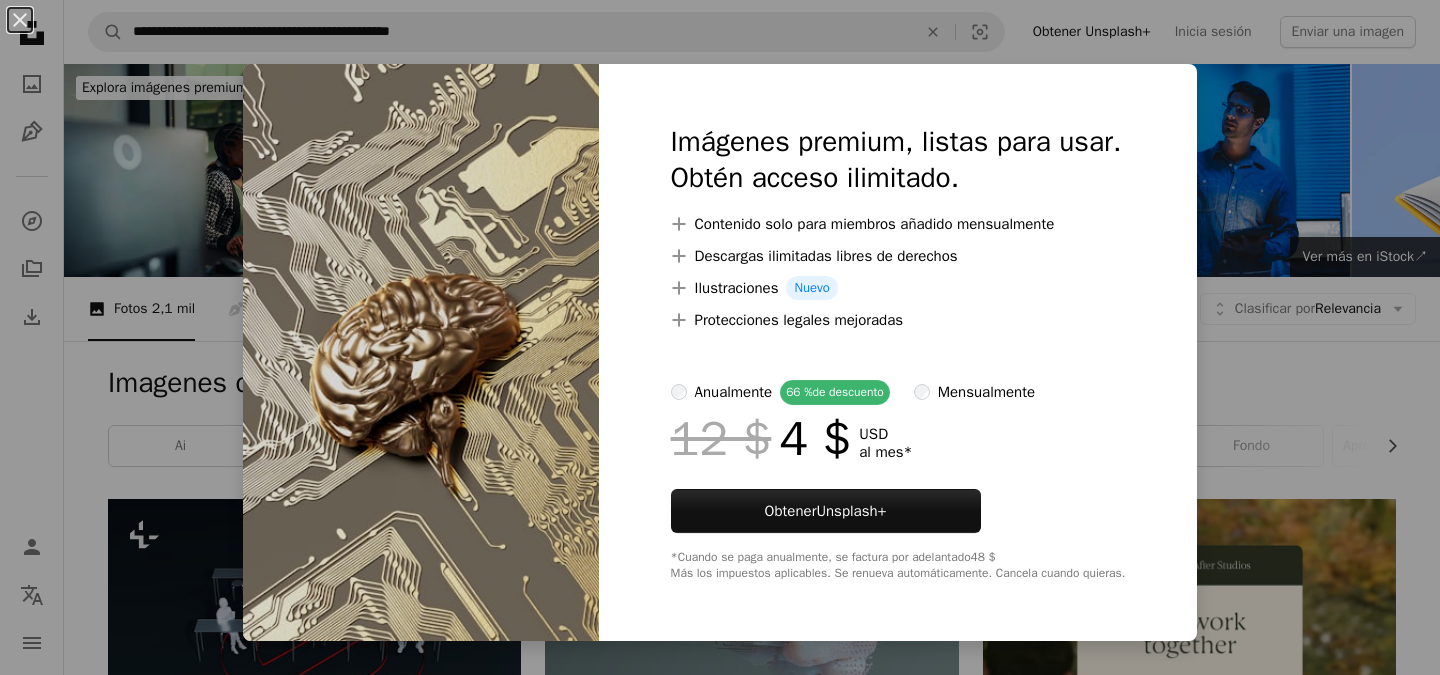 scroll, scrollTop: 1549, scrollLeft: 0, axis: vertical 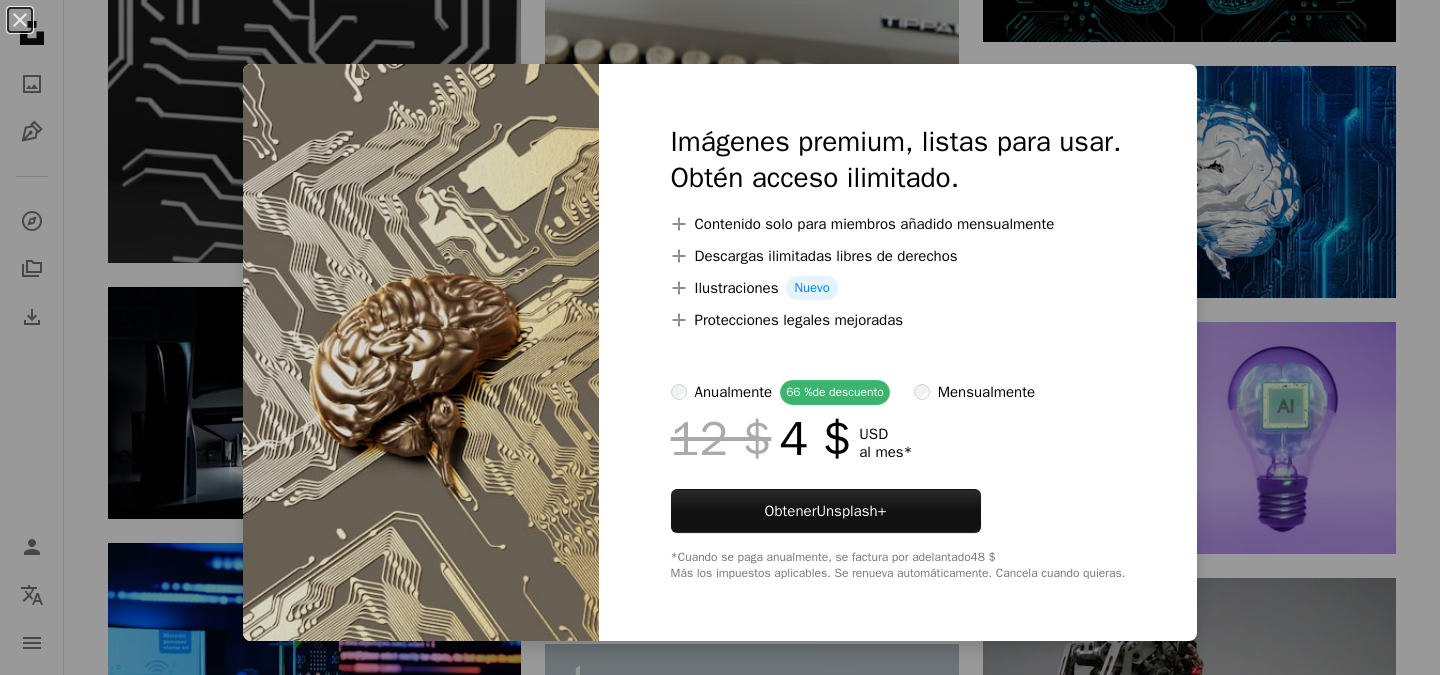 click at bounding box center (421, 352) 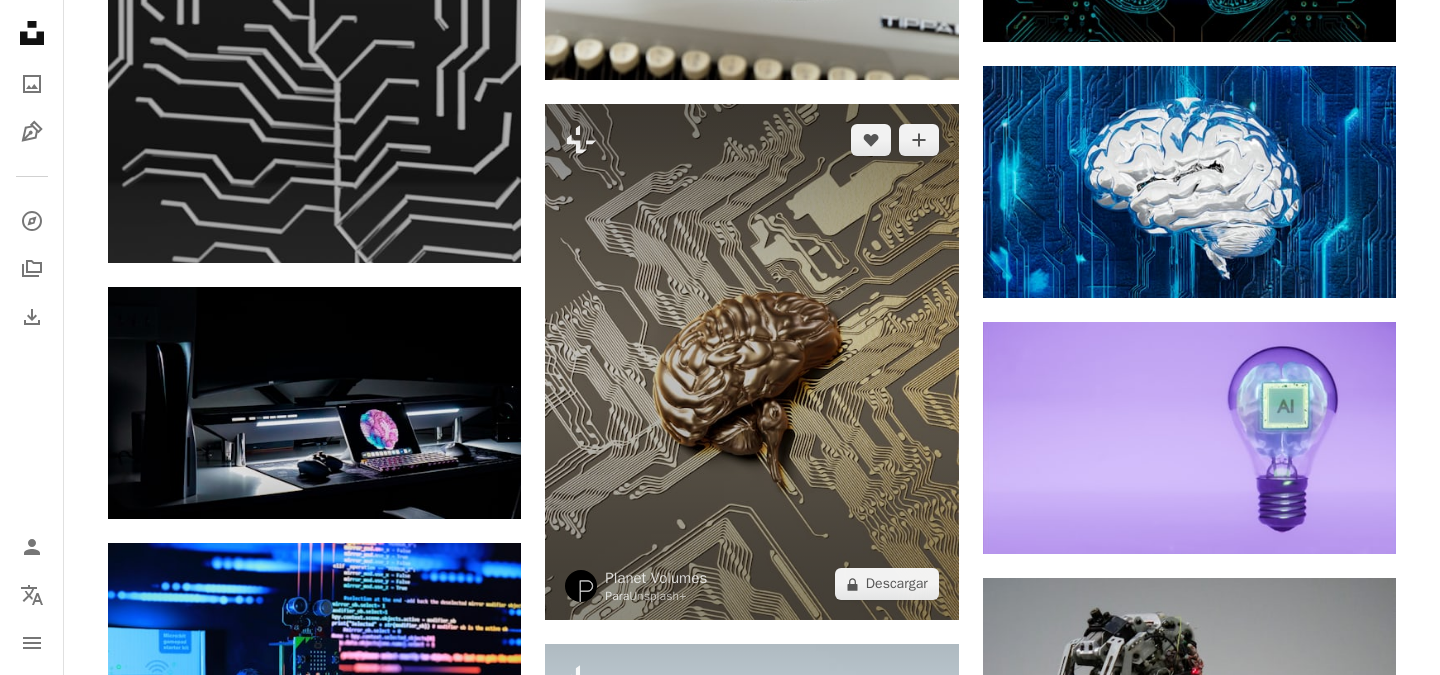 scroll, scrollTop: 1554, scrollLeft: 0, axis: vertical 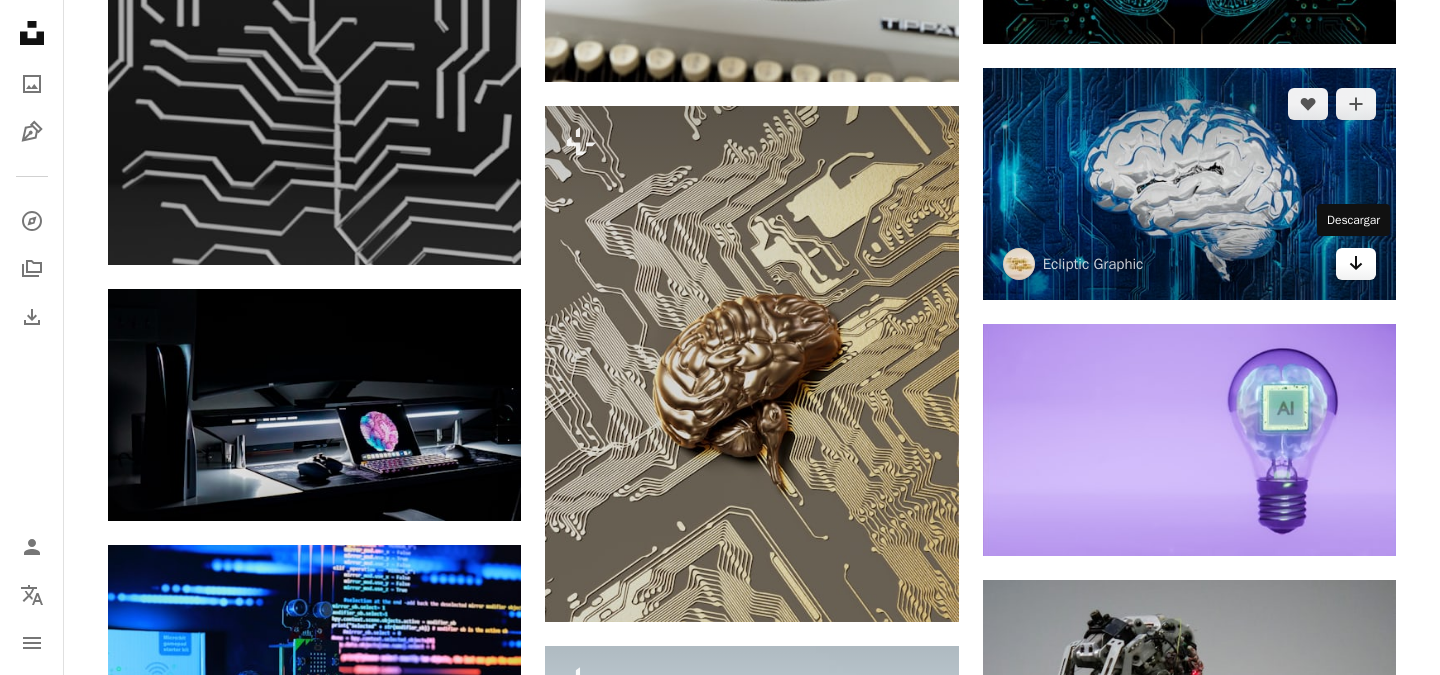 click on "Arrow pointing down" 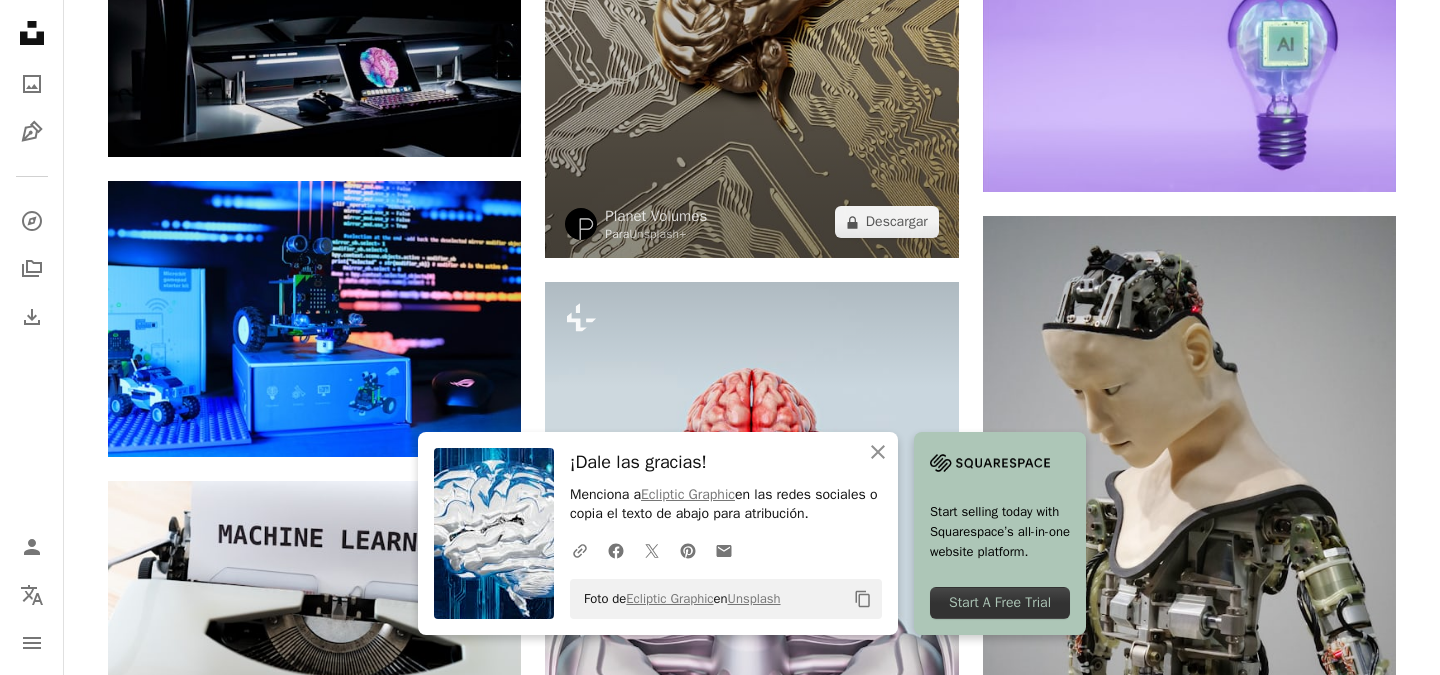 scroll, scrollTop: 1917, scrollLeft: 0, axis: vertical 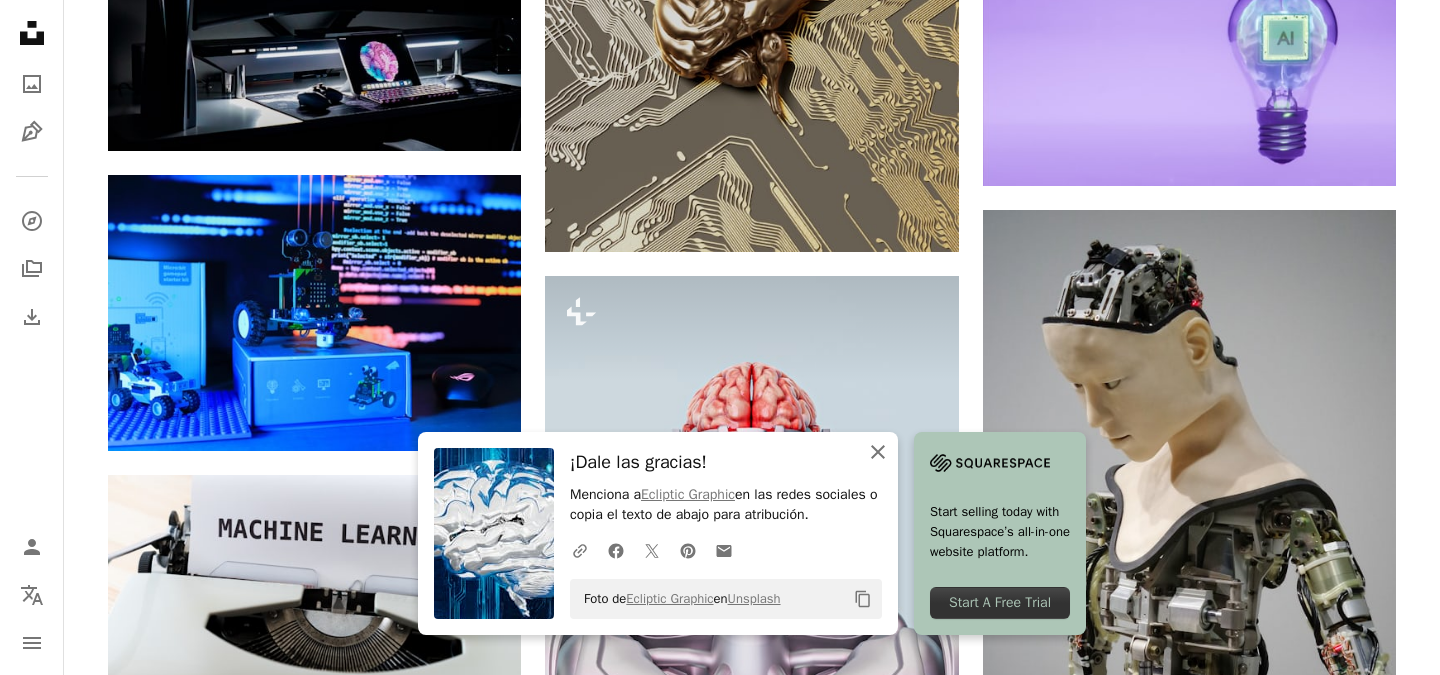 click on "An X shape Cerrar" at bounding box center (878, 452) 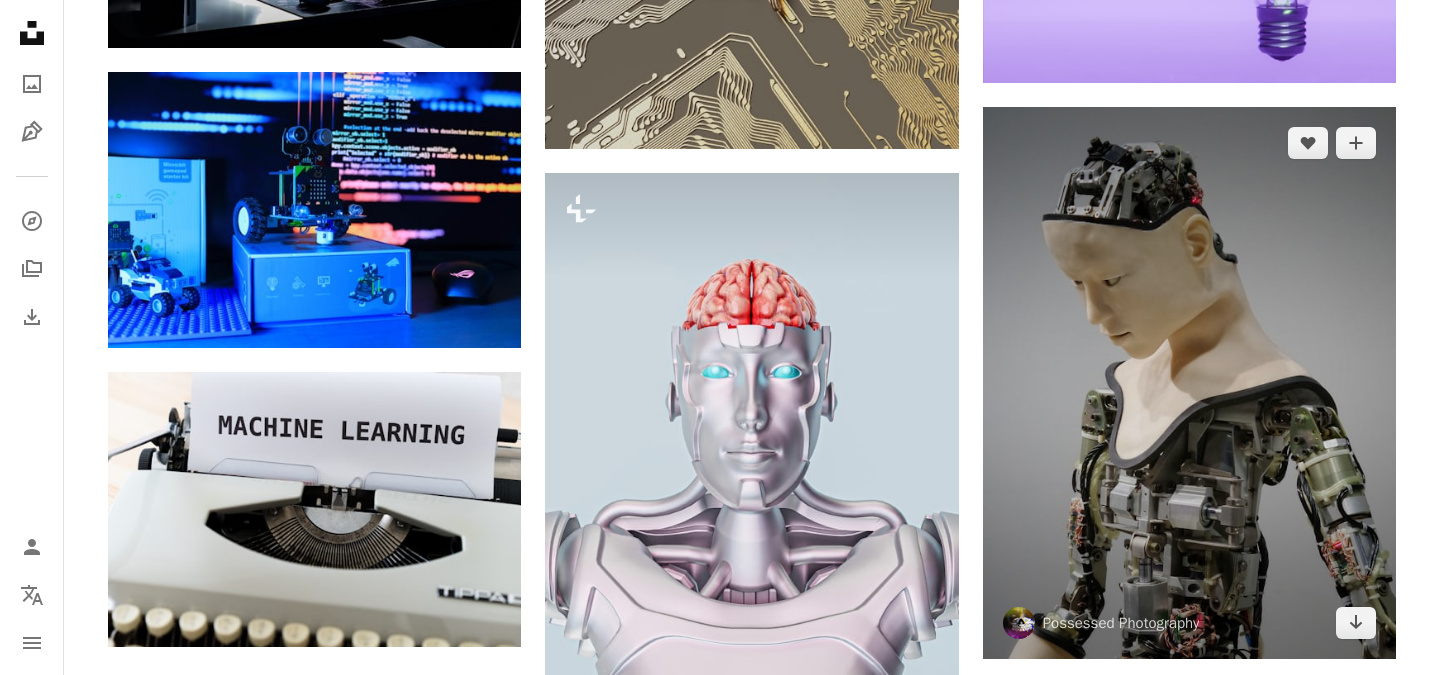 scroll, scrollTop: 2021, scrollLeft: 0, axis: vertical 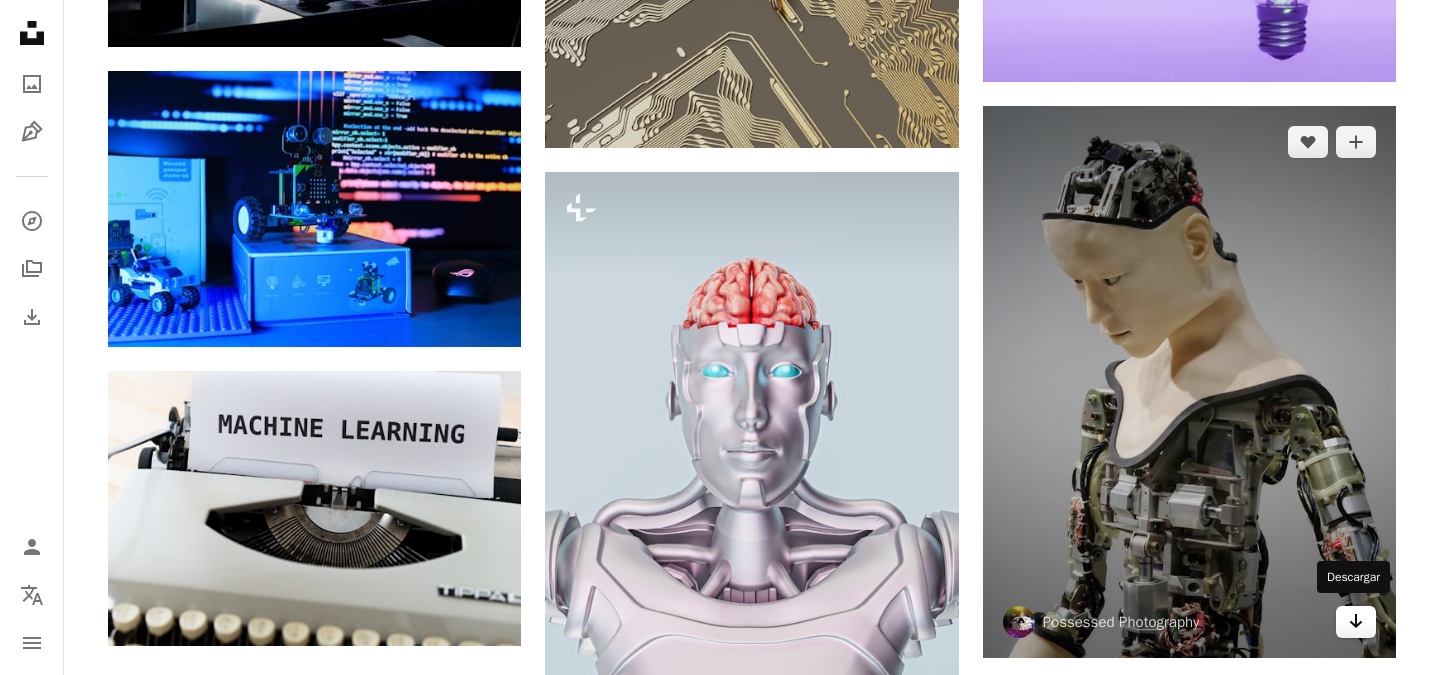 click on "Arrow pointing down" 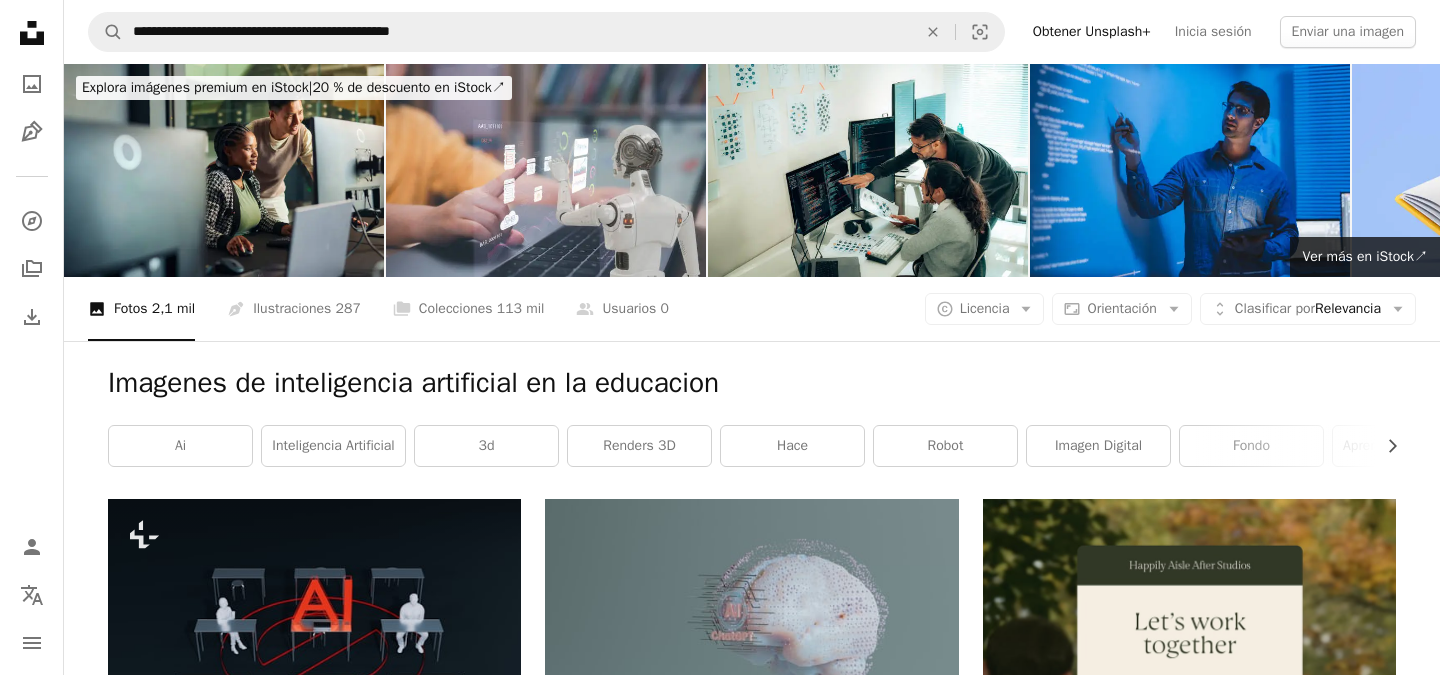 scroll, scrollTop: 31, scrollLeft: 0, axis: vertical 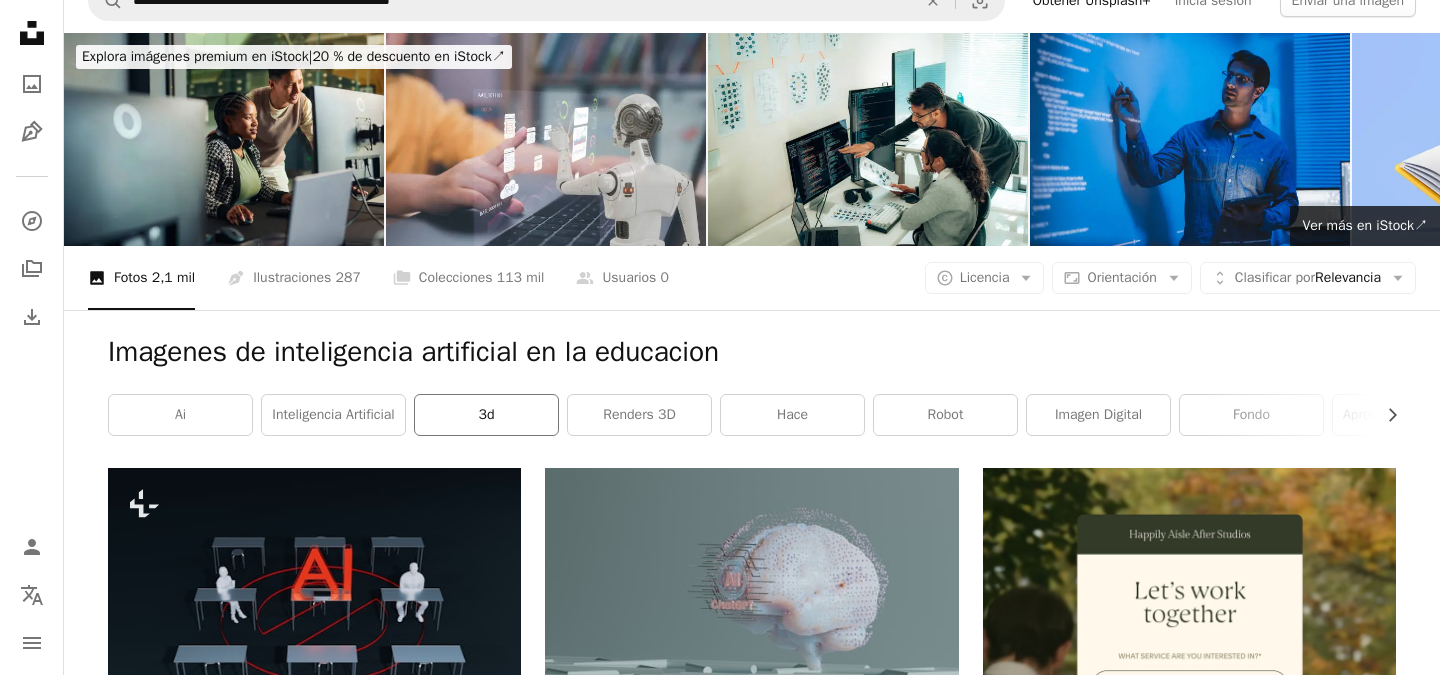 click on "3d" at bounding box center (486, 415) 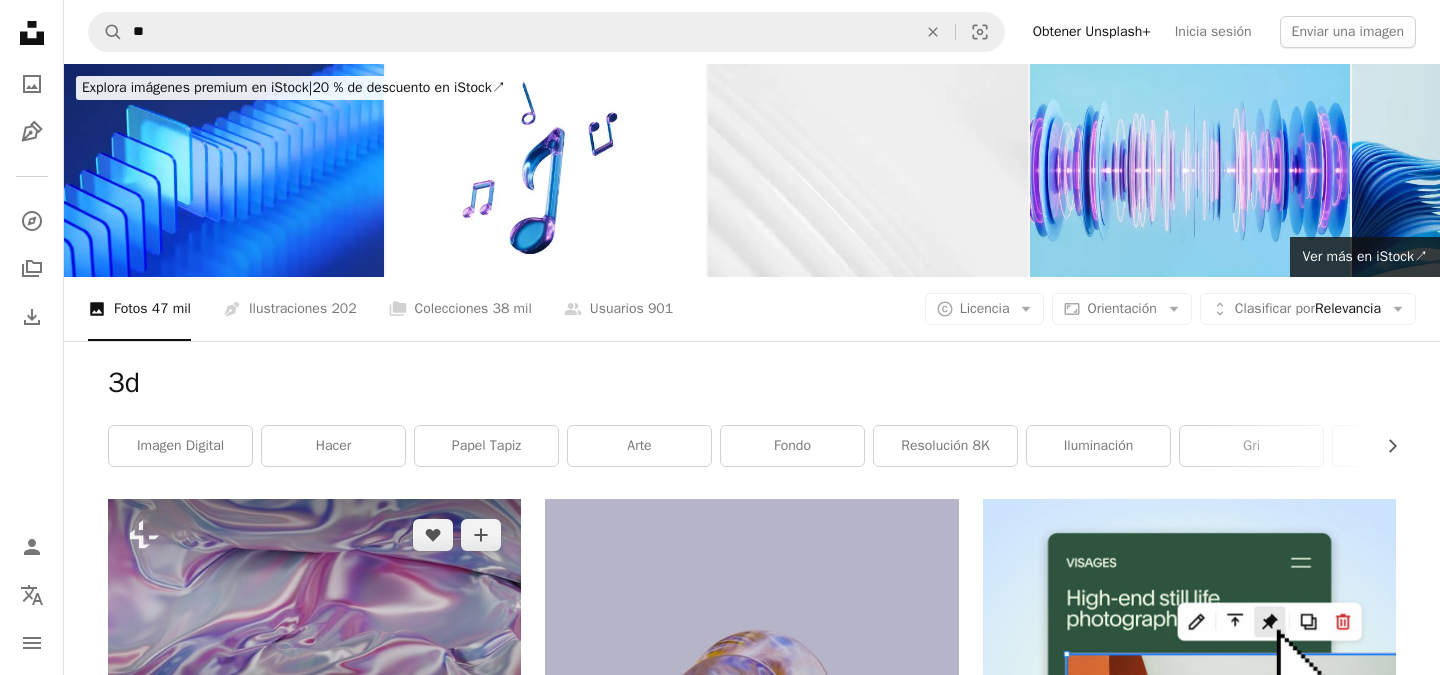 scroll, scrollTop: 0, scrollLeft: 0, axis: both 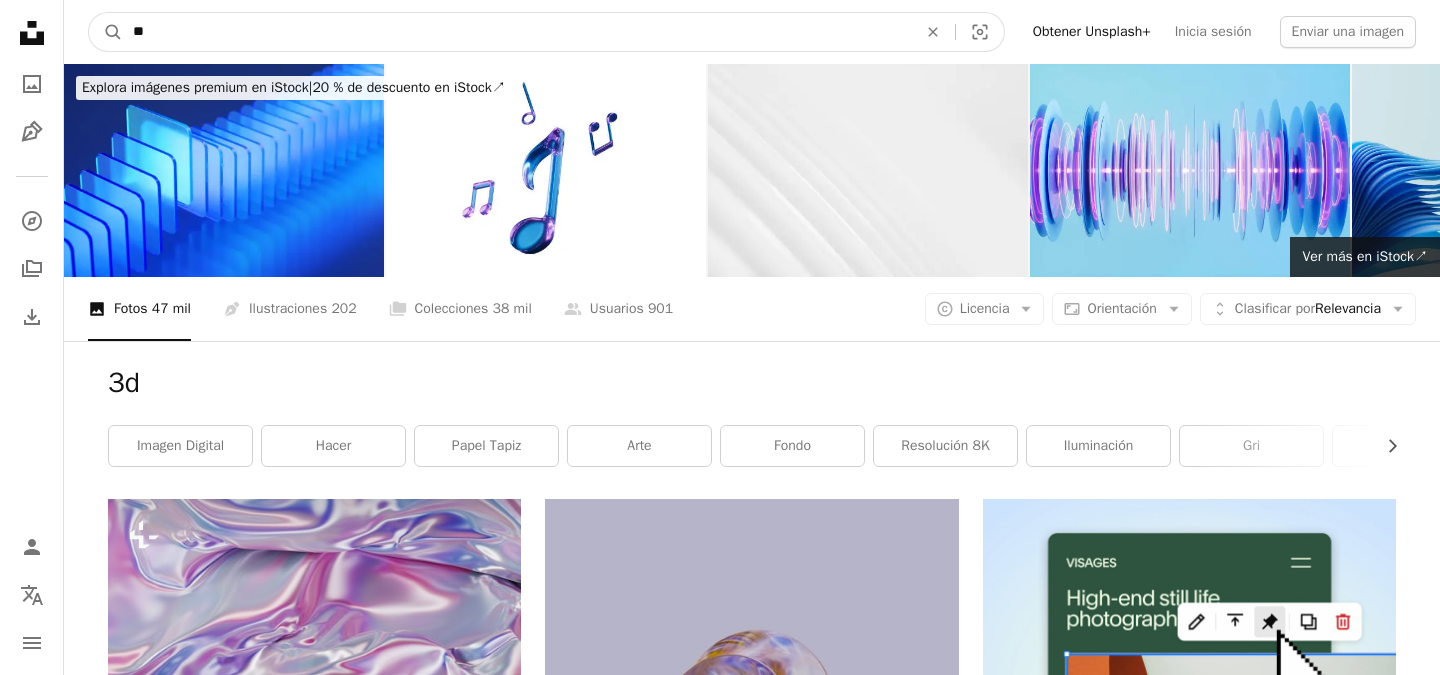 click on "**" at bounding box center [517, 32] 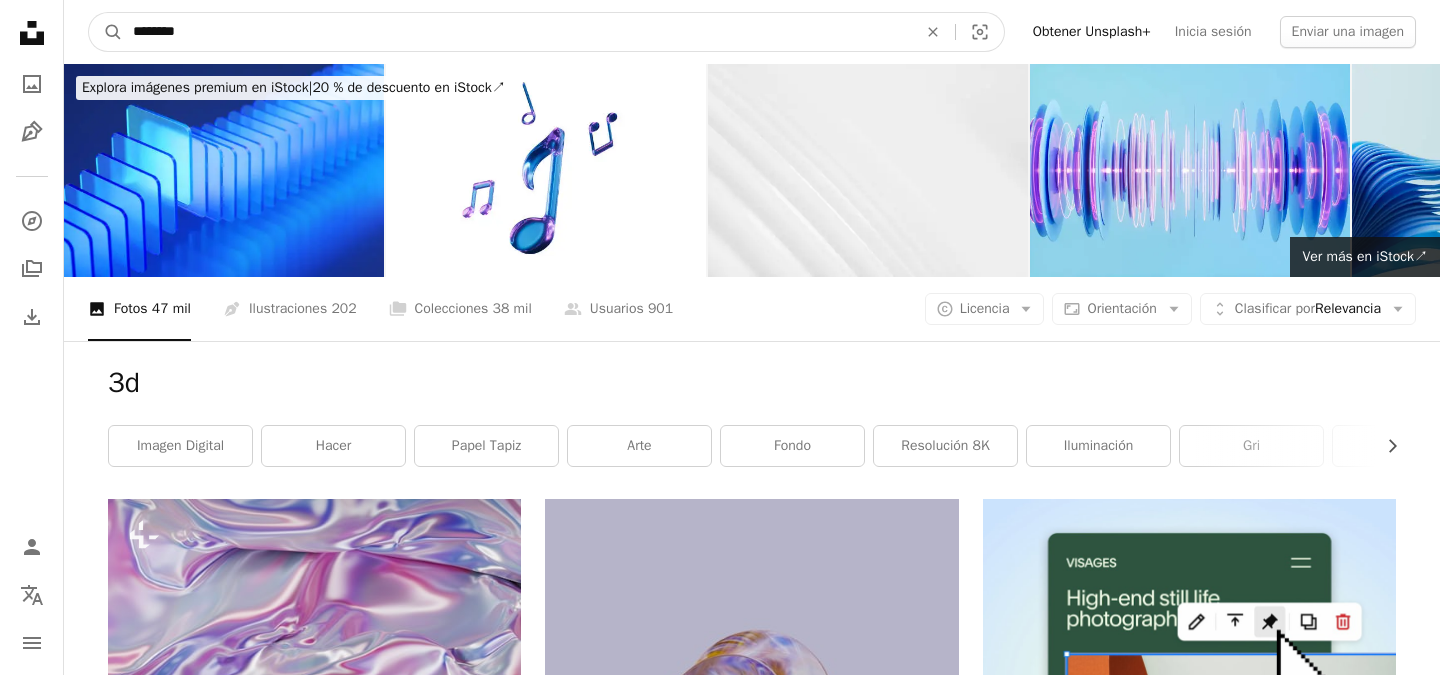 type on "********" 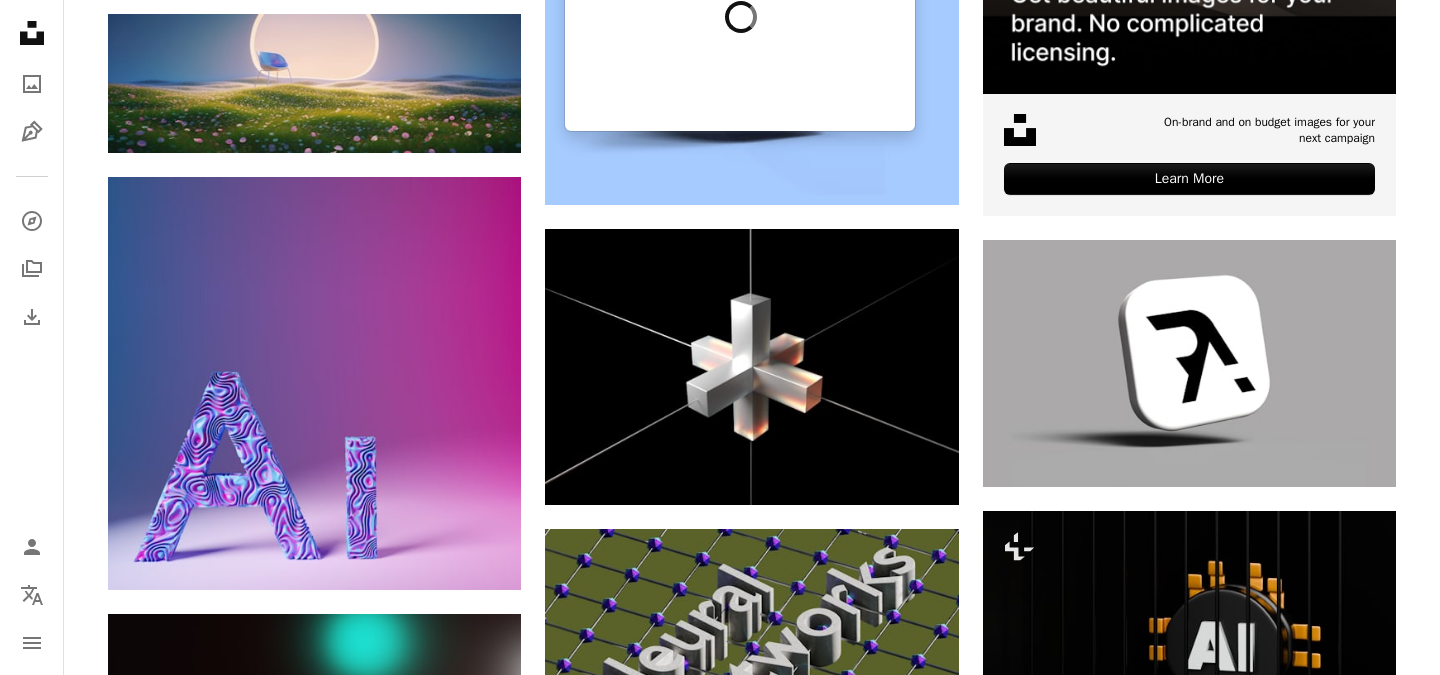 scroll, scrollTop: 875, scrollLeft: 0, axis: vertical 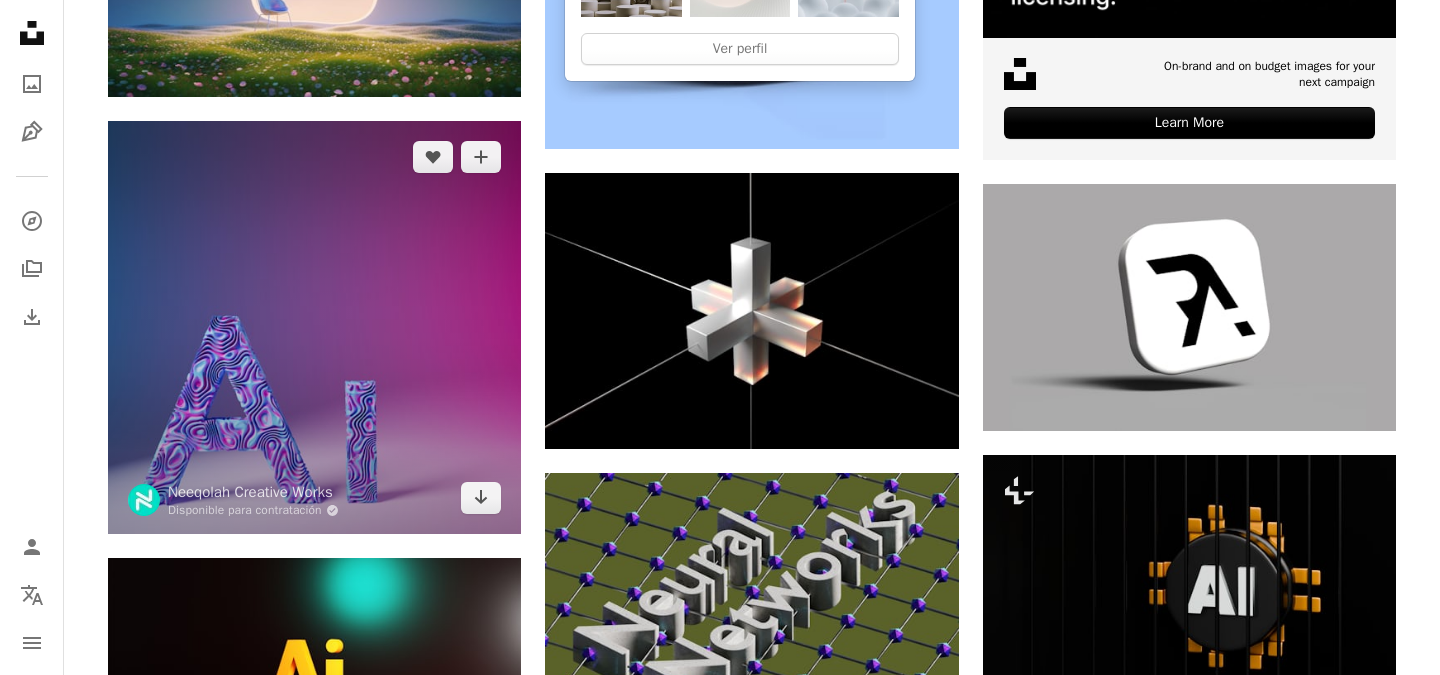 click at bounding box center [314, 327] 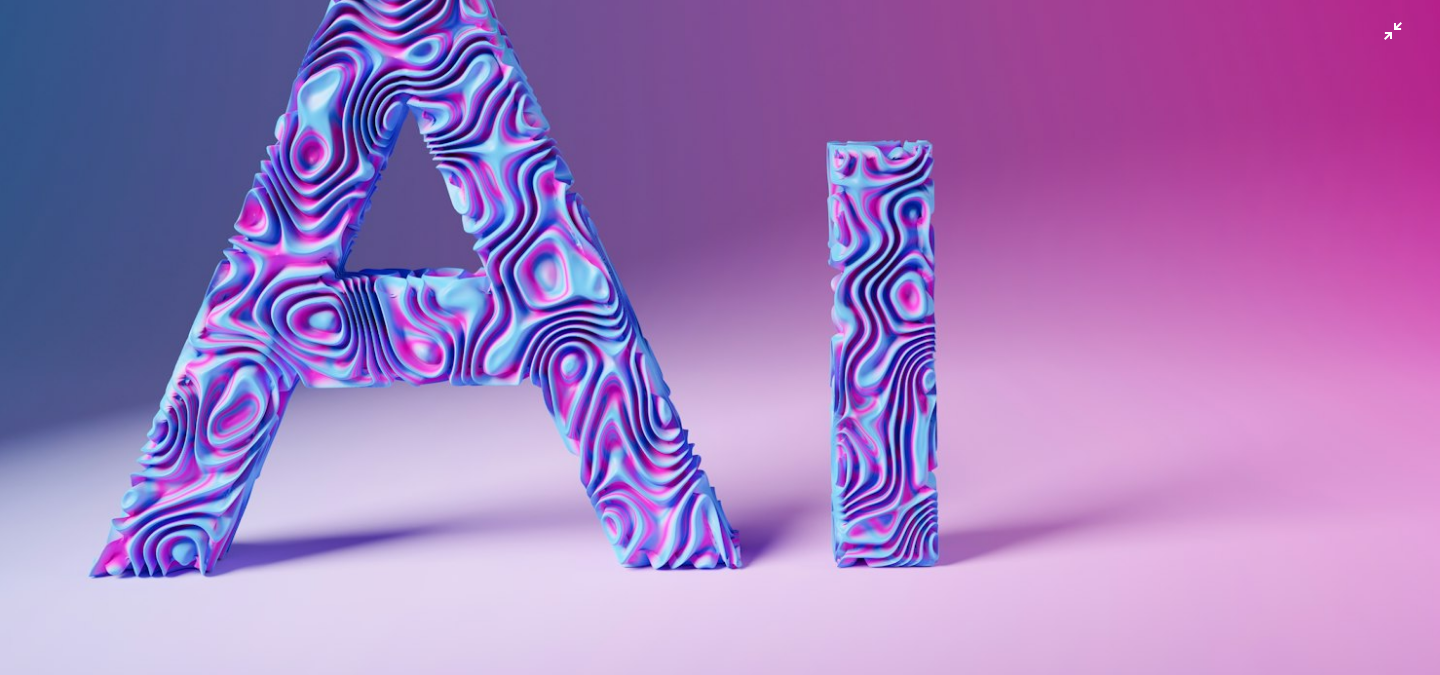 scroll, scrollTop: 761, scrollLeft: 0, axis: vertical 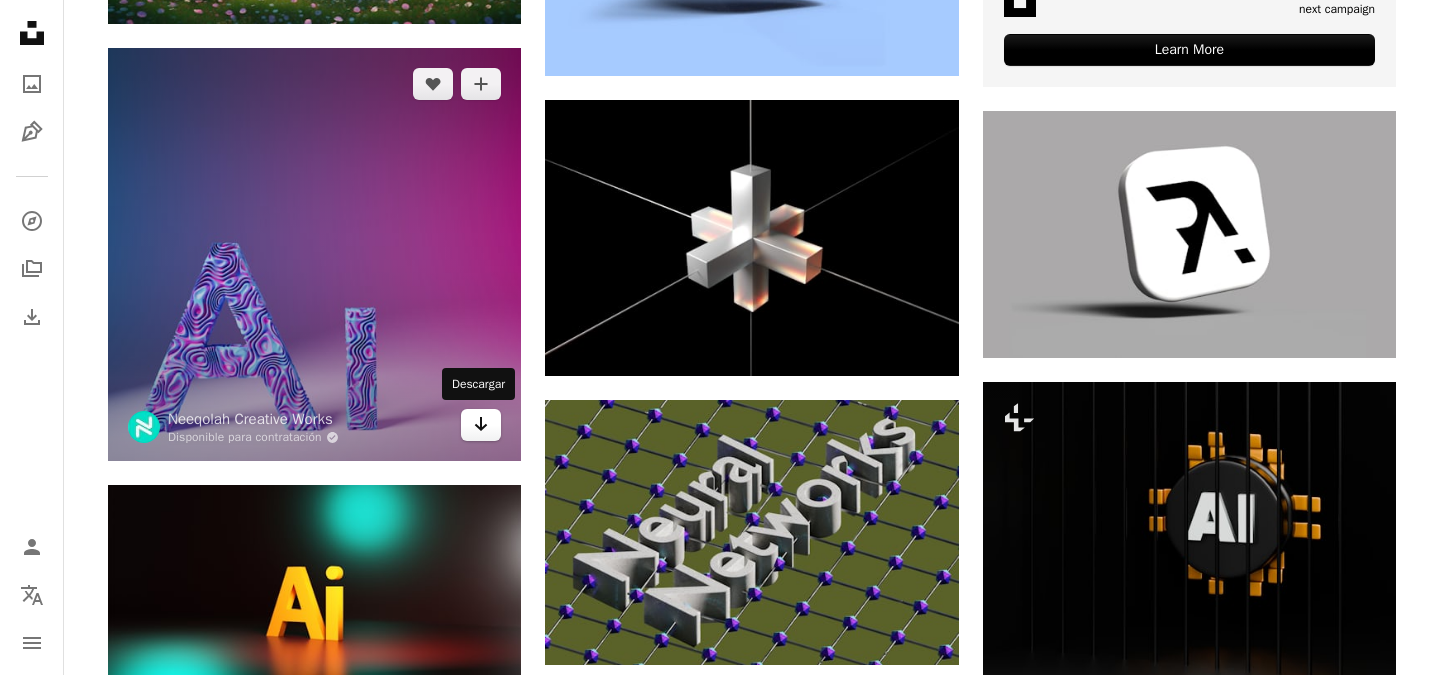 click on "Arrow pointing down" 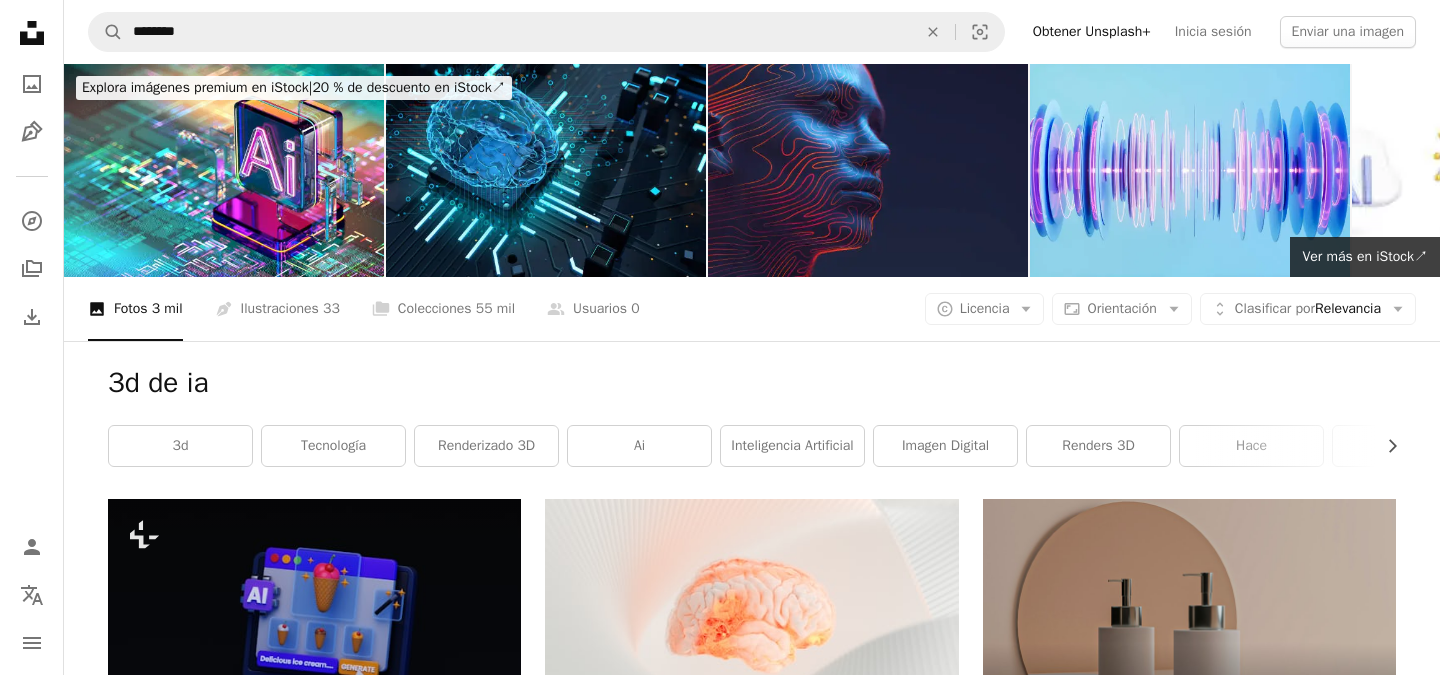 scroll, scrollTop: 0, scrollLeft: 0, axis: both 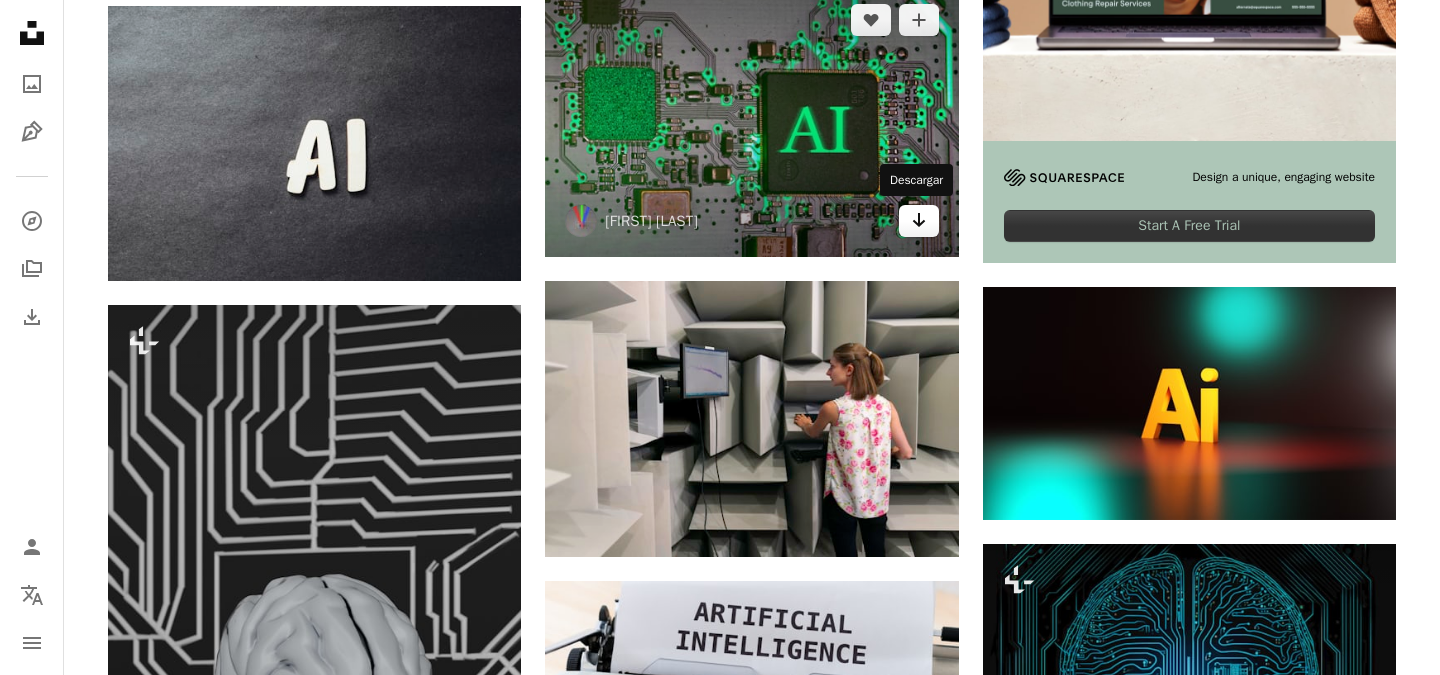 click 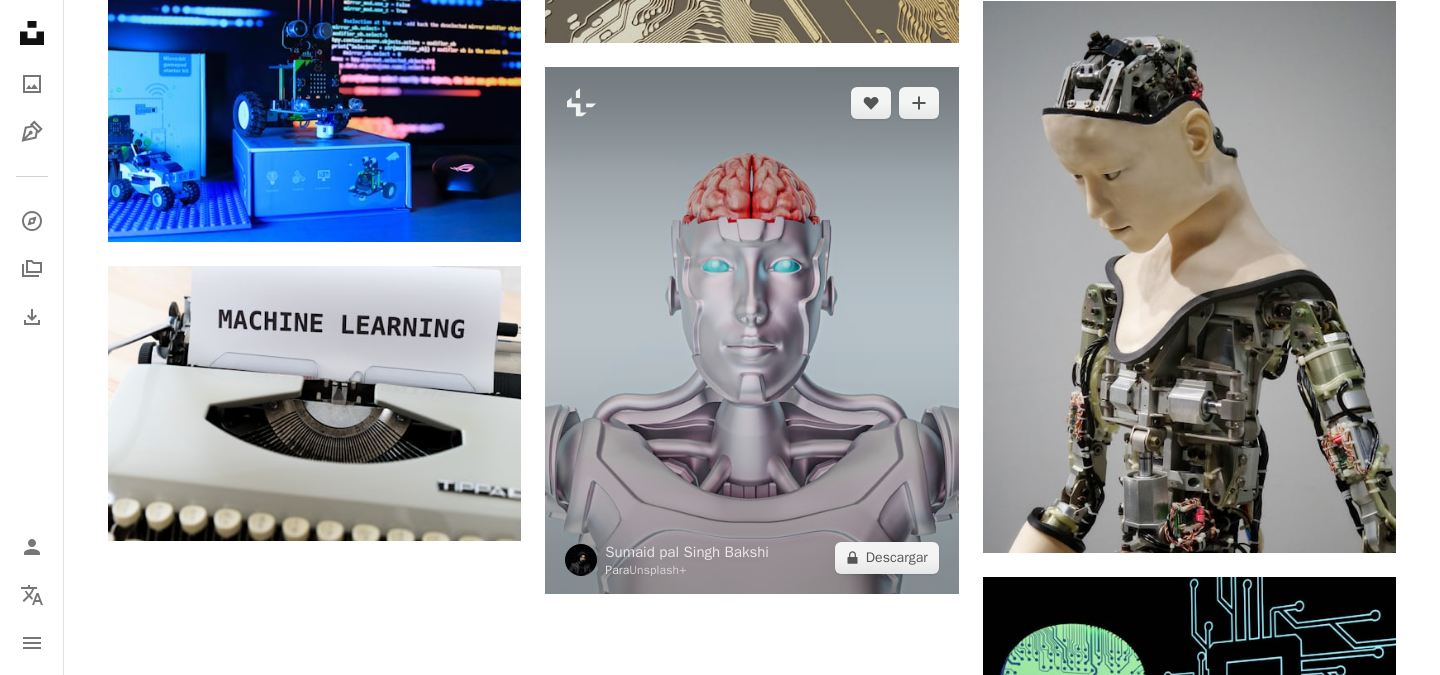 scroll, scrollTop: 2135, scrollLeft: 0, axis: vertical 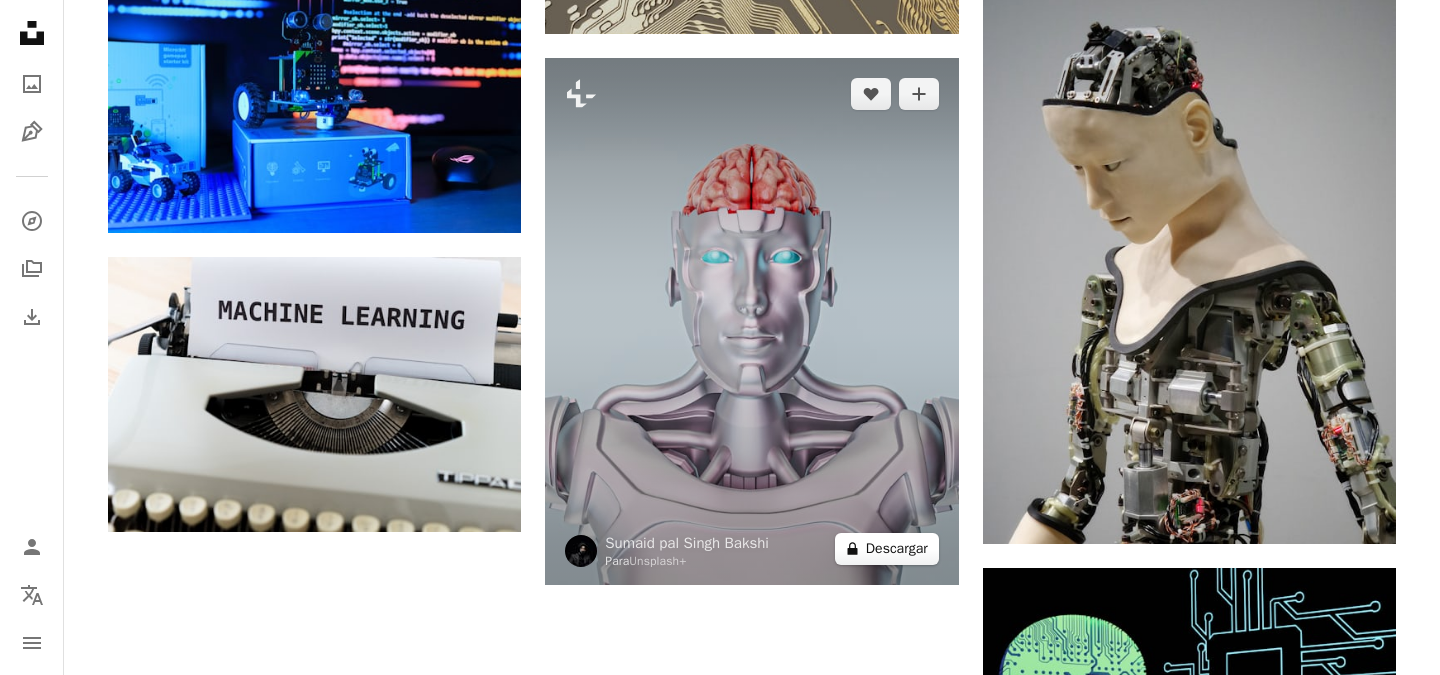 click on "A lock Descargar" at bounding box center [887, 549] 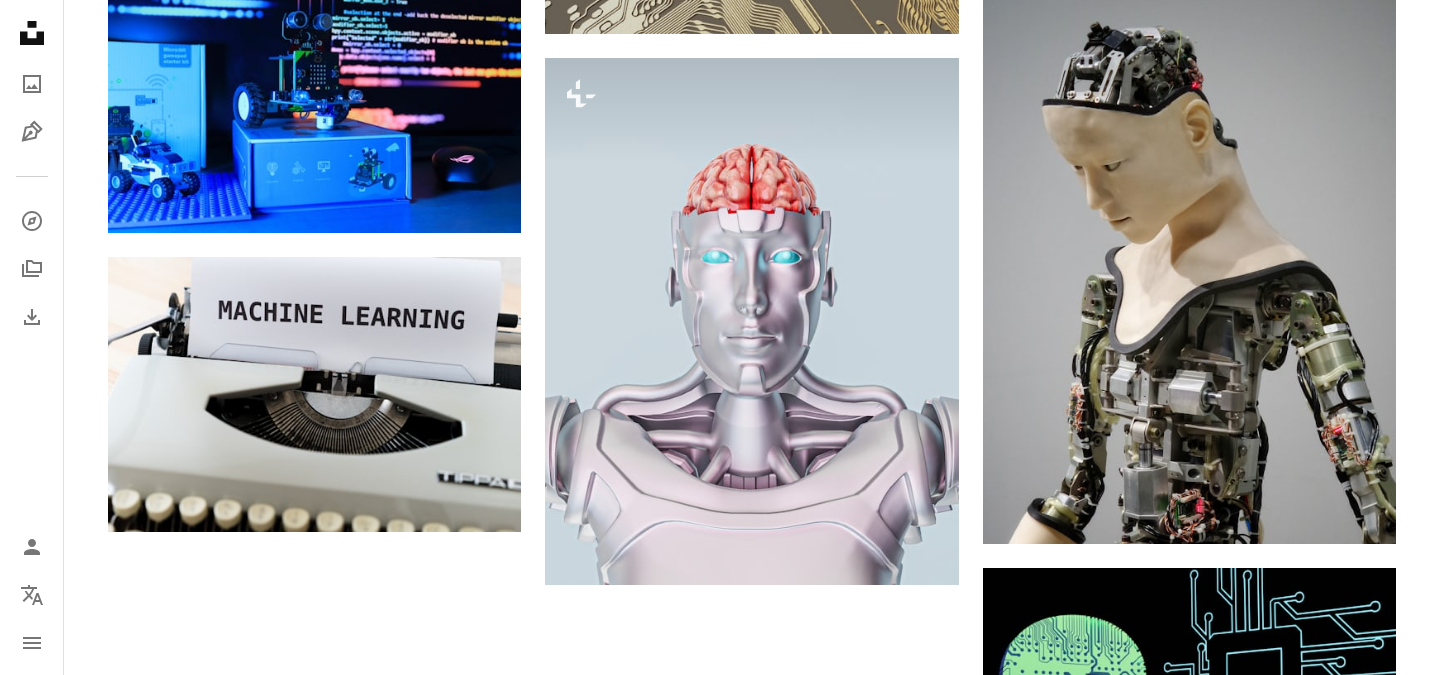 click at bounding box center [421, 2582] 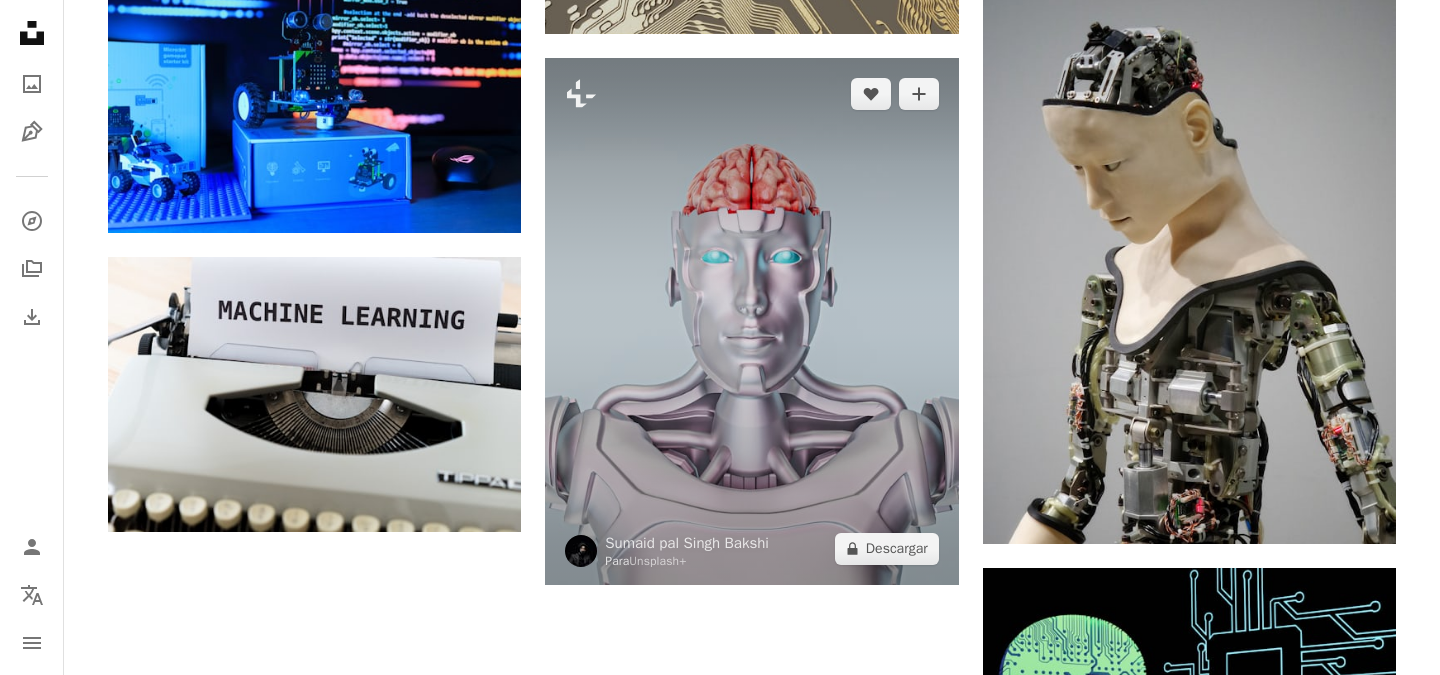 click at bounding box center (751, 321) 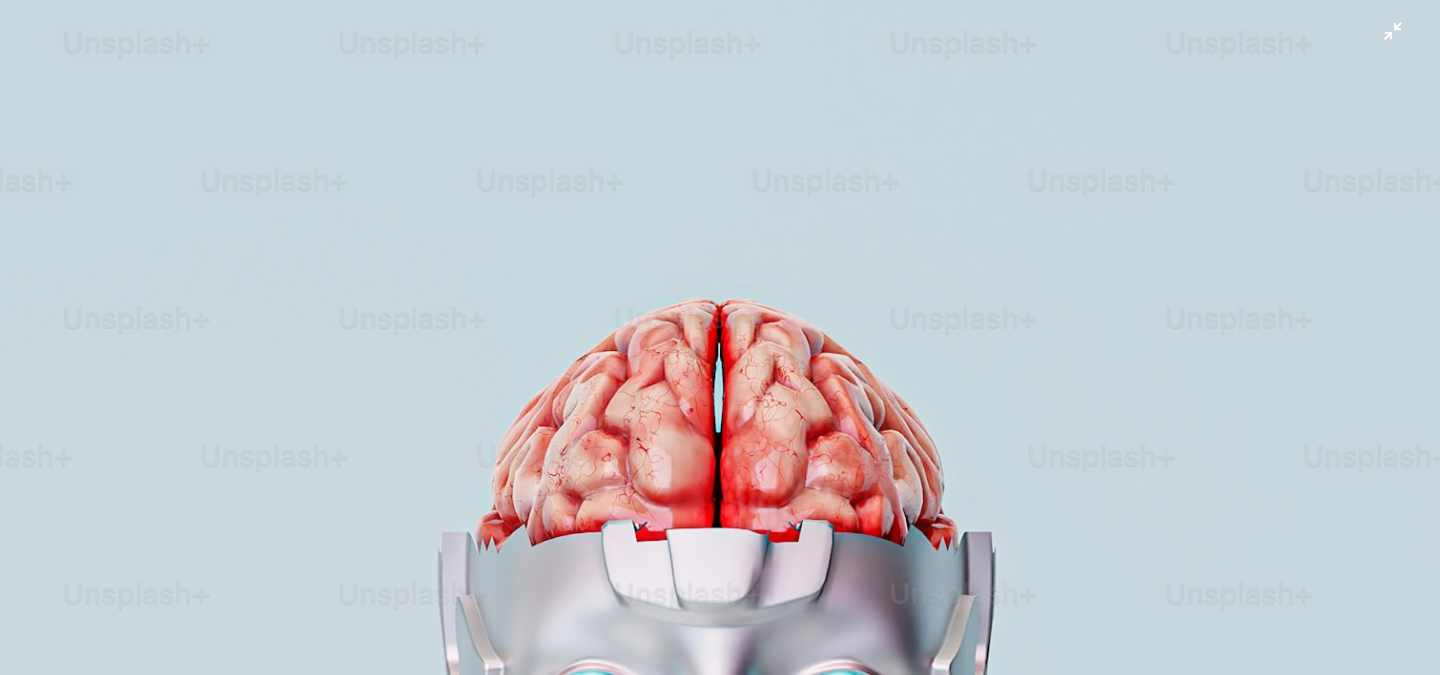 click at bounding box center (720, 917) 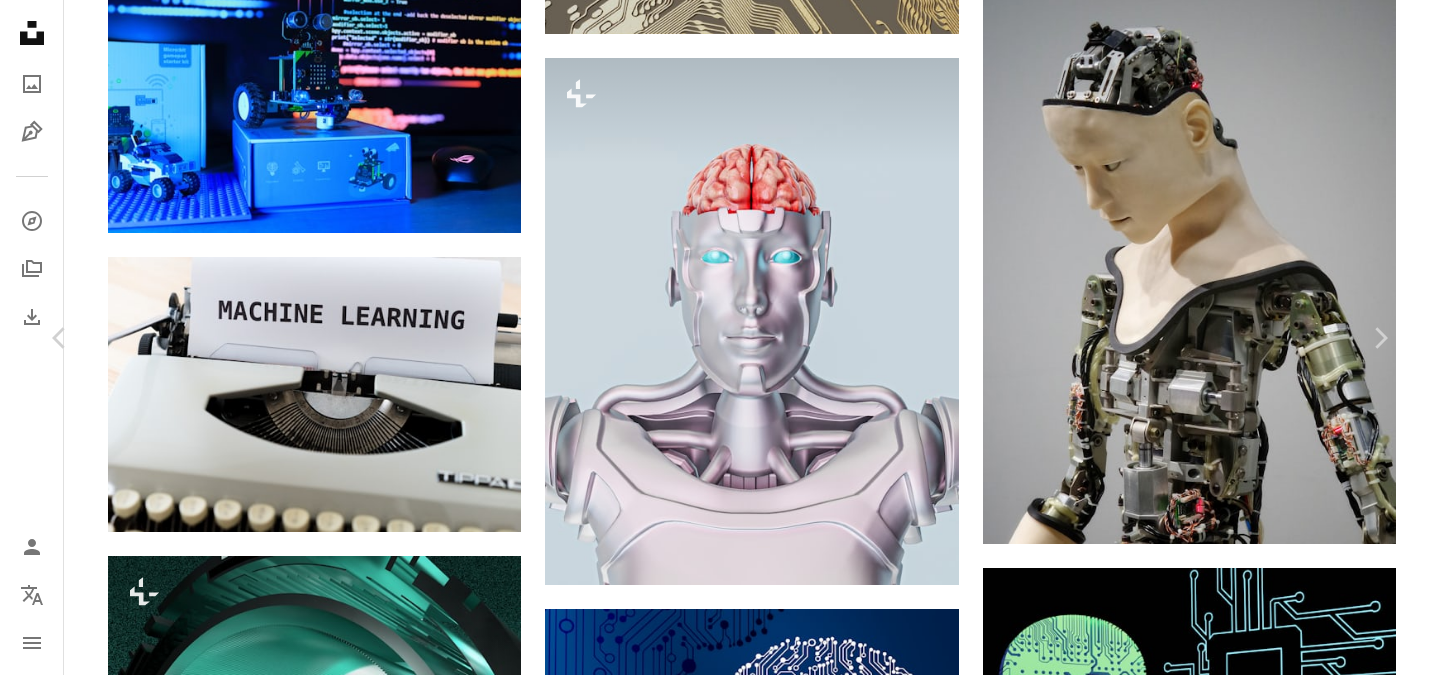 click at bounding box center (720, 4716) 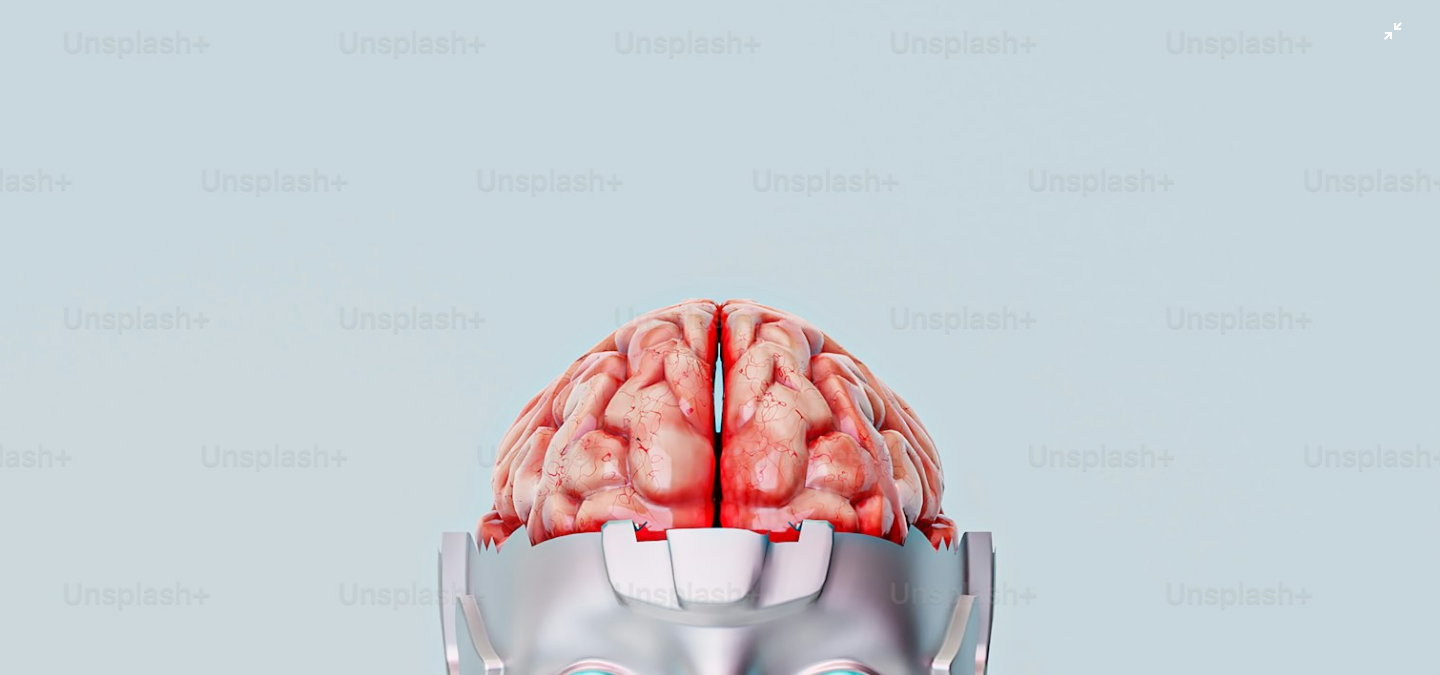 scroll, scrollTop: 581, scrollLeft: 0, axis: vertical 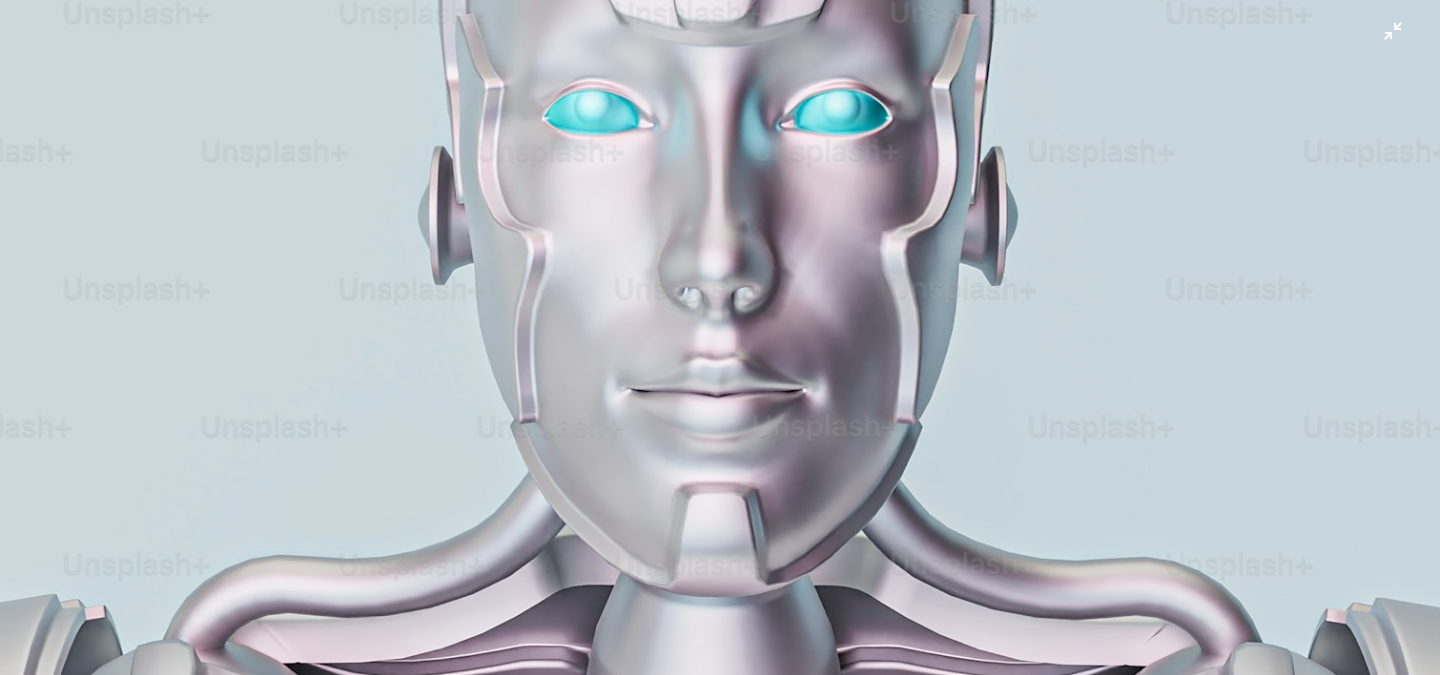 click at bounding box center (720, 336) 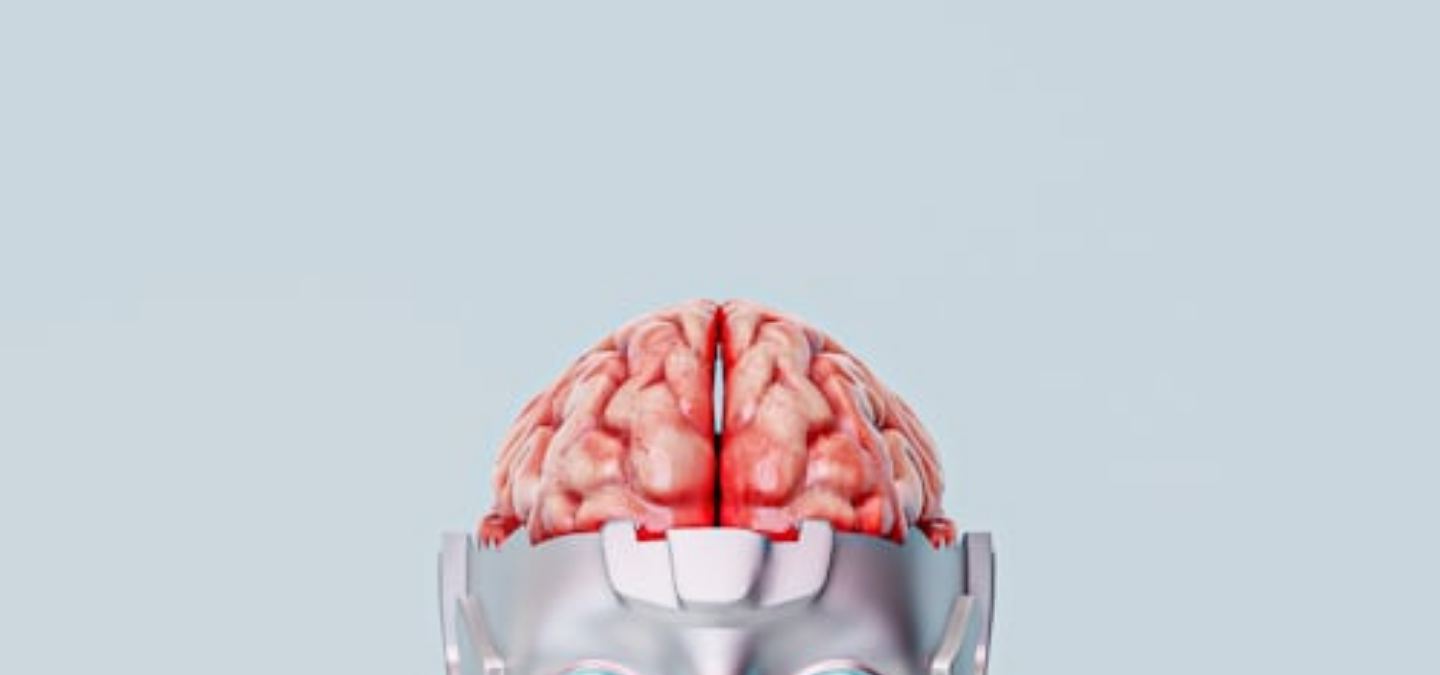 scroll, scrollTop: 581, scrollLeft: 0, axis: vertical 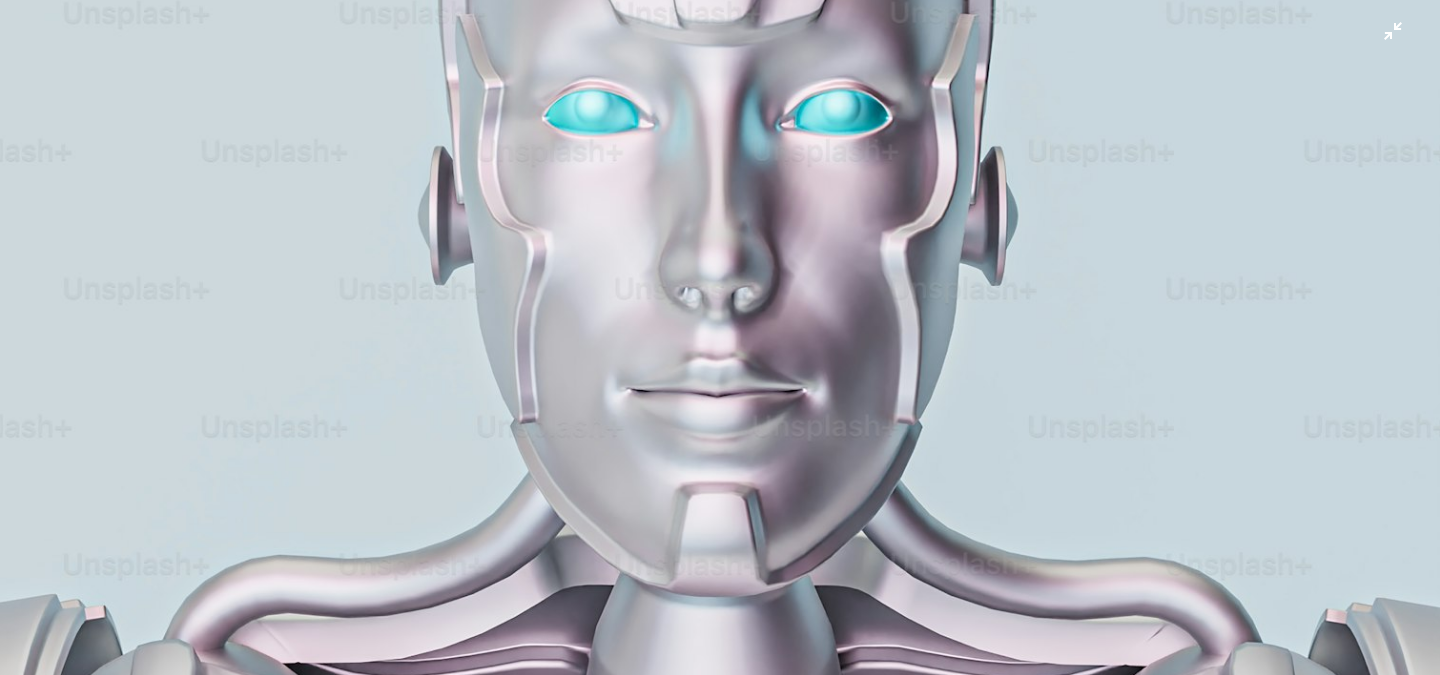 click at bounding box center (720, 336) 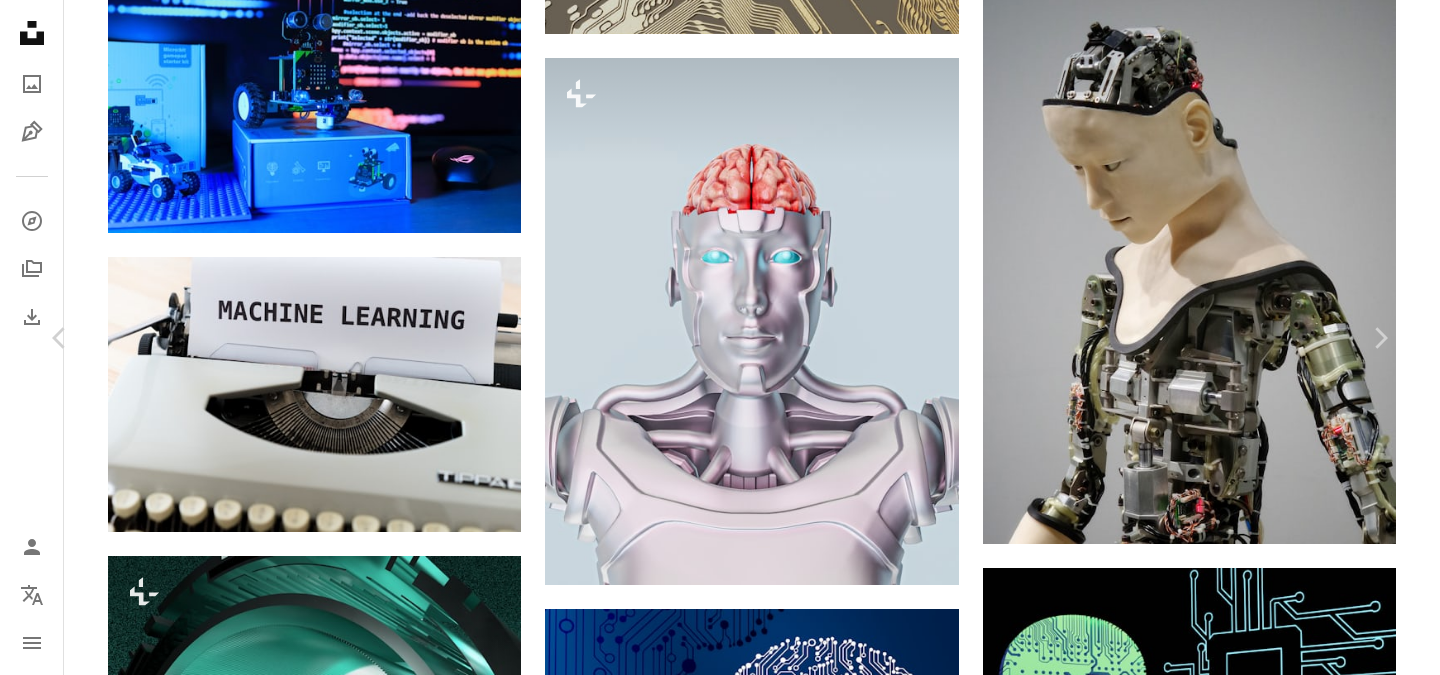 scroll, scrollTop: 268, scrollLeft: 0, axis: vertical 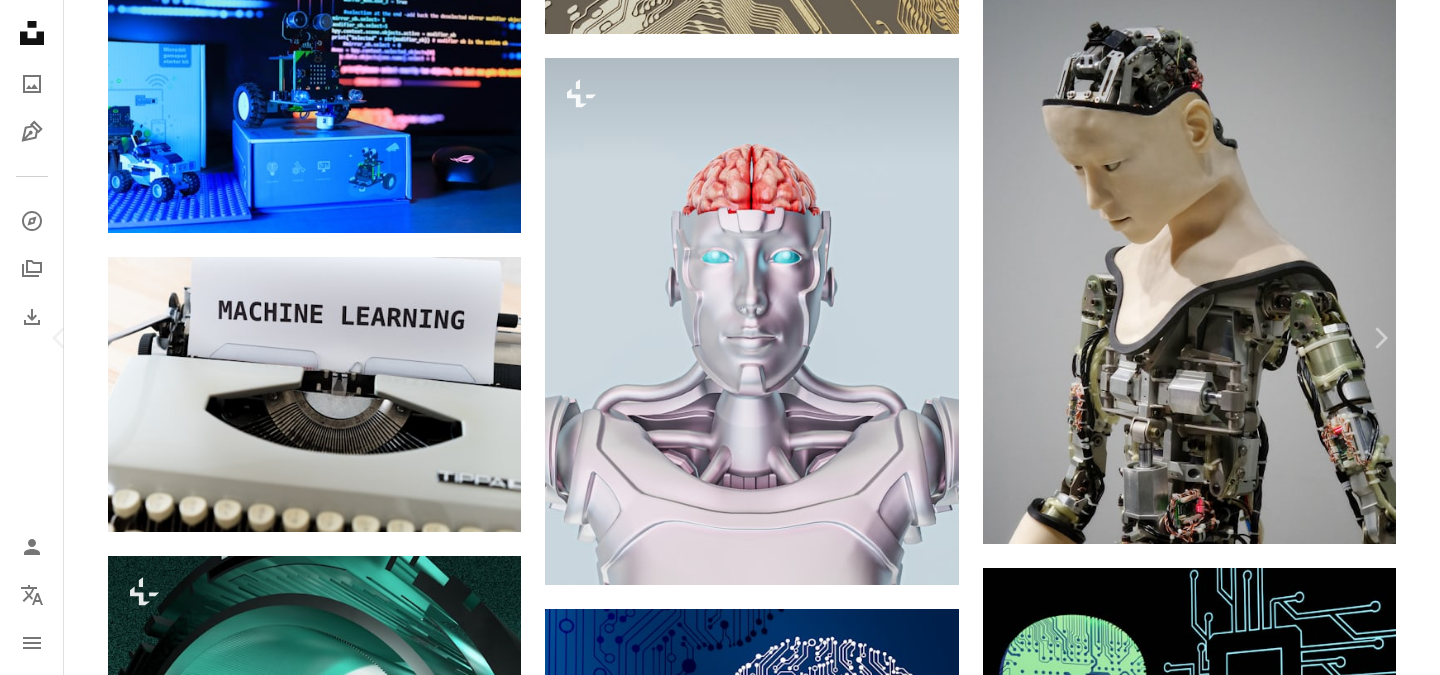 click at bounding box center [720, 4716] 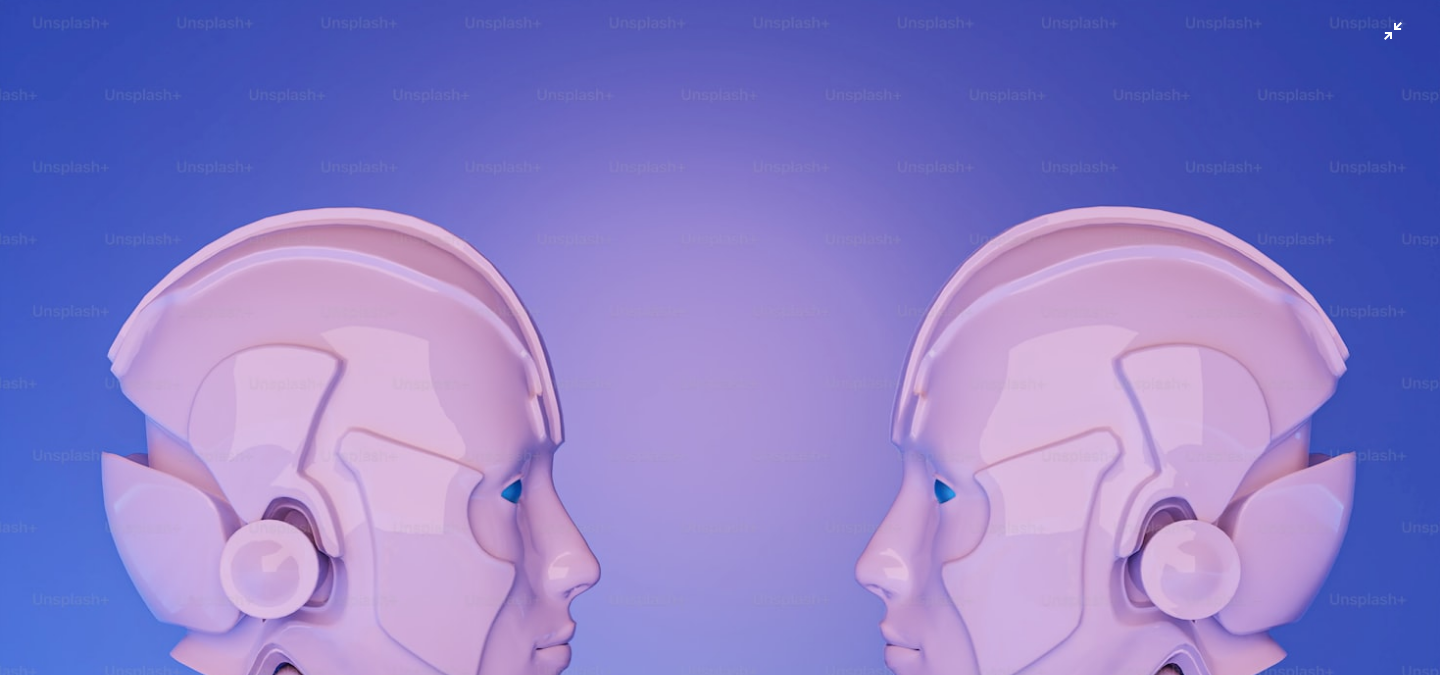 scroll, scrollTop: 142, scrollLeft: 0, axis: vertical 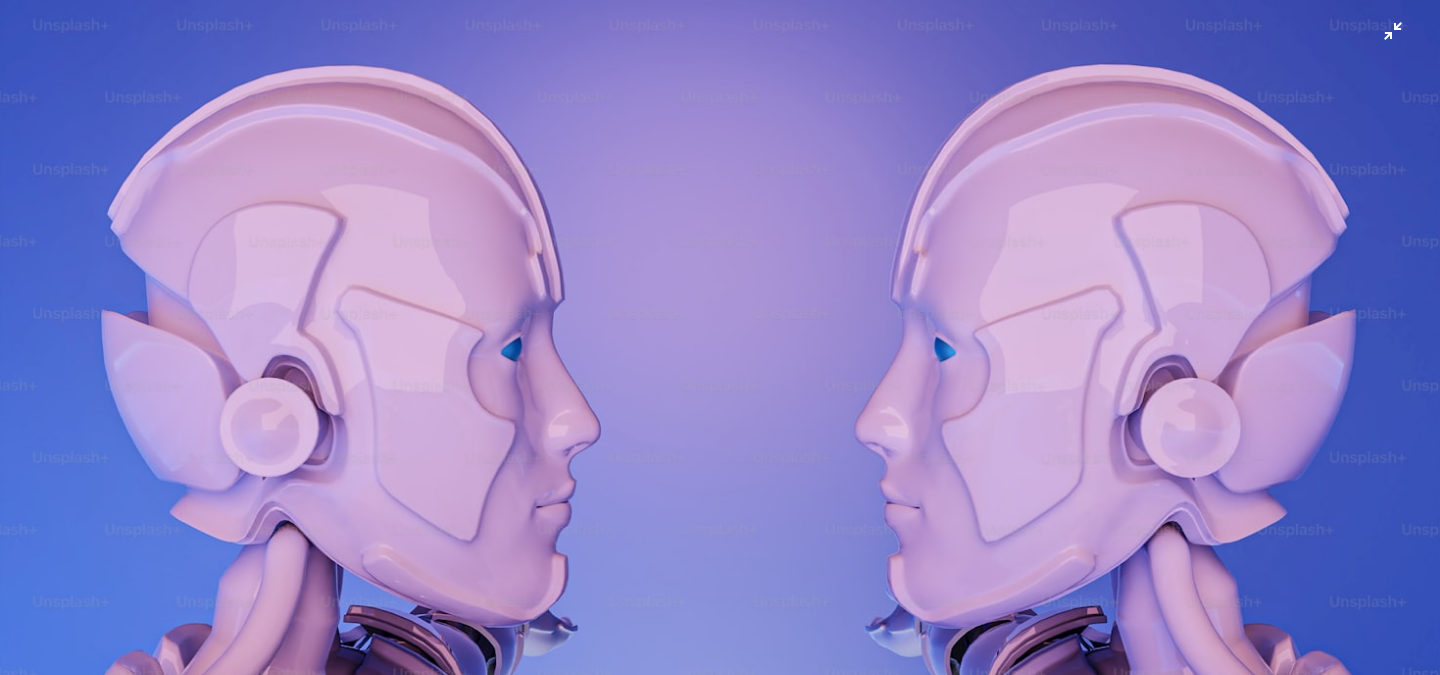 click at bounding box center [720, 338] 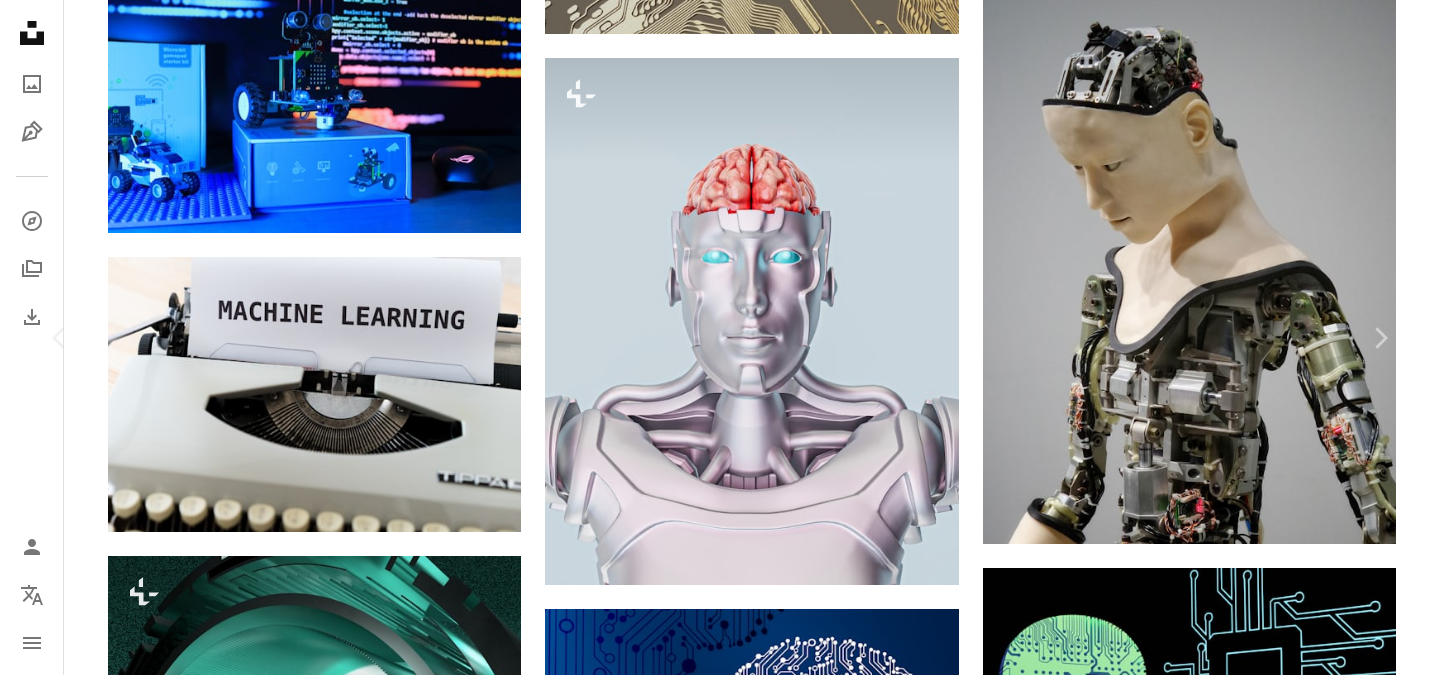 scroll, scrollTop: 63, scrollLeft: 0, axis: vertical 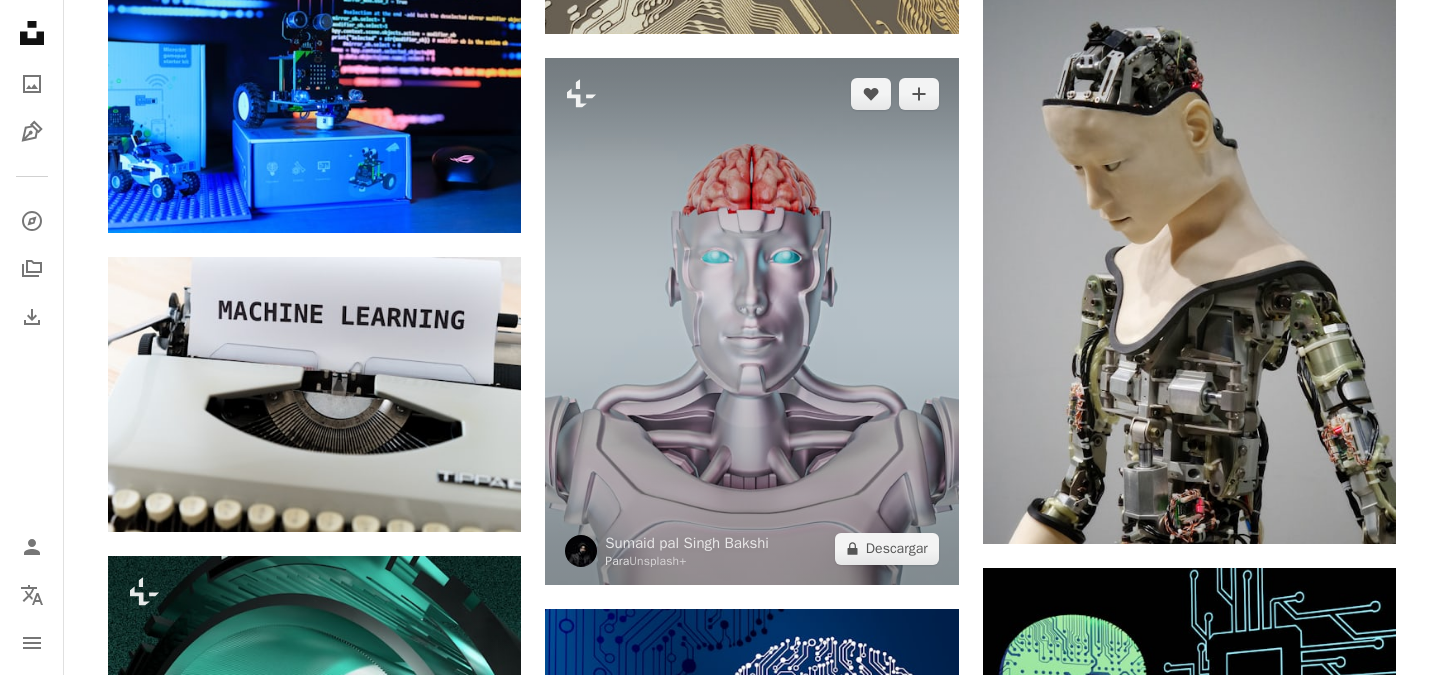 click at bounding box center [751, 321] 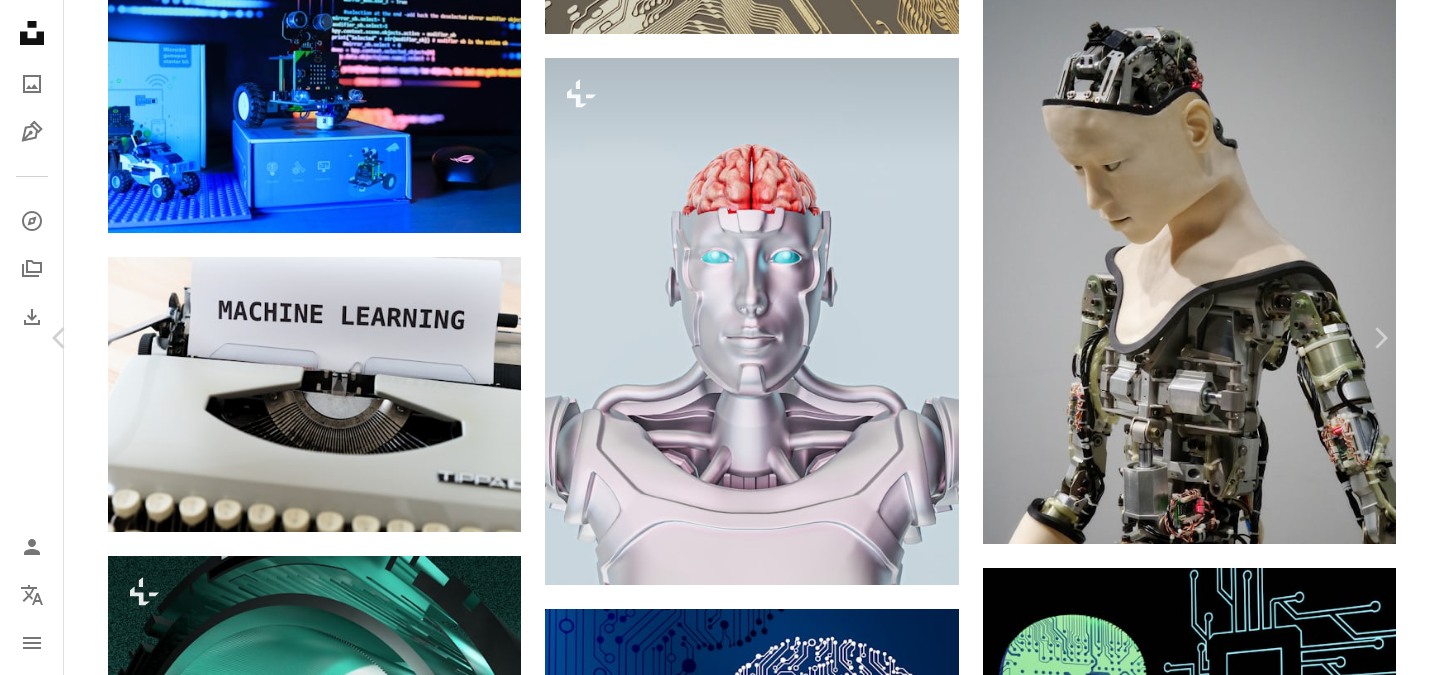scroll, scrollTop: 1595, scrollLeft: 0, axis: vertical 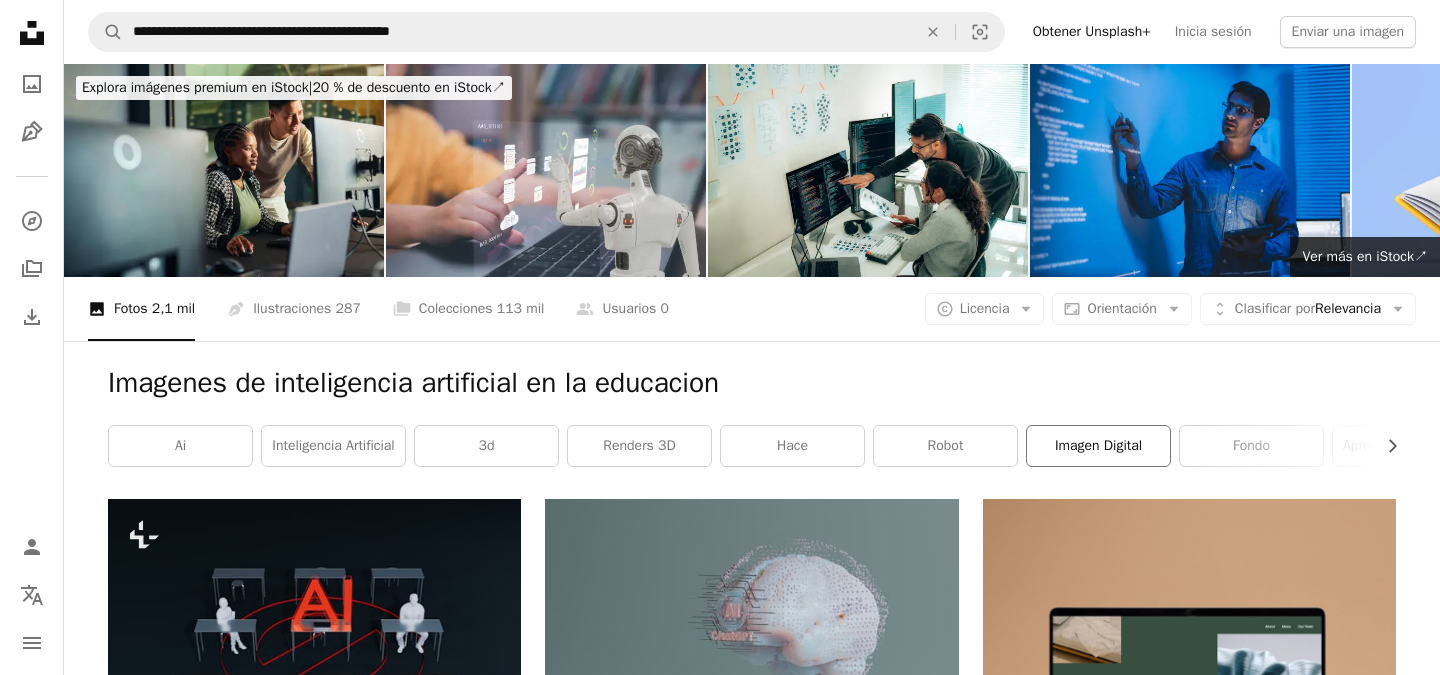 click on "Imagen digital" at bounding box center [1098, 446] 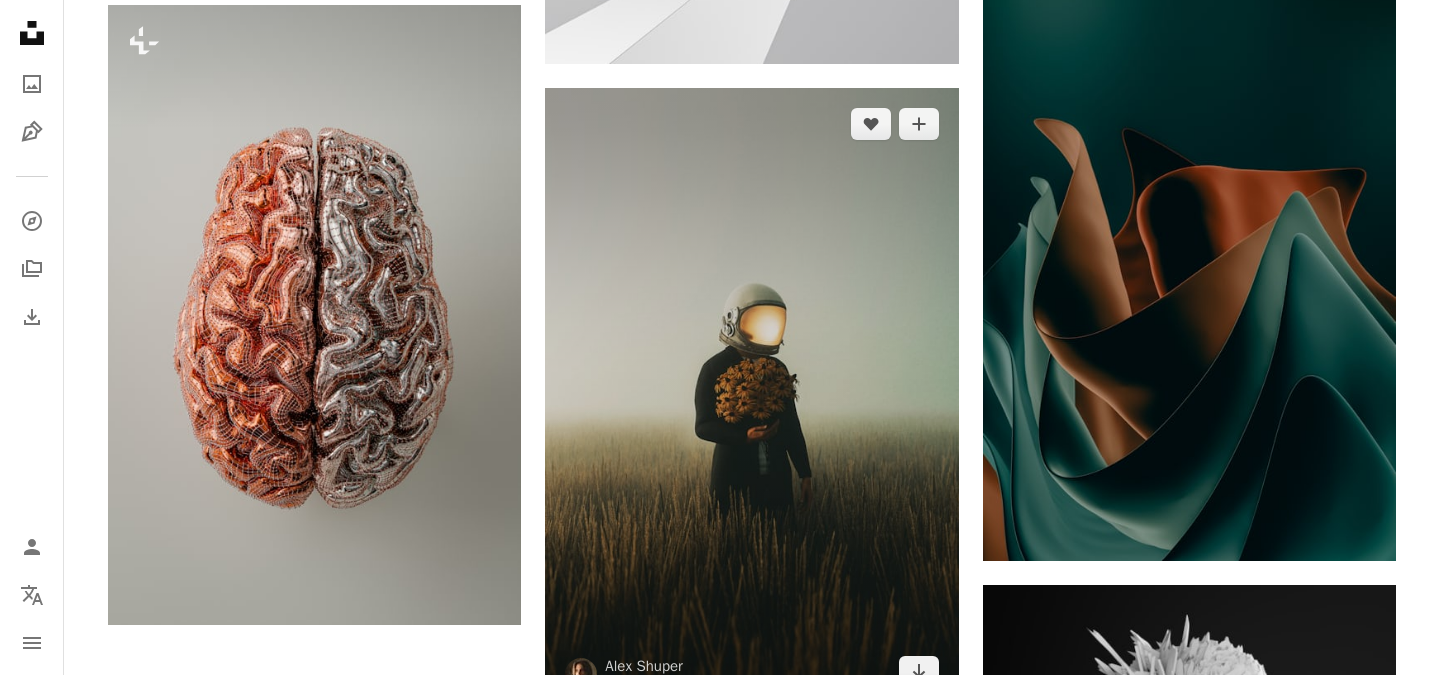 scroll, scrollTop: 2952, scrollLeft: 0, axis: vertical 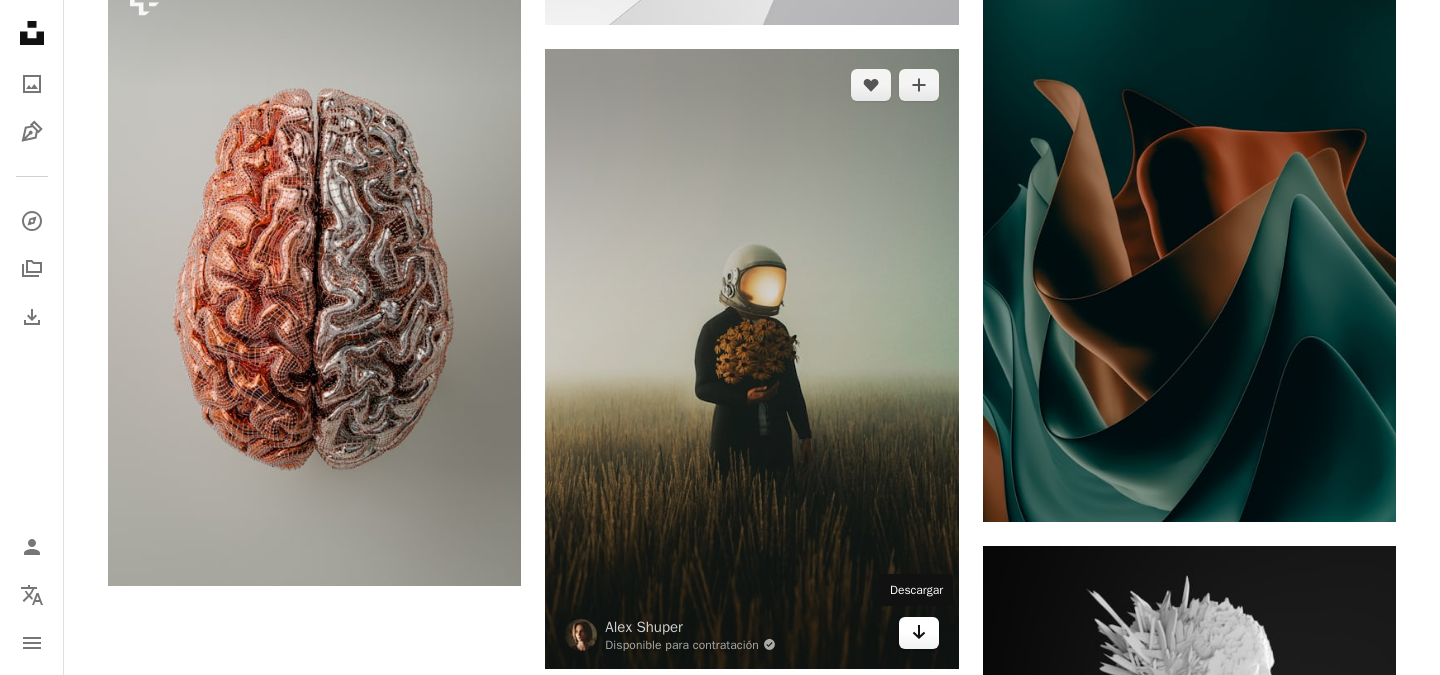 click 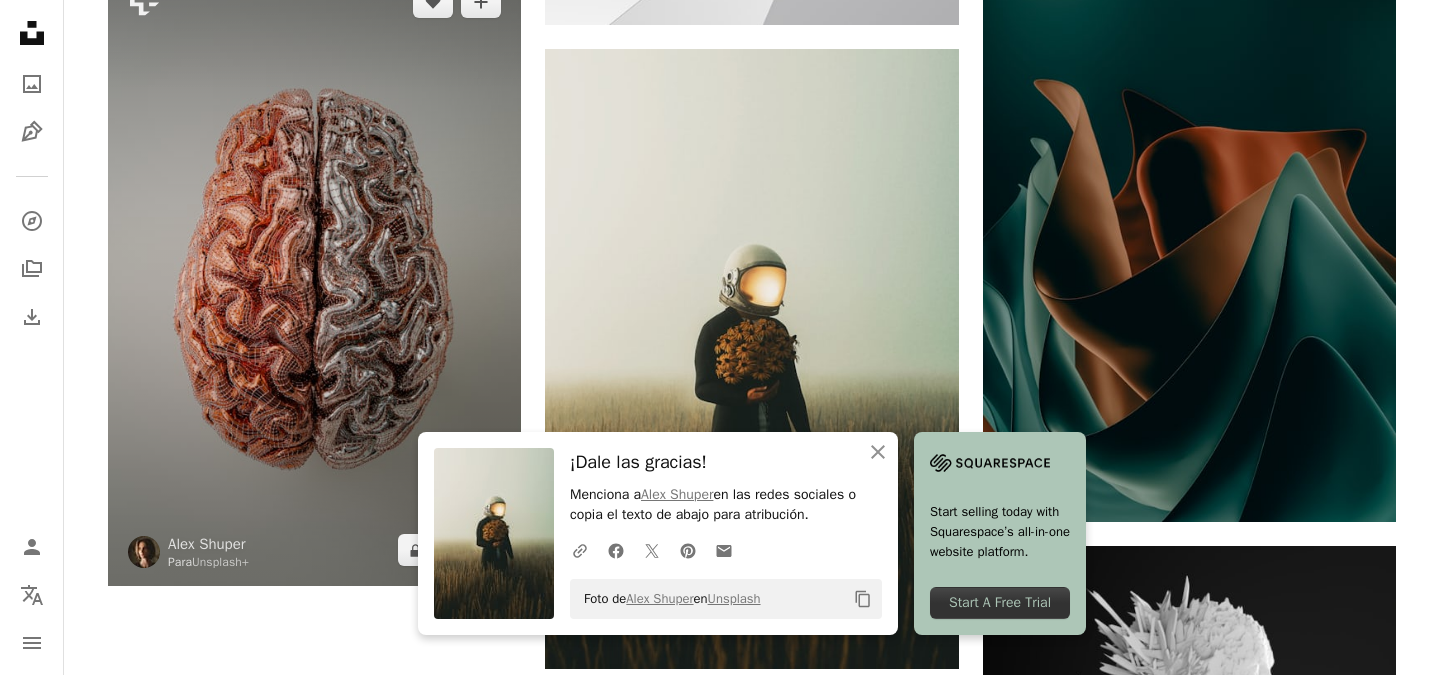 click at bounding box center (314, 276) 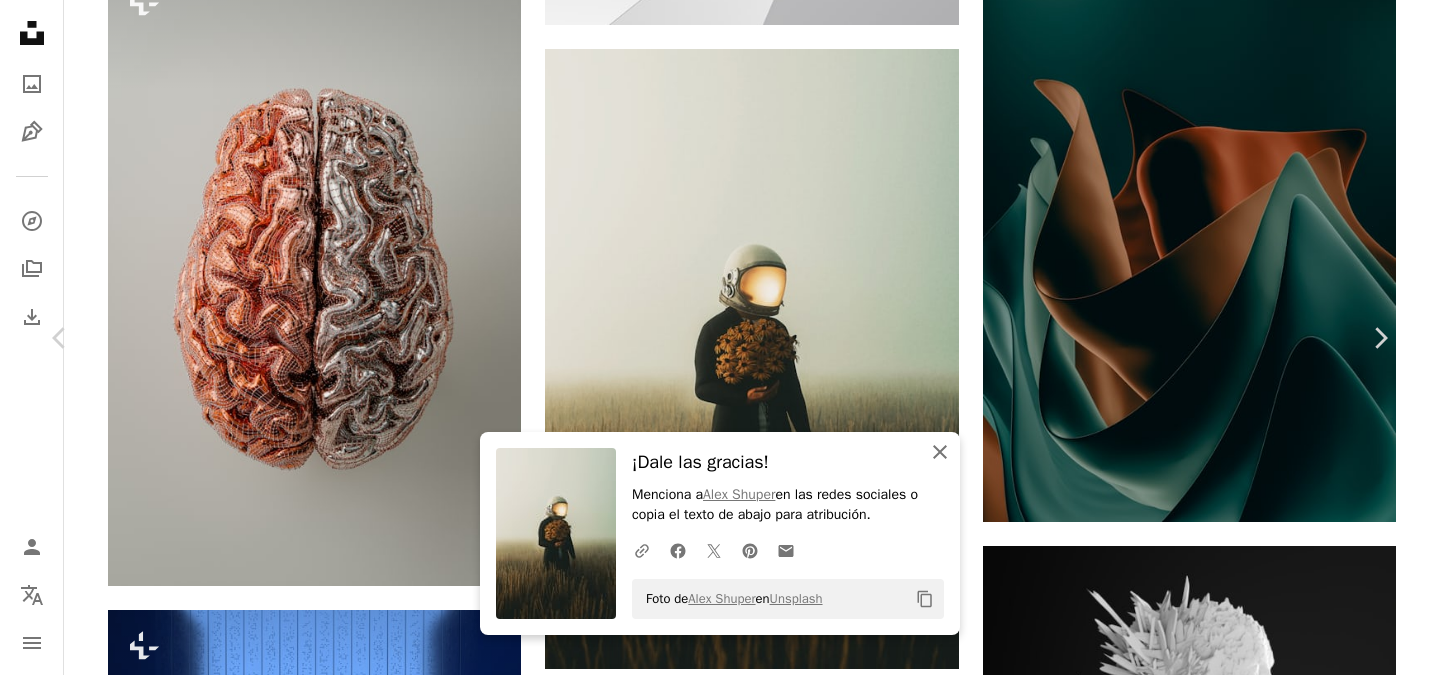 click on "An X shape" 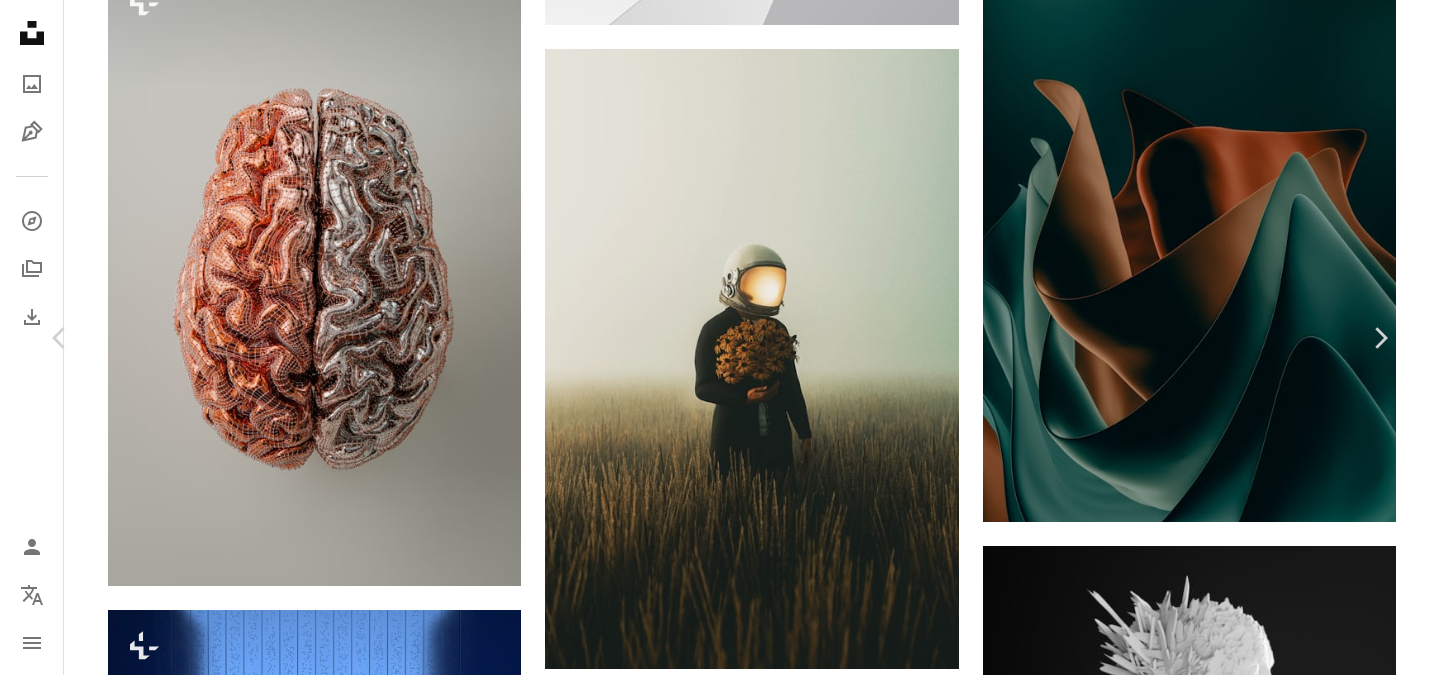 click on "An X shape" 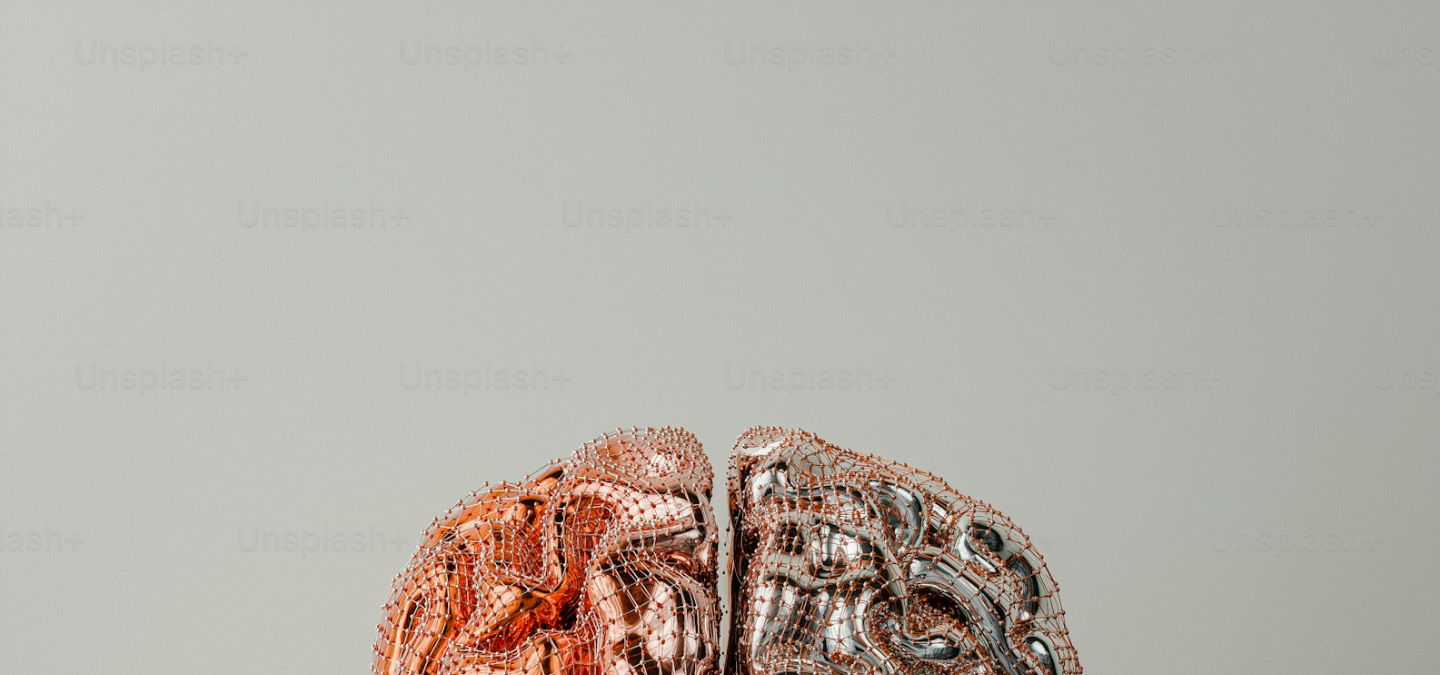 scroll, scrollTop: 744, scrollLeft: 0, axis: vertical 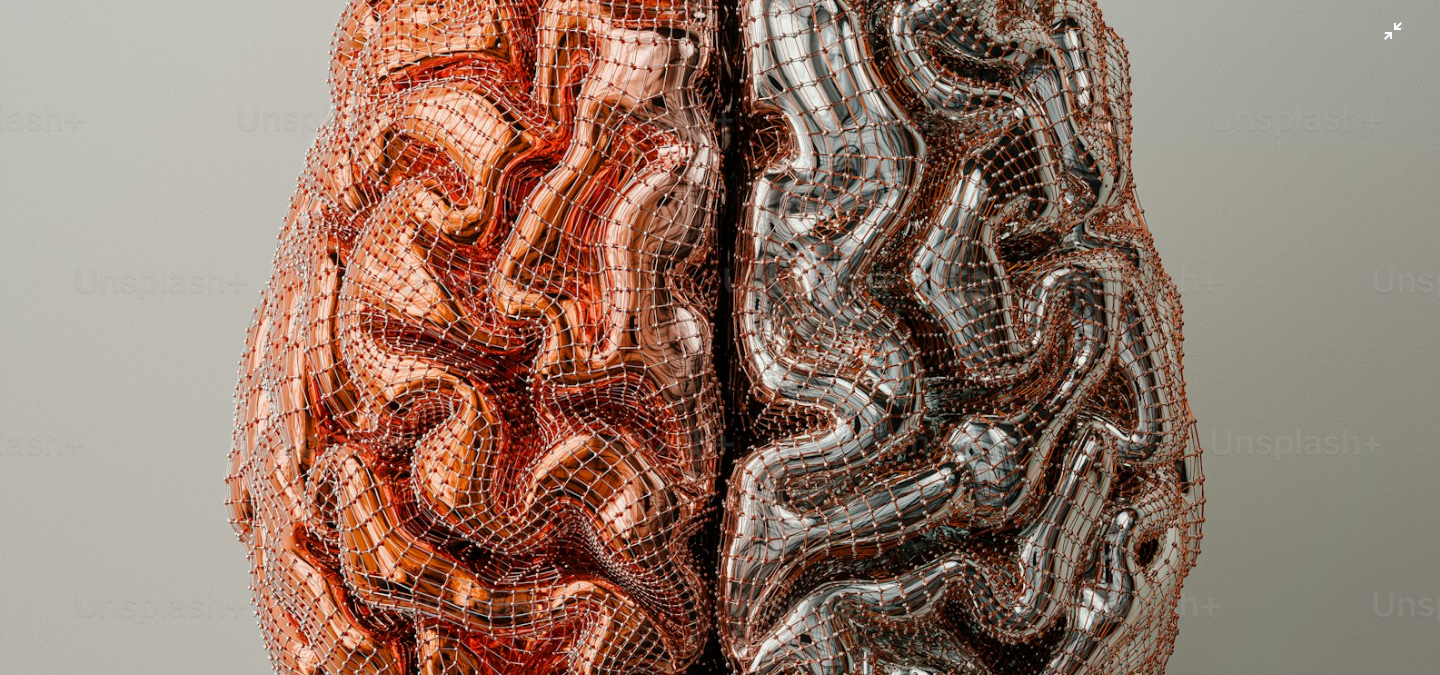 click at bounding box center (720, -407) 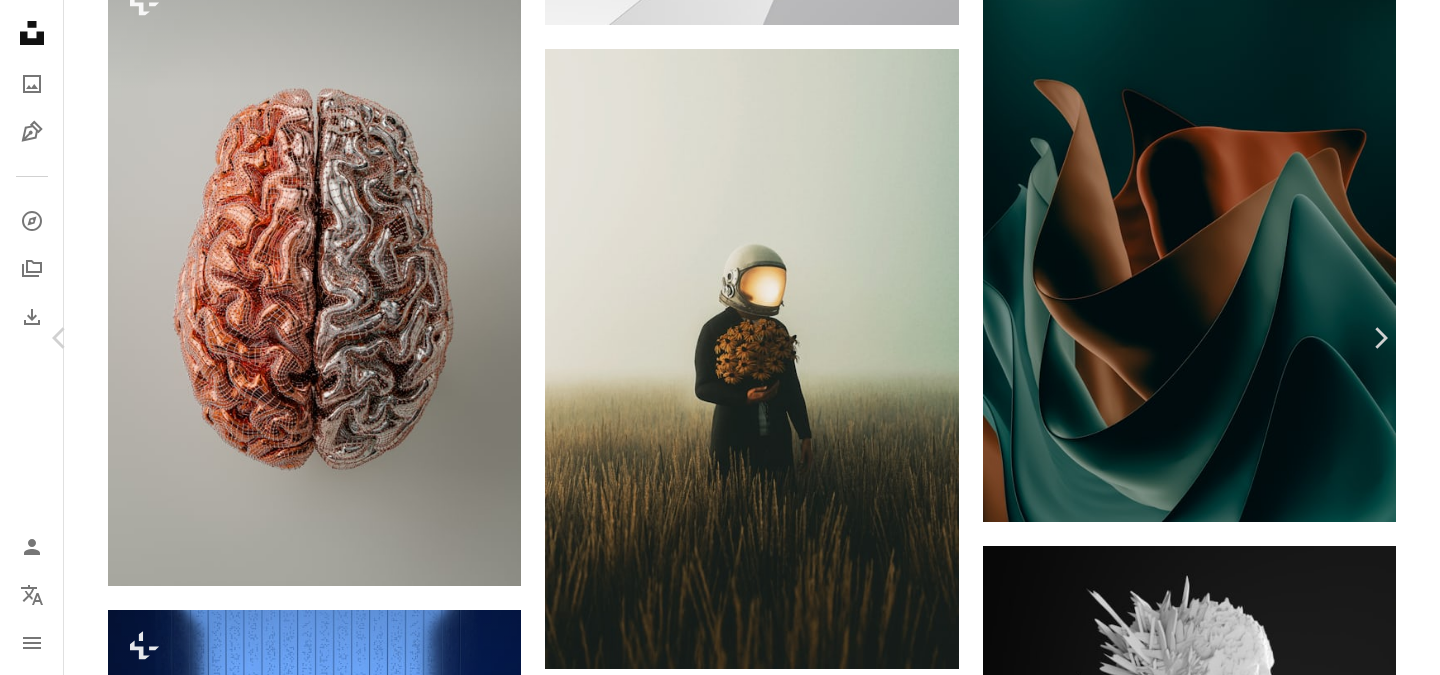 click on "An X shape Chevron left Chevron right [FIRST] [LAST] Para Unsplash+ A heart A plus sign A lock Descargar Zoom in A forward-right arrow Compartir More Actions Calendar outlined Publicado el 4 de agosto de 2024 Safety Con la Licencia Unsplash+ arte Humano cerebro de color minimalista cuerpo Imágenes Creativas Renderizado 3D Imagen digital hacer Arte digital anatomía artístico Arte 3D Partes del cuerpo Imagen 3D parte del cuerpo Renderizado digital órganos internos Imágenes de dominio público De esta serie Chevron right Plus sign for Unsplash+ Plus sign for Unsplash+ Plus sign for Unsplash+ Imágenes relacionadas Plus sign for Unsplash+ A heart A plus sign Getty Images Para Unsplash+ A lock Descargar Plus sign for Unsplash+ A heart A plus sign [FIRST] [LAST] Para Unsplash+ A lock Descargar Plus sign for Unsplash+ A heart A plus sign [FIRST] [LAST] Para Unsplash+ A lock Descargar Plus sign for Unsplash+ A heart" at bounding box center (720, 5347) 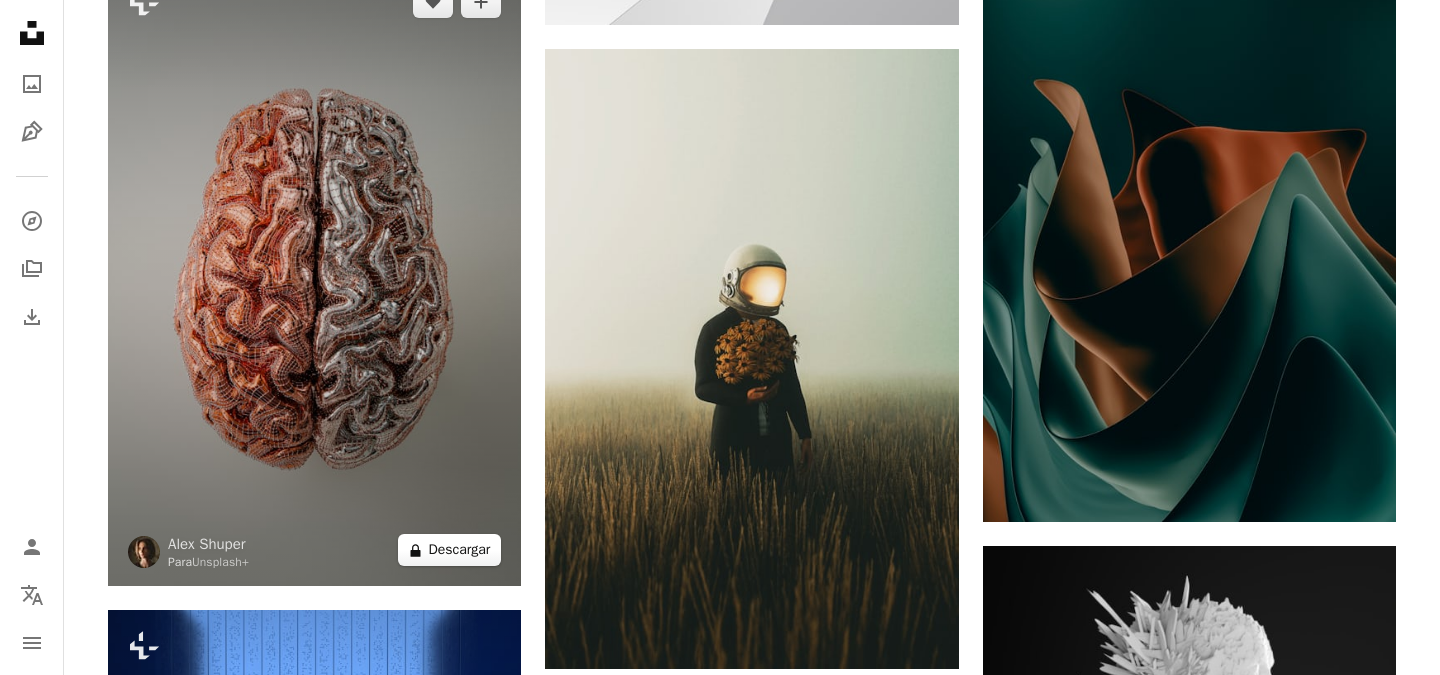 click on "A lock Descargar" at bounding box center (450, 550) 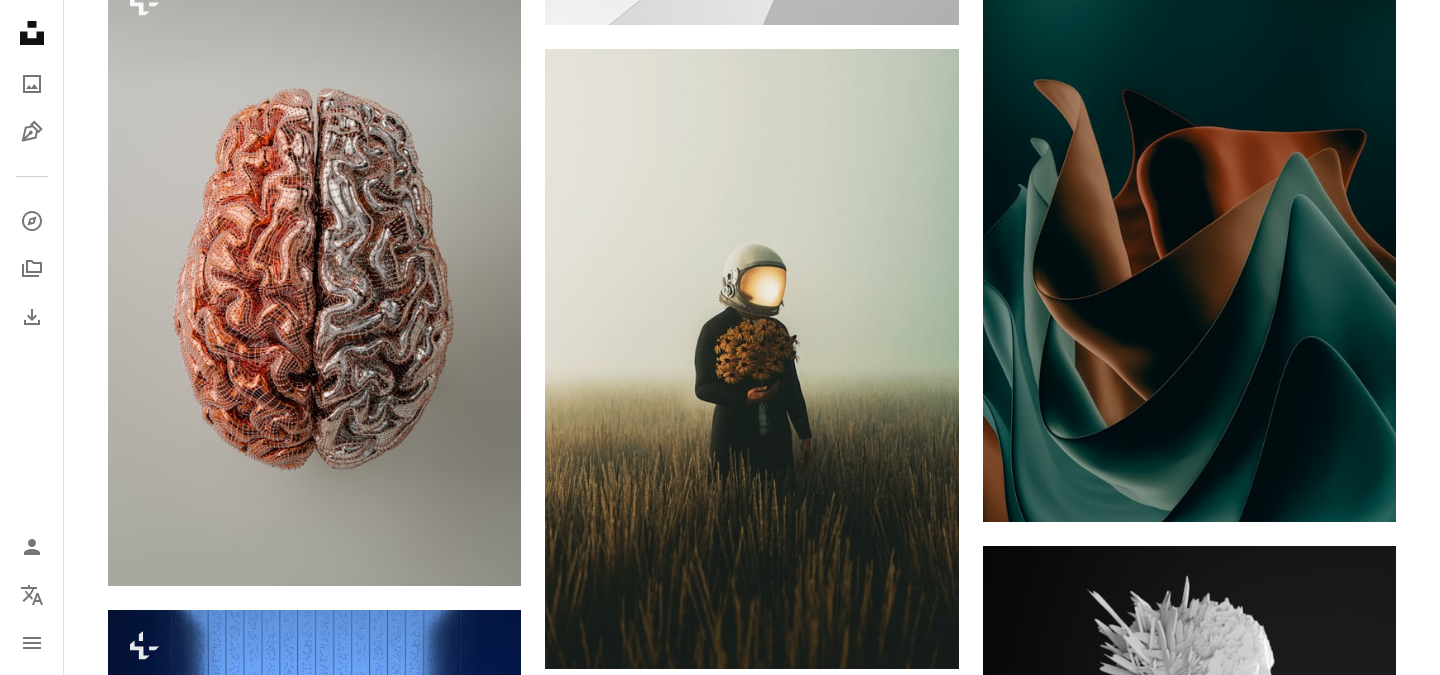 click on "An X shape Imágenes premium, listas para usar. Obtén acceso ilimitado. A plus sign Contenido solo para miembros añadido mensualmente A plus sign Descargas ilimitadas libres de derechos A plus sign Ilustraciones  Nuevo A plus sign Protecciones legales mejoradas anualmente 66 %  de descuento mensualmente 12 $   4 $ USD al mes * Obtener  Unsplash+ *Cuando se paga anualmente, se factura por adelantado  48 $ Más los impuestos aplicables. Se renueva automáticamente. Cancela cuando quieras." at bounding box center [720, 5347] 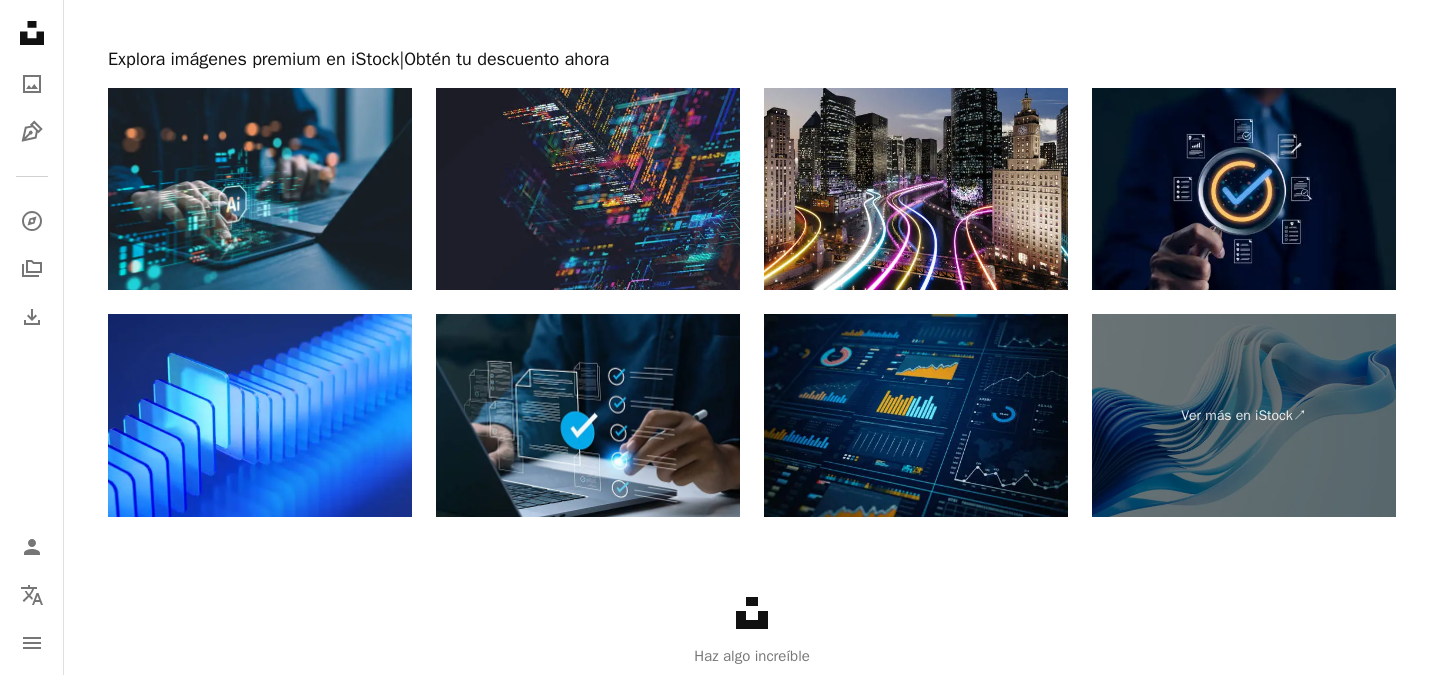 scroll, scrollTop: 7213, scrollLeft: 0, axis: vertical 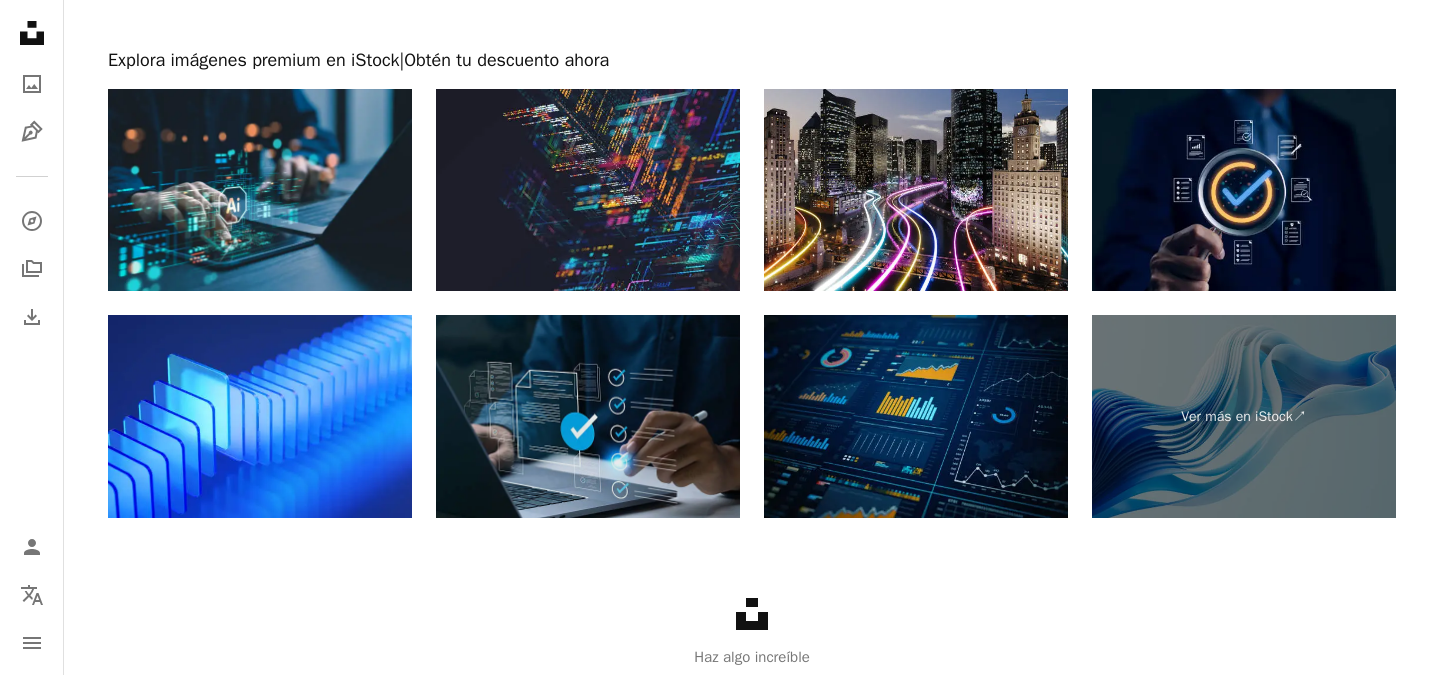 click at bounding box center (588, 416) 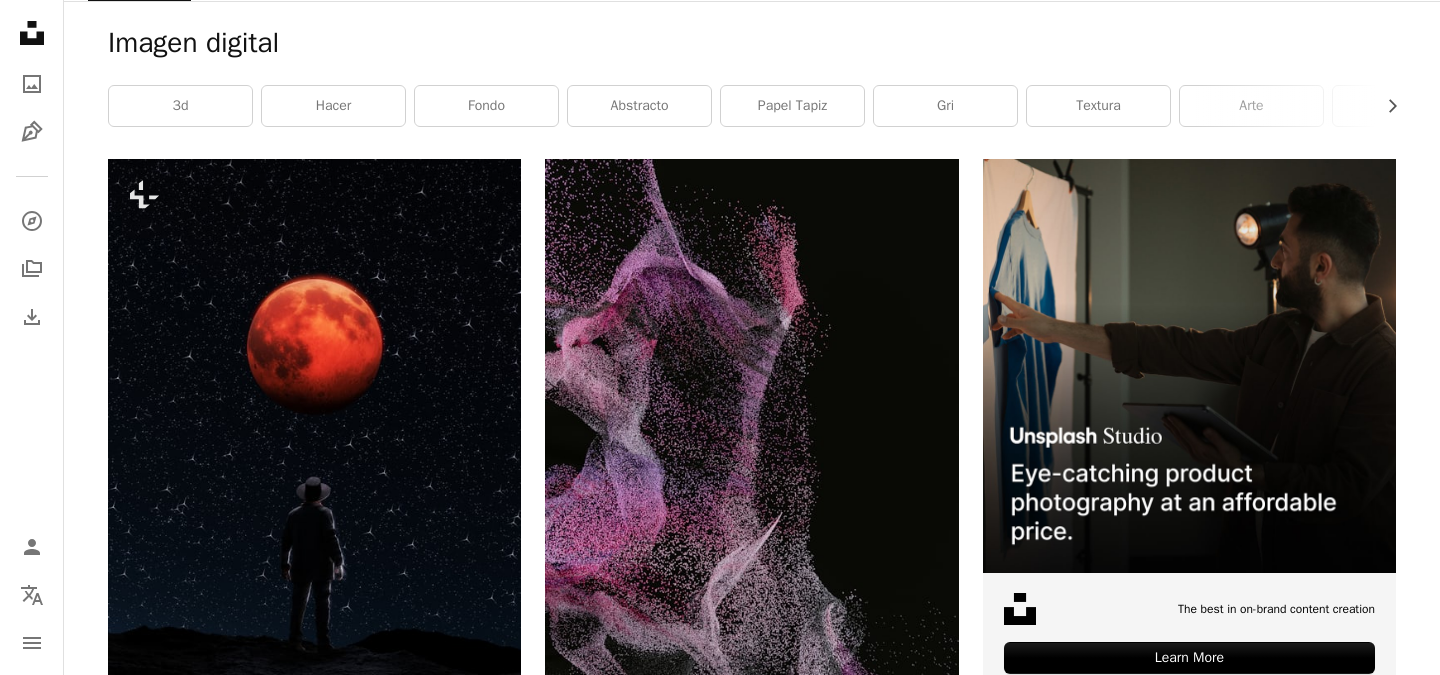 scroll, scrollTop: 337, scrollLeft: 0, axis: vertical 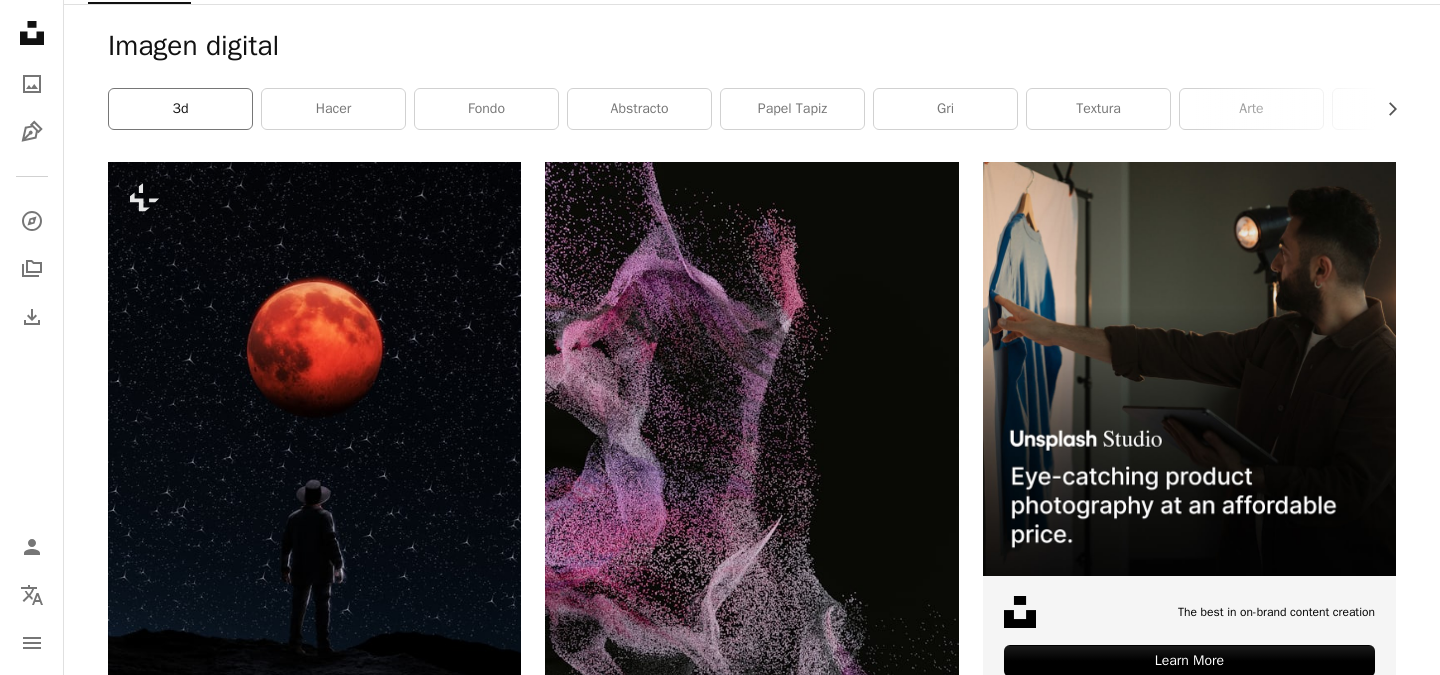 click on "3d" at bounding box center (180, 109) 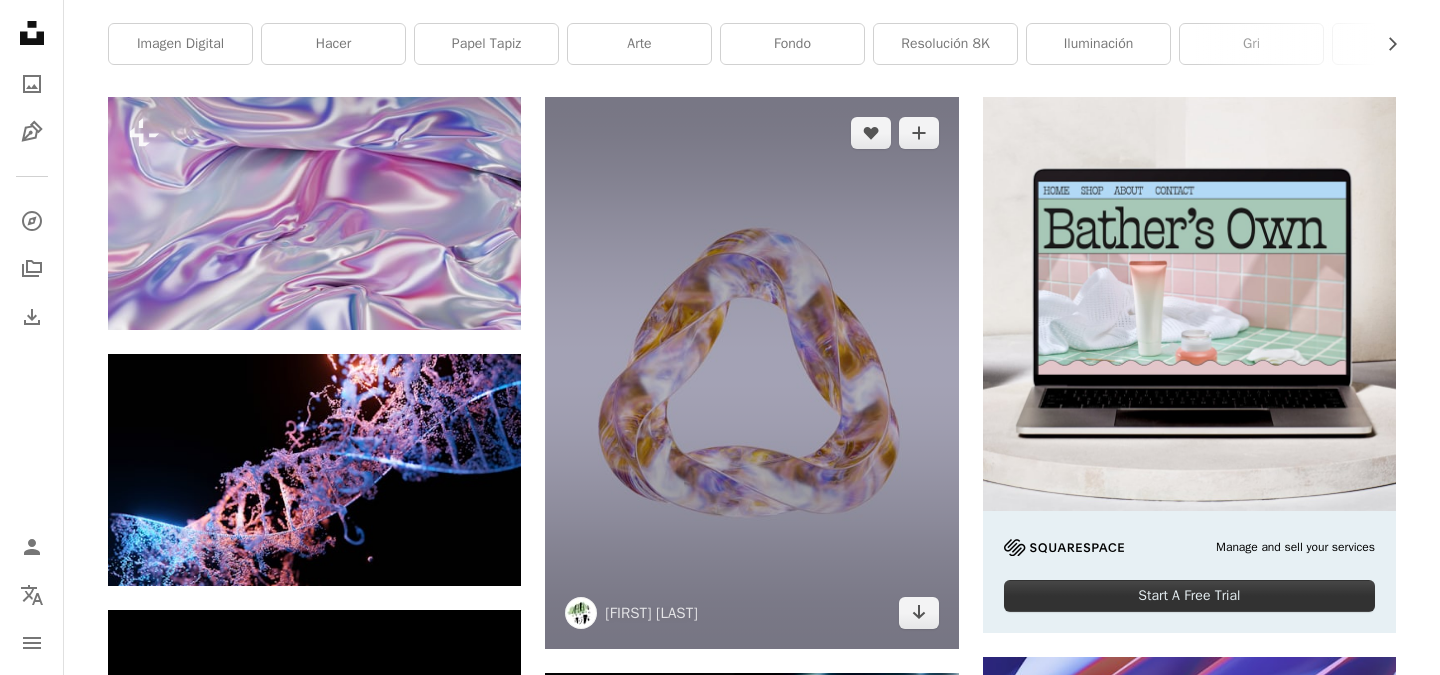 scroll, scrollTop: 382, scrollLeft: 0, axis: vertical 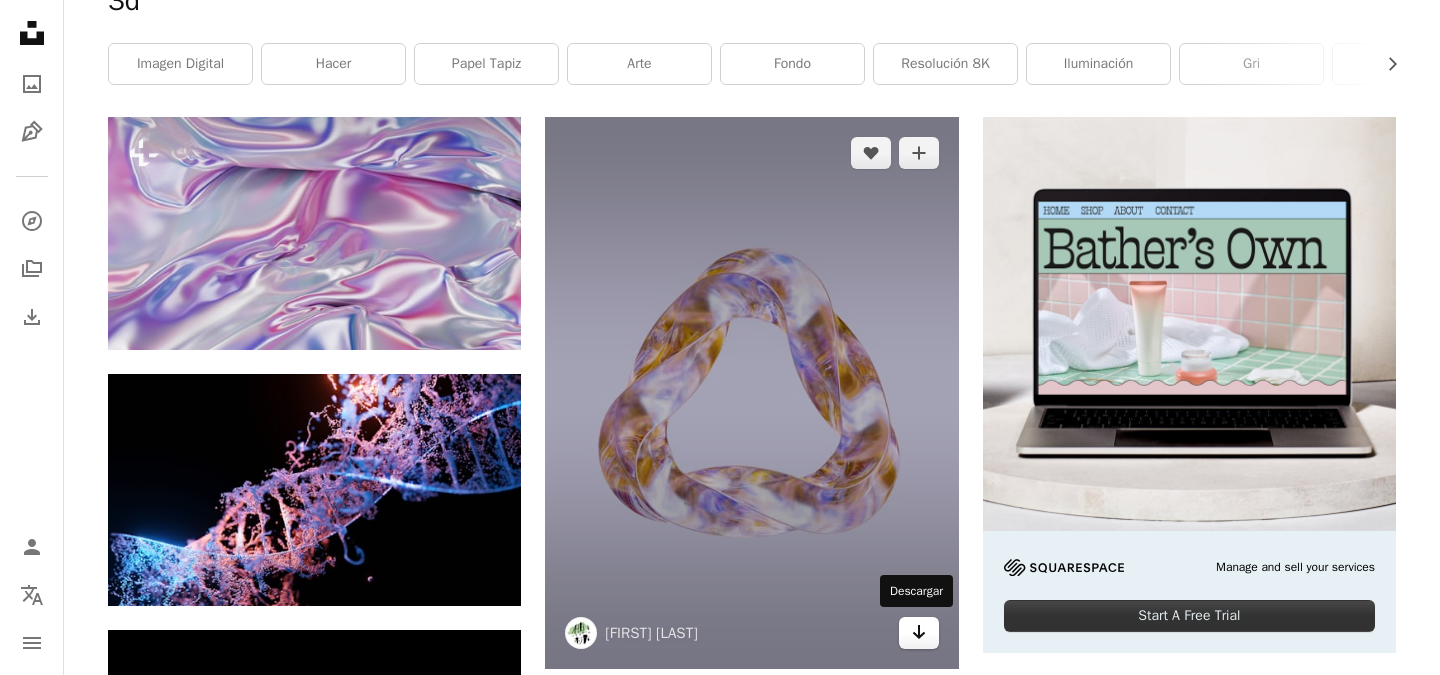 click on "Arrow pointing down" at bounding box center [919, 633] 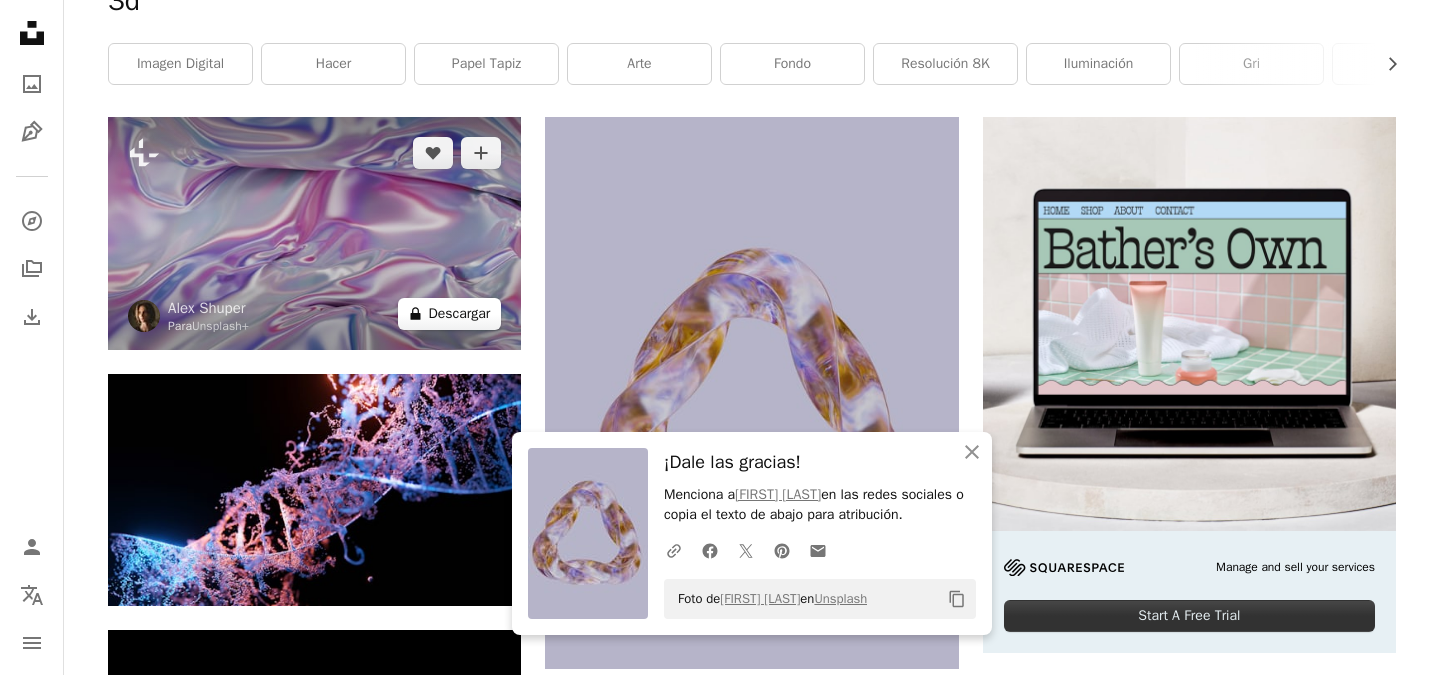 click on "A lock Descargar" at bounding box center (450, 314) 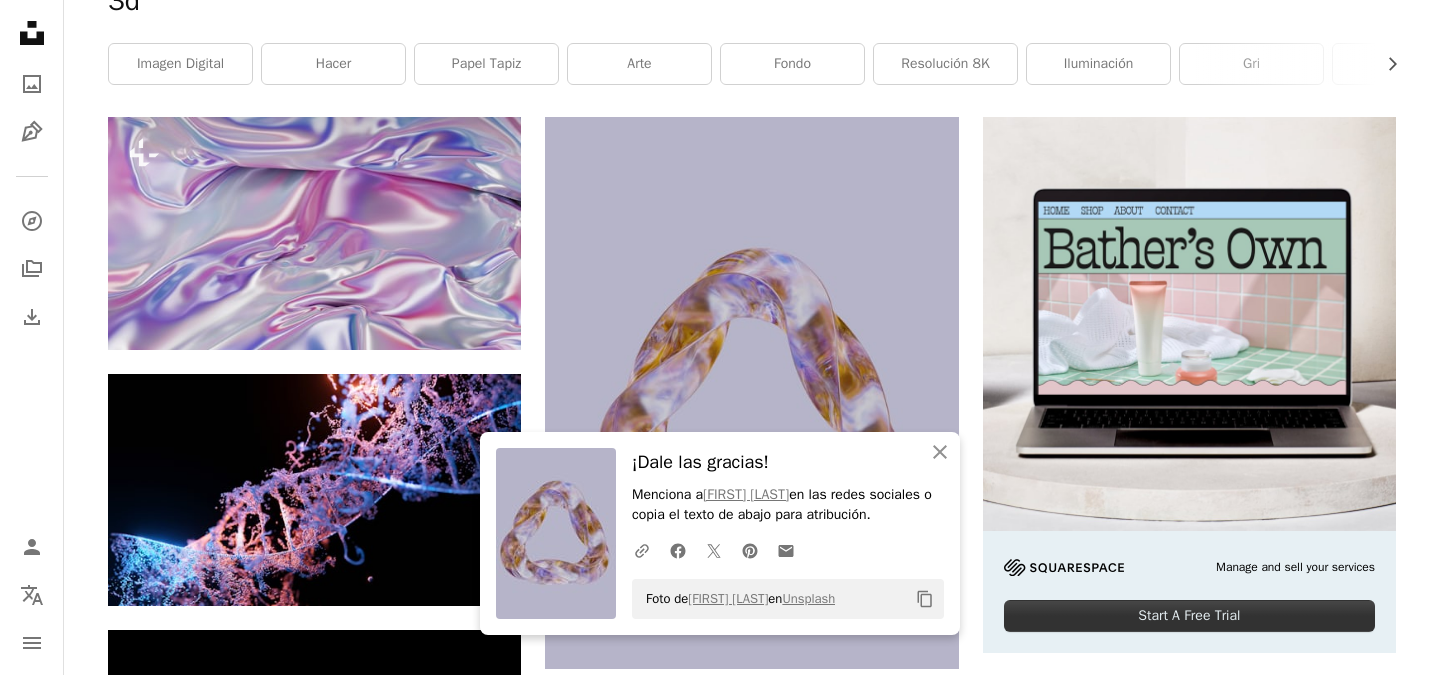 click on "An X shape An X shape Cerrar ¡Dale las gracias! Menciona a [FIRST] [LAST] en las redes sociales o copia el texto de abajo para atribución. A URL sharing icon (chains) Facebook icon X (formerly Twitter) icon Pinterest icon An envelope Foto de [FIRST] [LAST] en Unsplash
Copy content Imágenes premium, listas para usar. Obtén acceso ilimitado. A plus sign Contenido solo para miembros añadido mensualmente A plus sign Descargas ilimitadas libres de derechos A plus sign Ilustraciones  Nuevo A plus sign Protecciones legales mejoradas anualmente 66 %  de descuento mensualmente 12 $   4 $ USD al mes * Obtener  Unsplash+ *Cuando se paga anualmente, se factura por adelantado  48 $ Más los impuestos aplicables. Se renueva automáticamente. Cancela cuando quieras." at bounding box center (720, 4403) 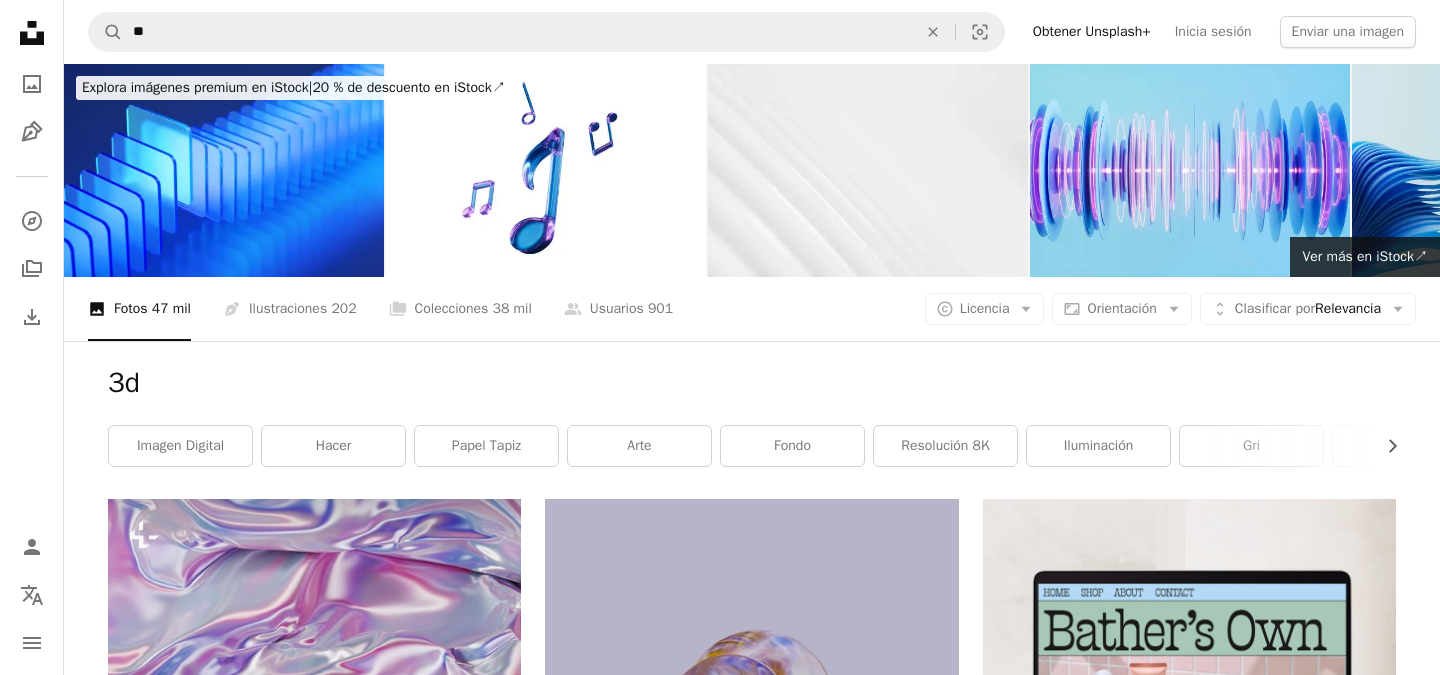 scroll, scrollTop: 0, scrollLeft: 0, axis: both 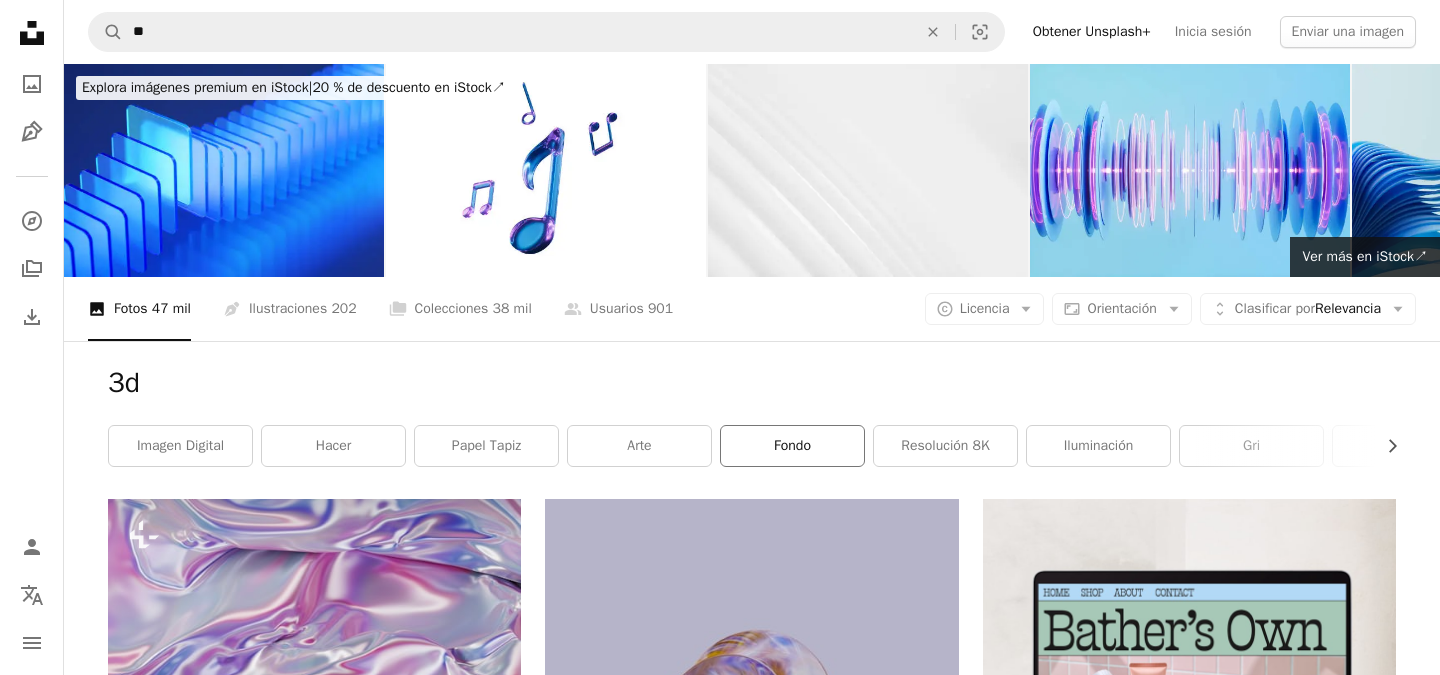 click on "fondo" at bounding box center [792, 446] 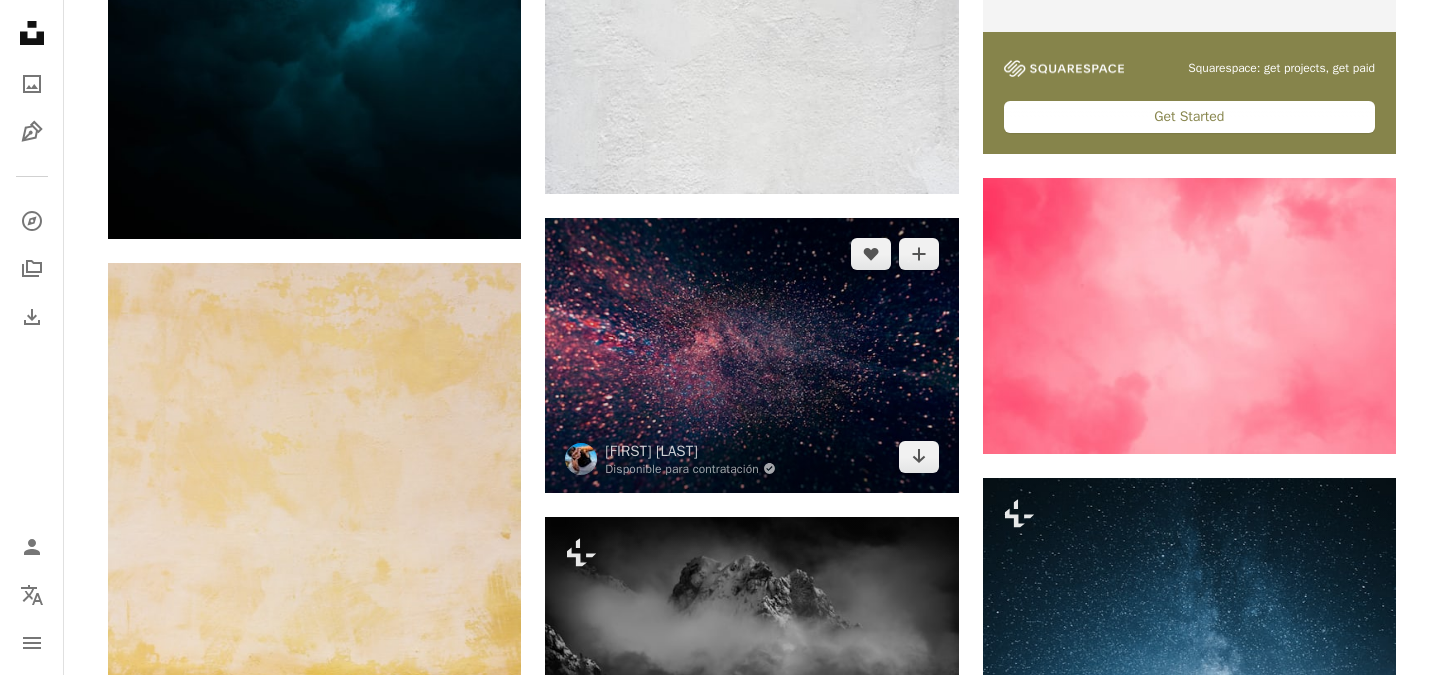 scroll, scrollTop: 957, scrollLeft: 0, axis: vertical 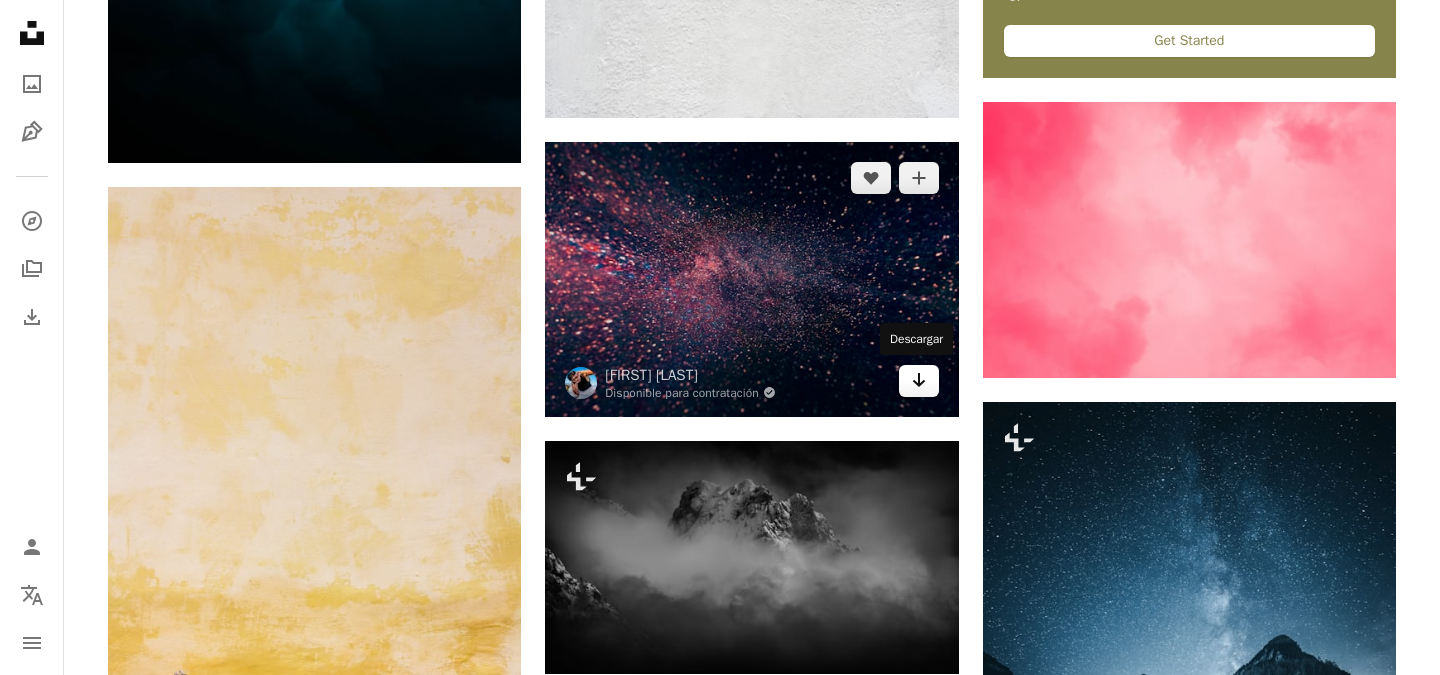 click 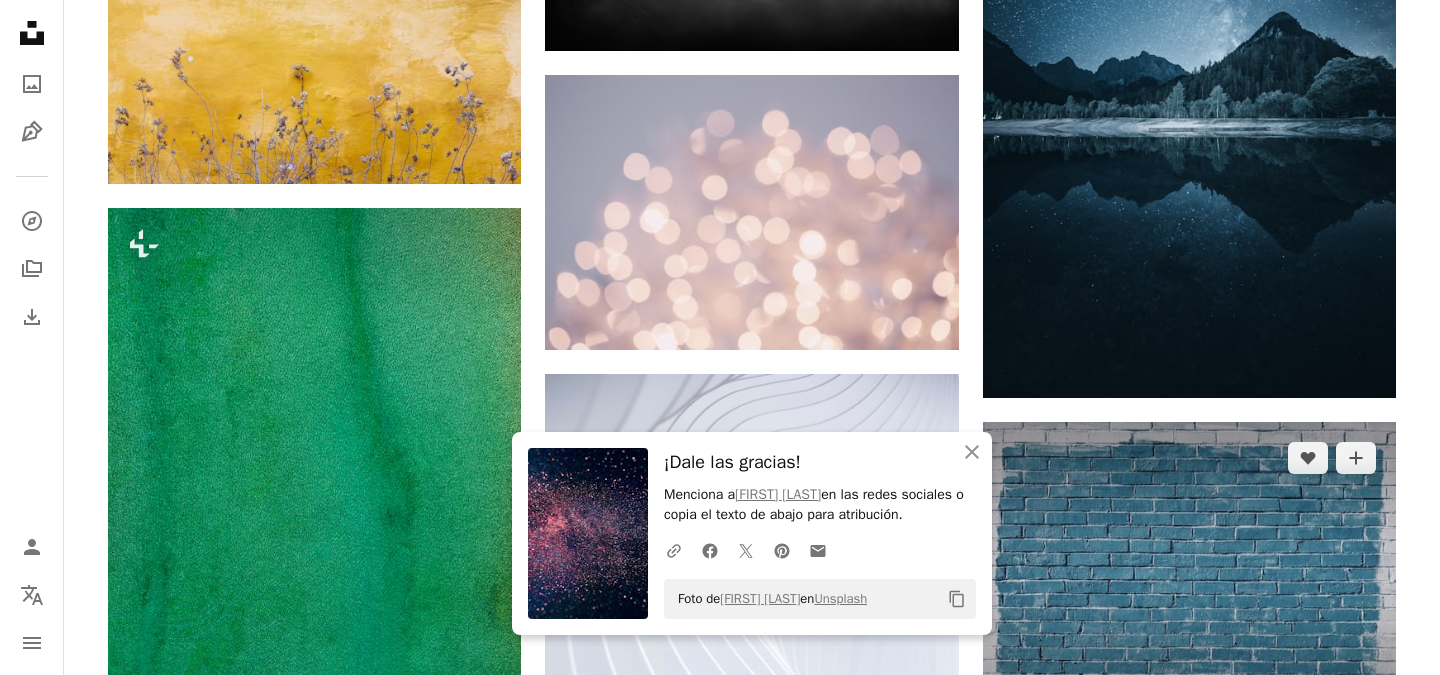 scroll, scrollTop: 1609, scrollLeft: 0, axis: vertical 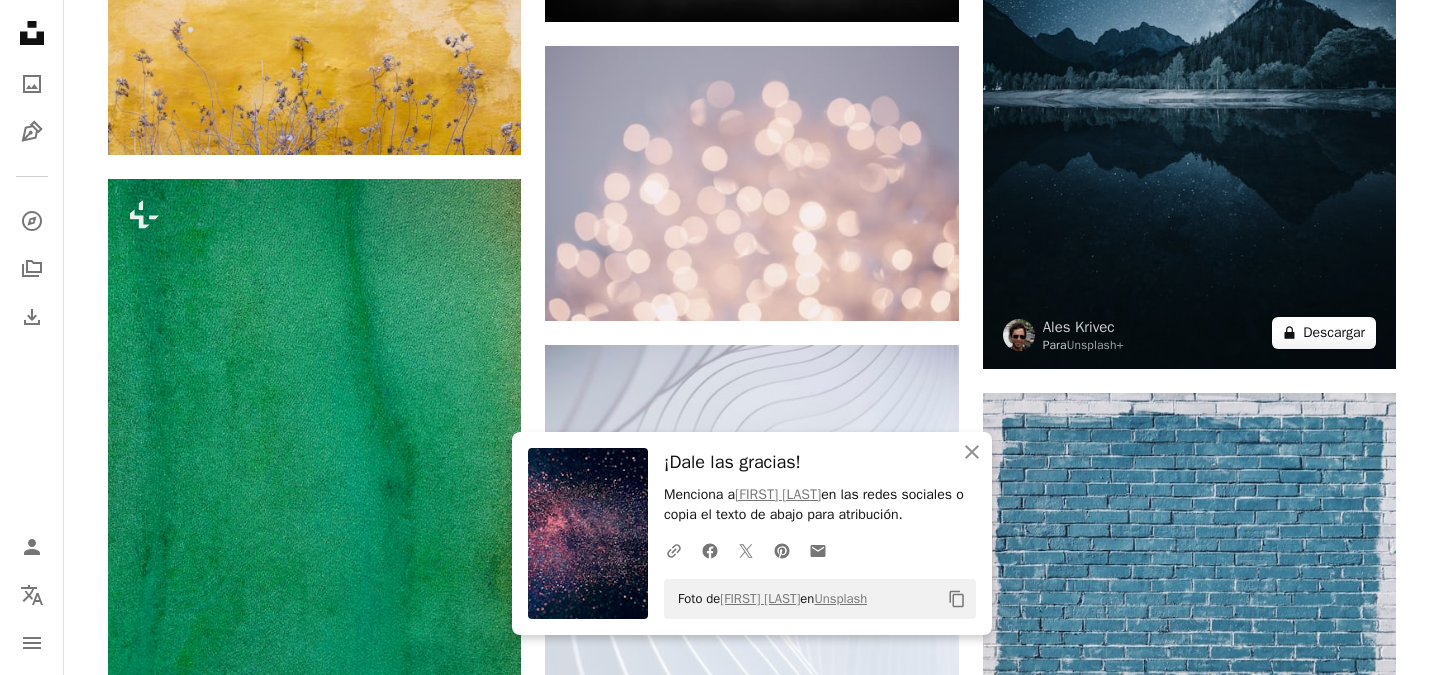 click on "A lock Descargar" at bounding box center [1324, 333] 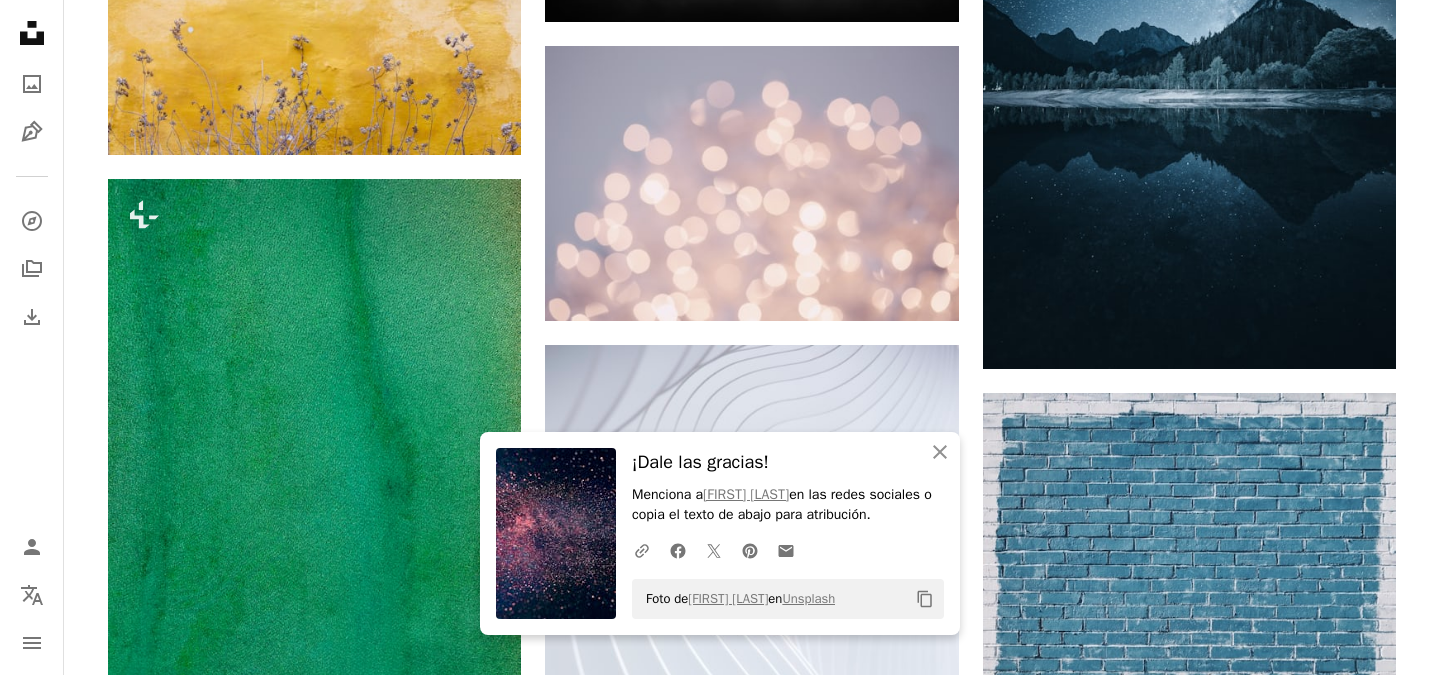 click on "An X shape An X shape Cerrar ¡Dale las gracias! Menciona a [FIRST] [LAST] en las redes sociales o copia el texto de abajo para atribución. A URL sharing icon (chains) Facebook icon X (formerly Twitter) icon Pinterest icon An envelope Foto de [FIRST] [LAST] en Unsplash
Copy content Imágenes premium, listas para usar. Obtén acceso ilimitado. A plus sign Contenido solo para miembros añadido mensualmente A plus sign Descargas ilimitadas libres de derechos A plus sign Ilustraciones  Nuevo A plus sign Protecciones legales mejoradas anualmente 66 %  de descuento mensualmente 12 $   4 $ USD al mes * Obtener  Unsplash+ *Cuando se paga anualmente, se factura por adelantado  48 $ Más los impuestos aplicables. Se renueva automáticamente. Cancela cuando quieras." at bounding box center [720, 3349] 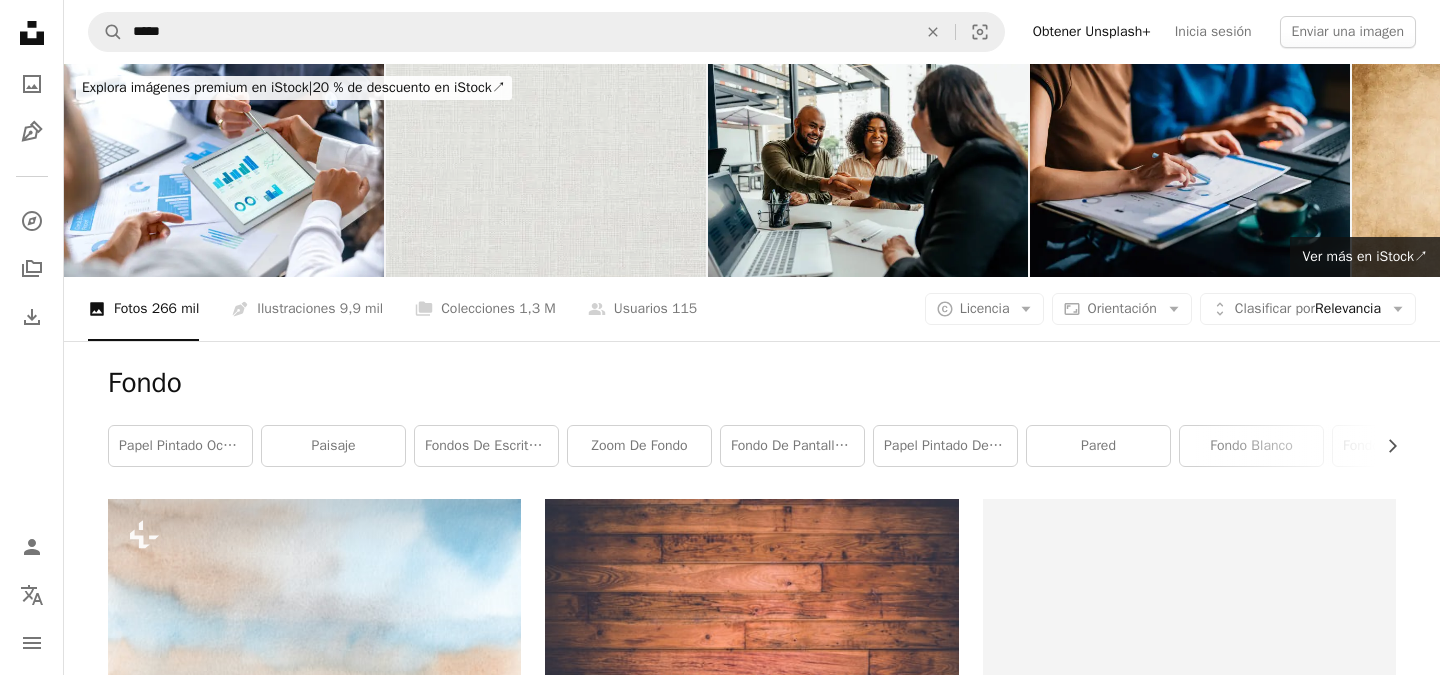 scroll, scrollTop: 0, scrollLeft: 0, axis: both 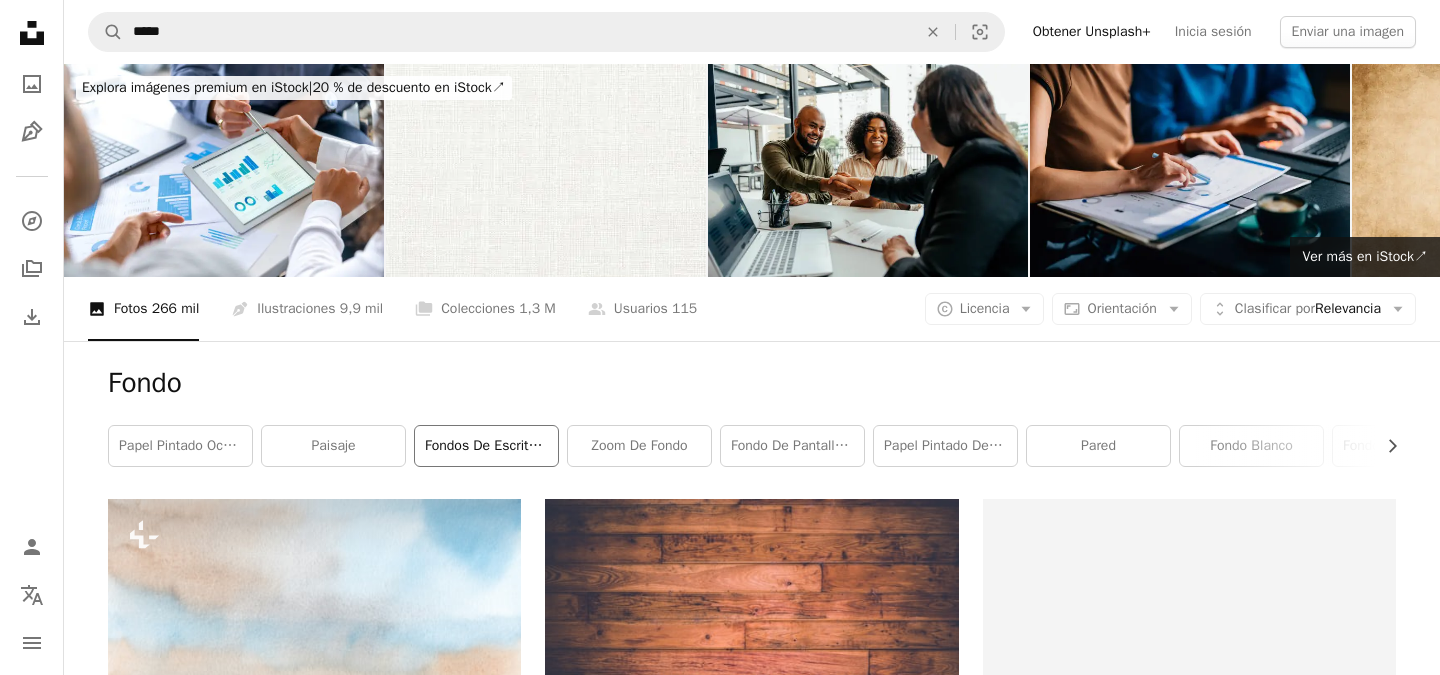 click on "Fondos de escritorio" at bounding box center (486, 446) 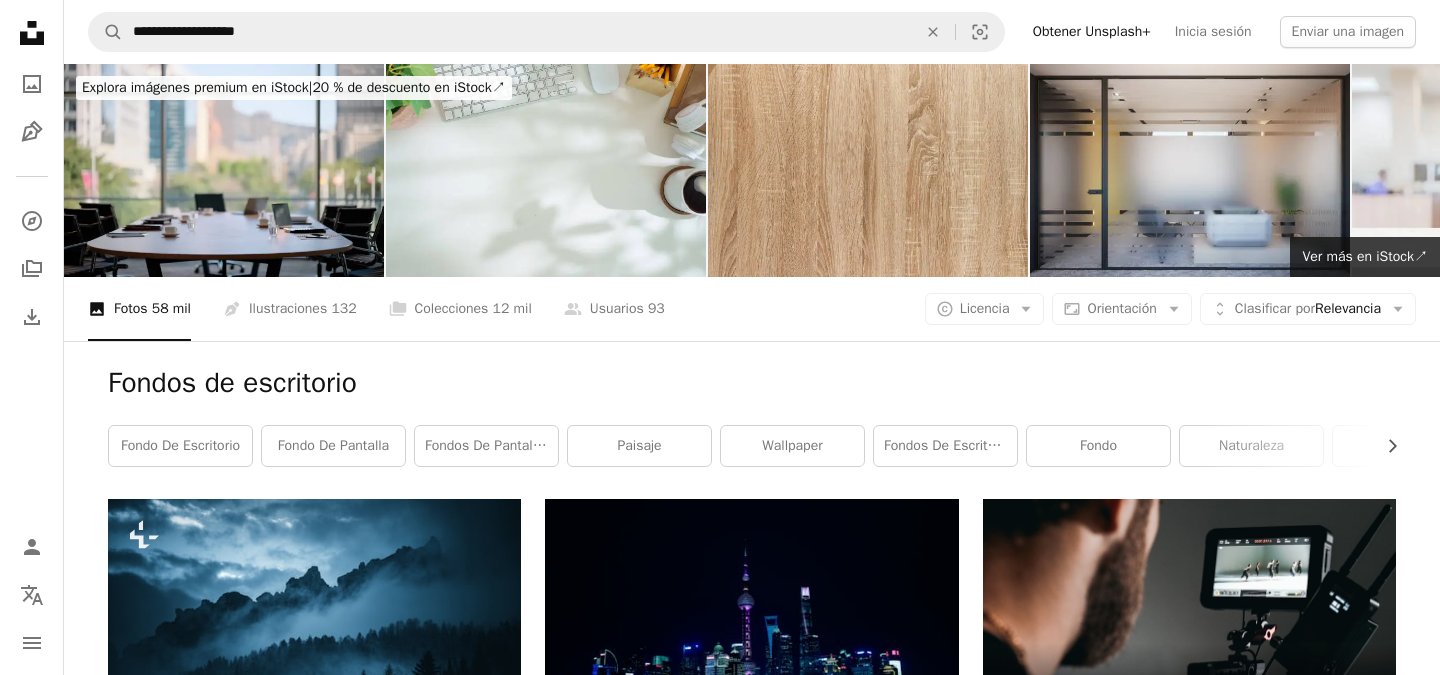 scroll, scrollTop: 0, scrollLeft: 0, axis: both 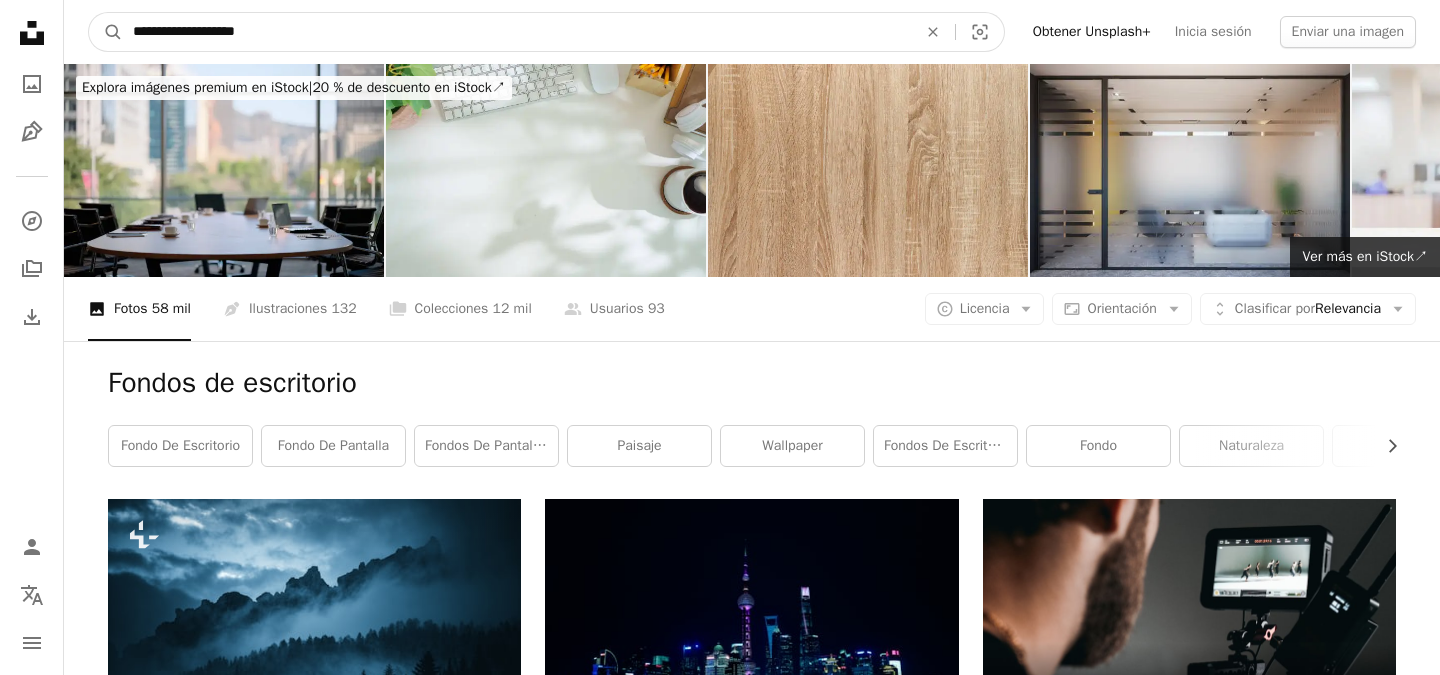 click on "**********" at bounding box center (517, 32) 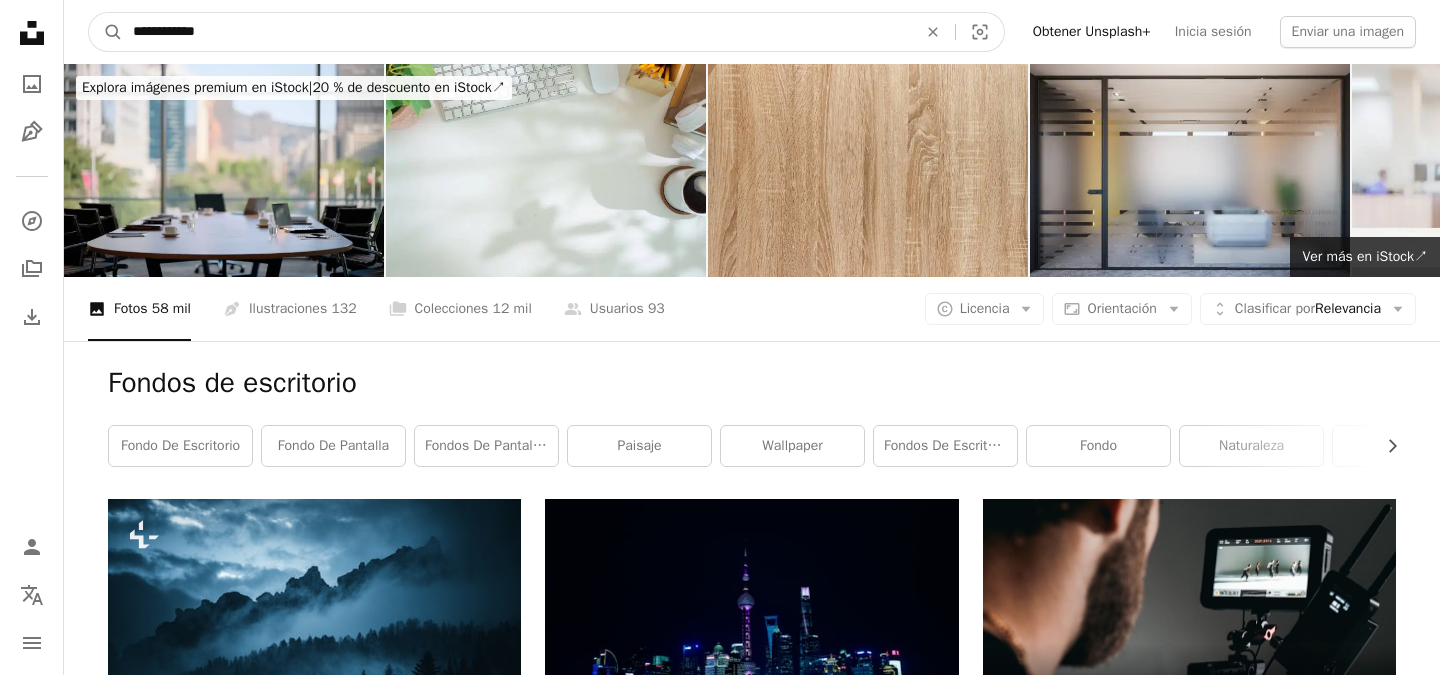type on "**********" 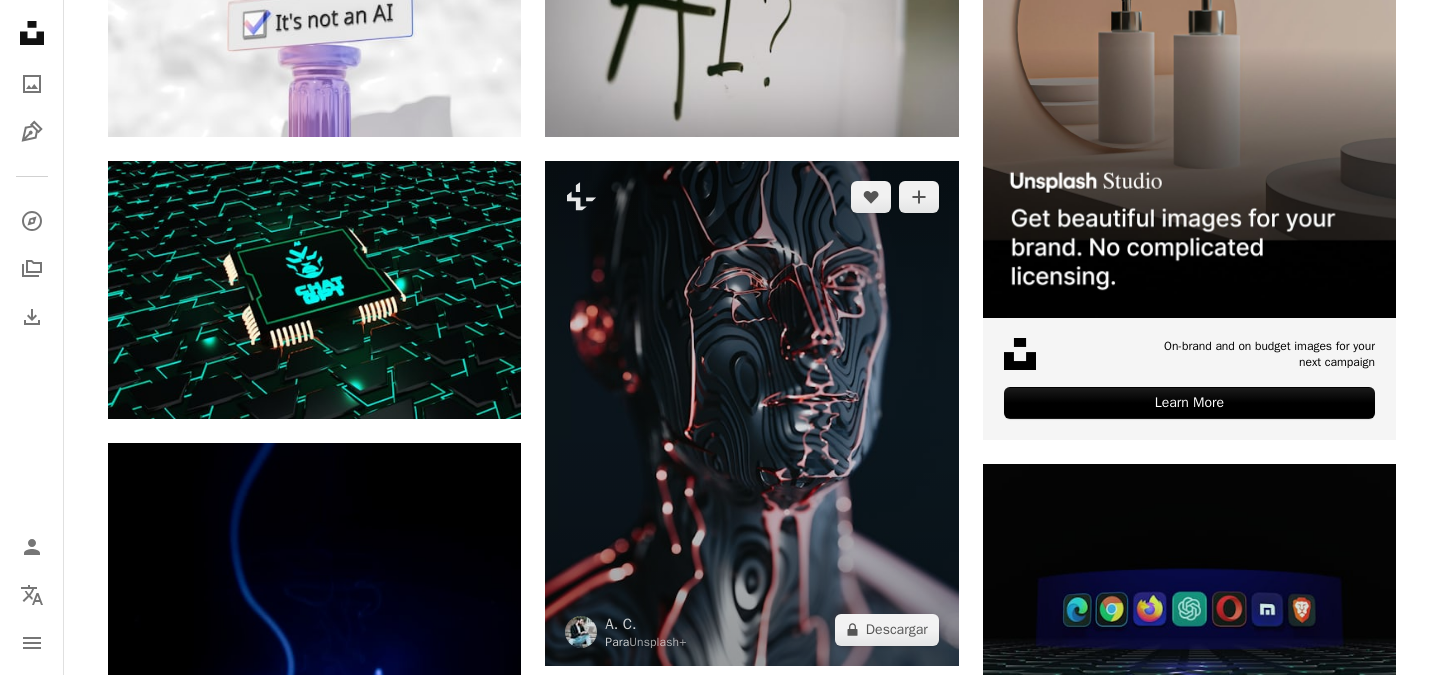 scroll, scrollTop: 618, scrollLeft: 0, axis: vertical 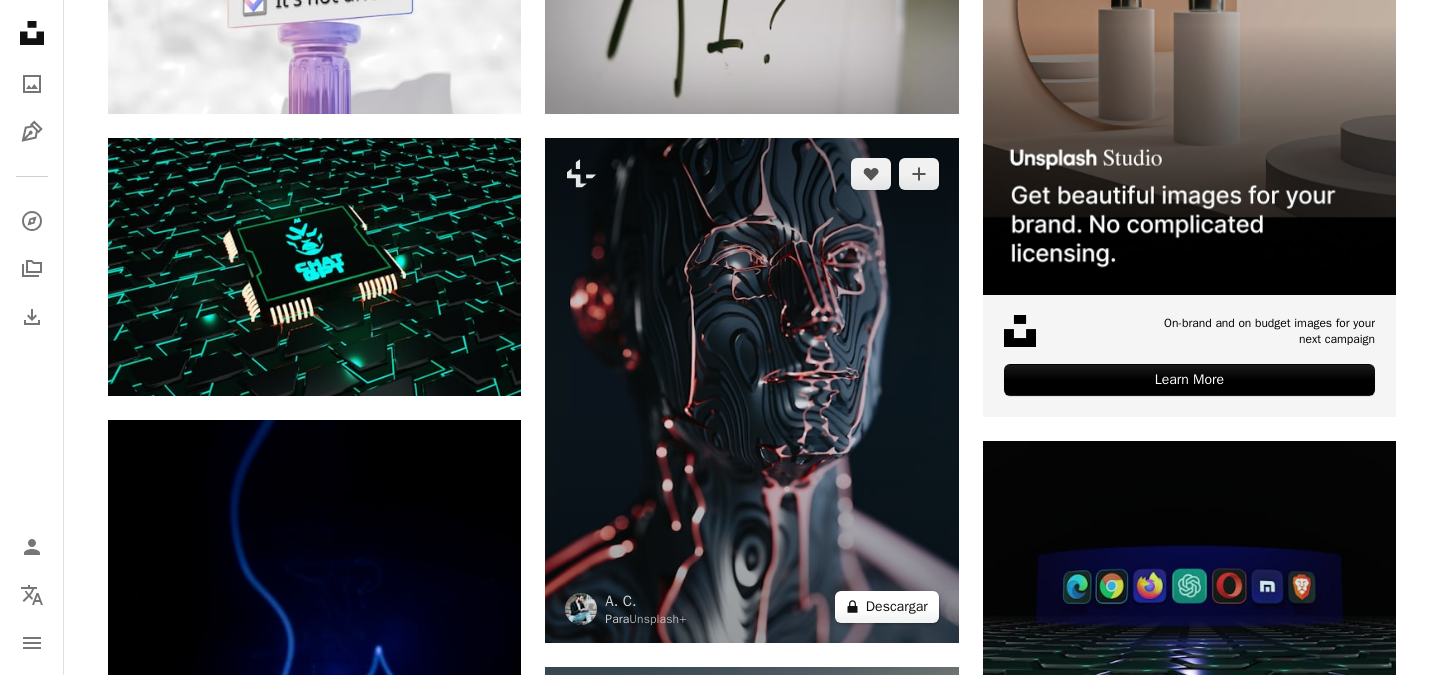 click on "A lock Descargar" at bounding box center (887, 607) 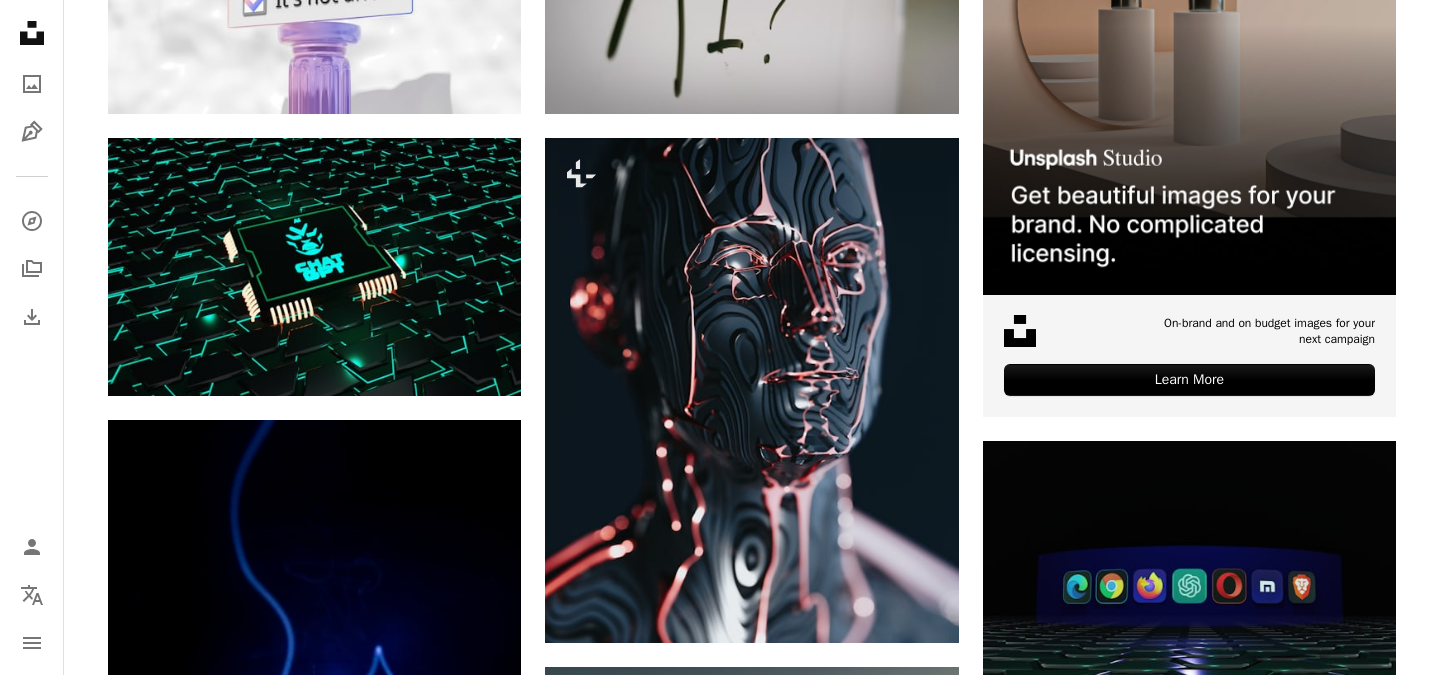 click on "An X shape Imágenes premium, listas para usar. Obtén acceso ilimitado. A plus sign Contenido solo para miembros añadido mensualmente A plus sign Descargas ilimitadas libres de derechos A plus sign Ilustraciones  Nuevo A plus sign Protecciones legales mejoradas anualmente 66 %  de descuento mensualmente 12 $   4 $ USD al mes * Obtener  Unsplash+ *Cuando se paga anualmente, se factura por adelantado  48 $ Más los impuestos aplicables. Se renueva automáticamente. Cancela cuando quieras." at bounding box center [720, 4549] 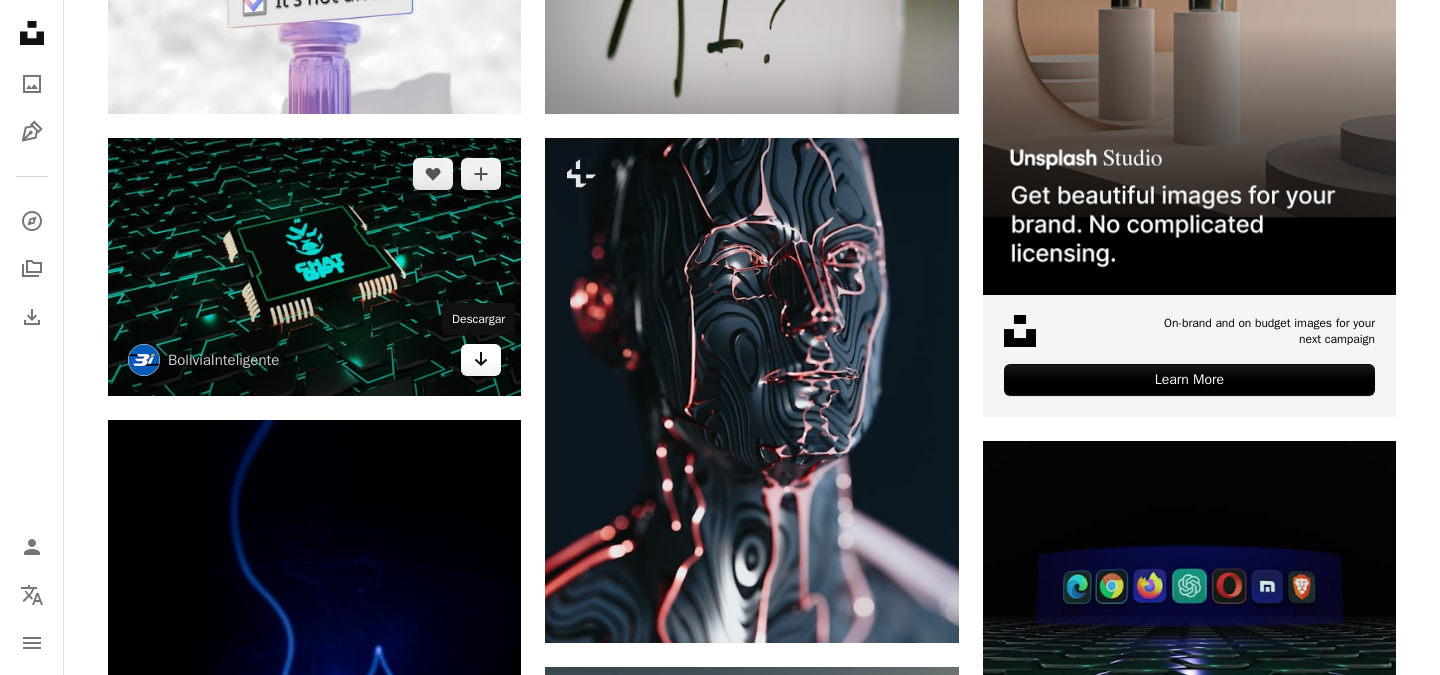 click on "Arrow pointing down" 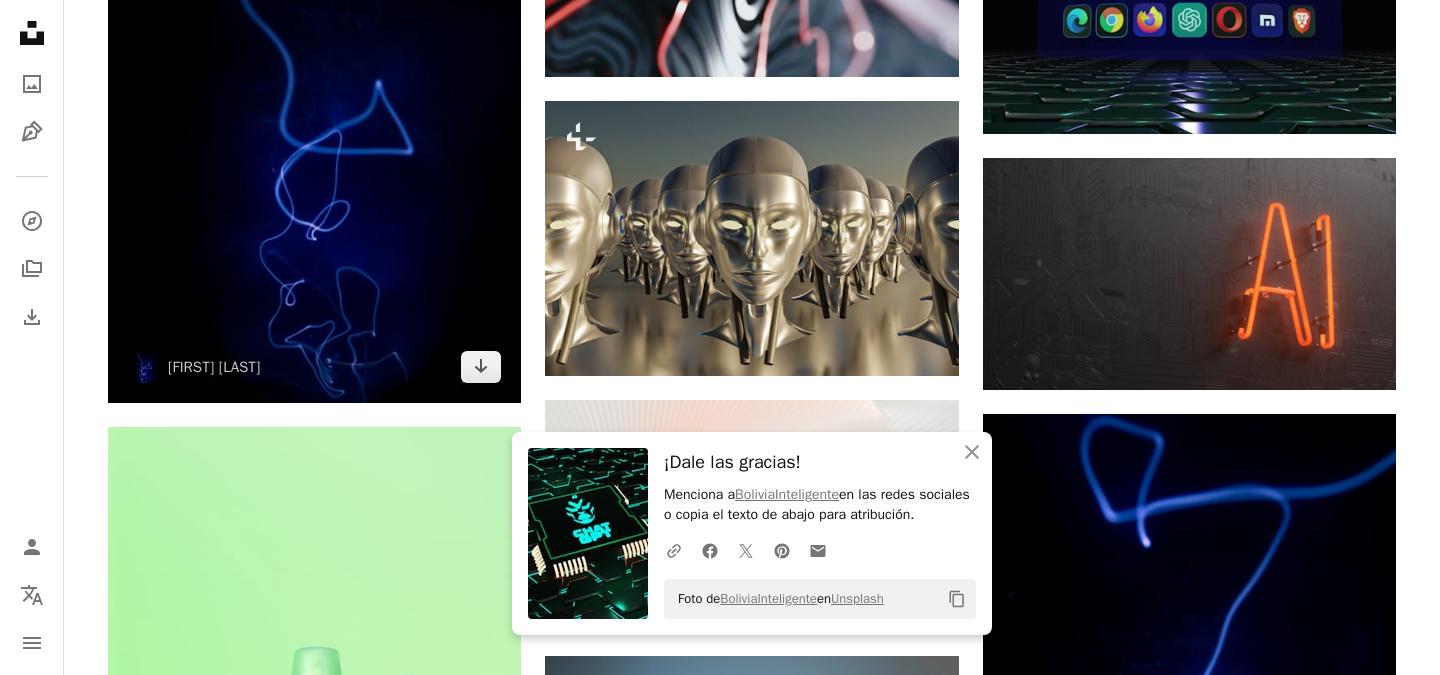 scroll, scrollTop: 1185, scrollLeft: 0, axis: vertical 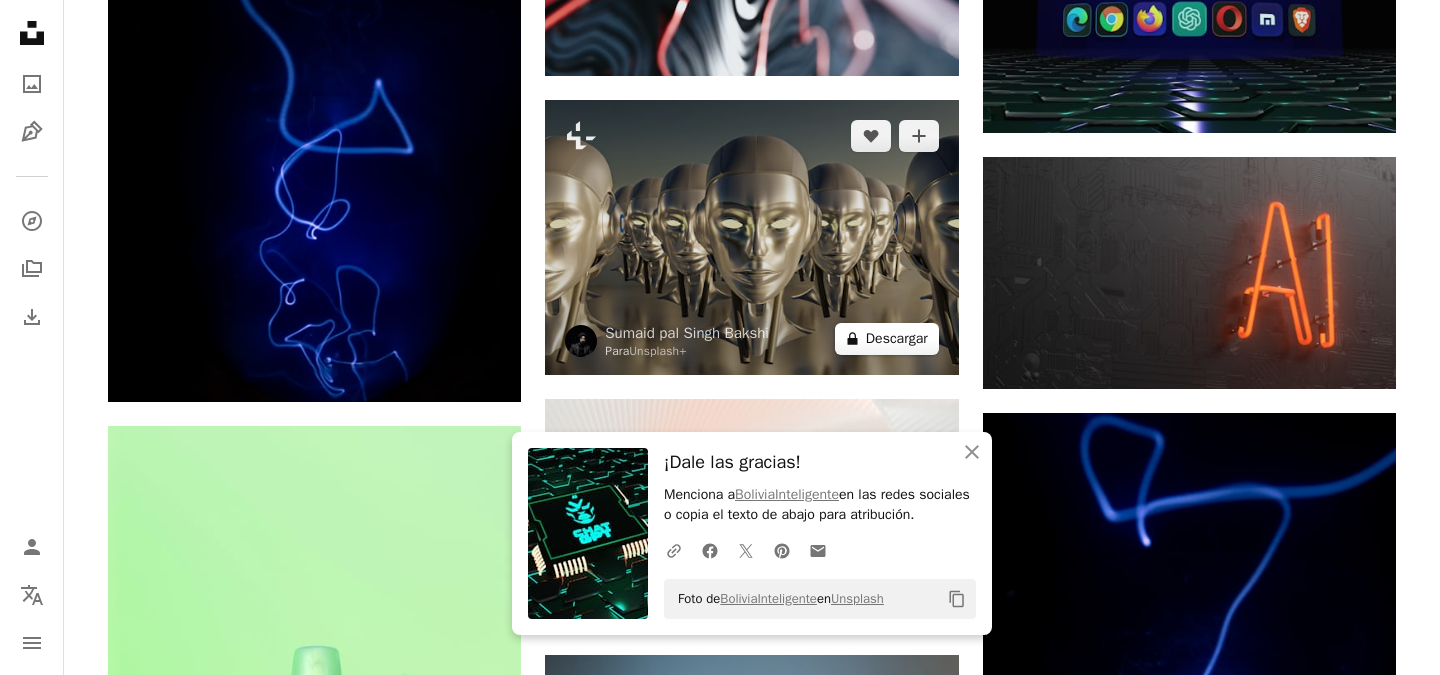 click on "A lock Descargar" at bounding box center (887, 339) 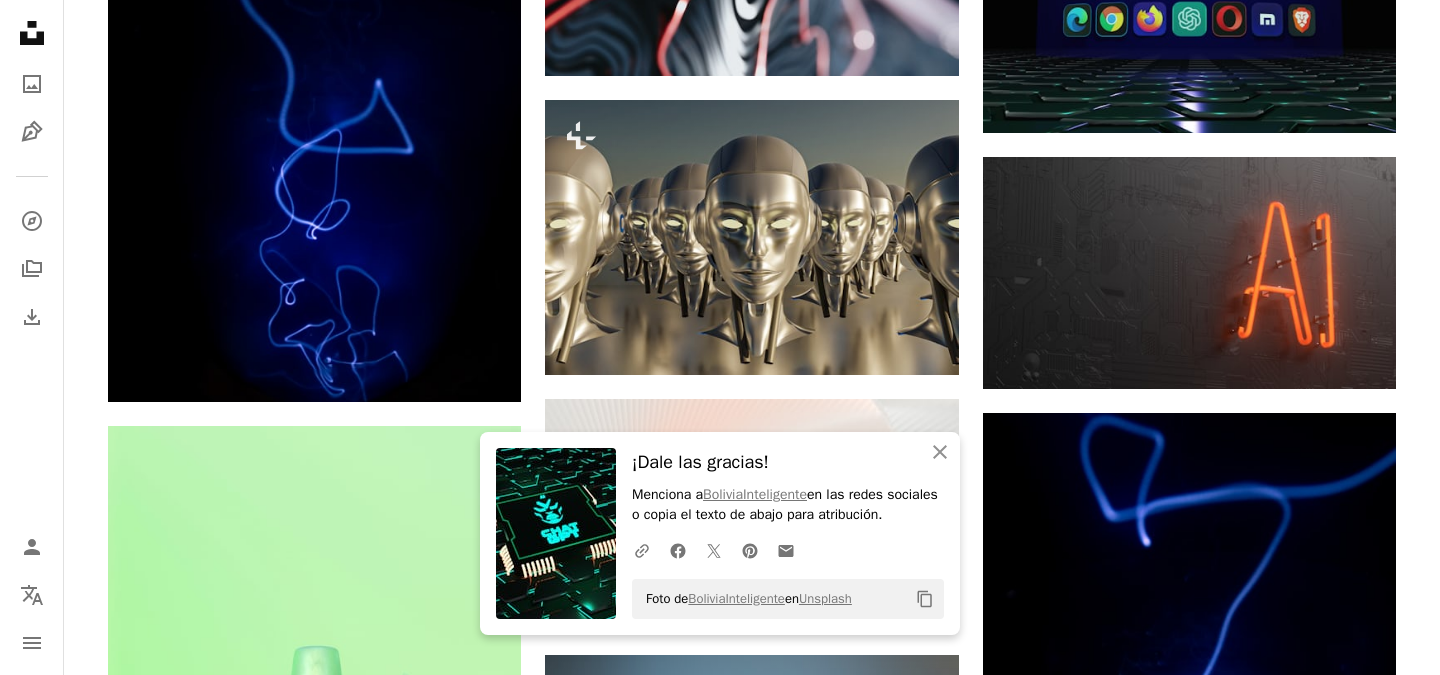 click on "An X shape An X shape Cerrar ¡Dale las gracias! Menciona a [FIRST] [LAST] en las redes sociales o copia el texto de abajo para atribución. A URL sharing icon (chains) Facebook icon X (formerly Twitter) icon Pinterest icon An envelope Foto de [FIRST] [LAST] en Unsplash
Copy content Imágenes premium, listas para usar. Obtén acceso ilimitado. A plus sign Contenido solo para miembros añadido mensualmente A plus sign Descargas ilimitadas libres de derechos A plus sign Ilustraciones  Nuevo A plus sign Protecciones legales mejoradas anualmente 66 %  de descuento mensualmente 12 $   4 $ USD al mes * Obtener  Unsplash+ *Cuando se paga anualmente, se factura por adelantado  48 $ Más los impuestos aplicables. Se renueva automáticamente. Cancela cuando quieras." at bounding box center (720, 3982) 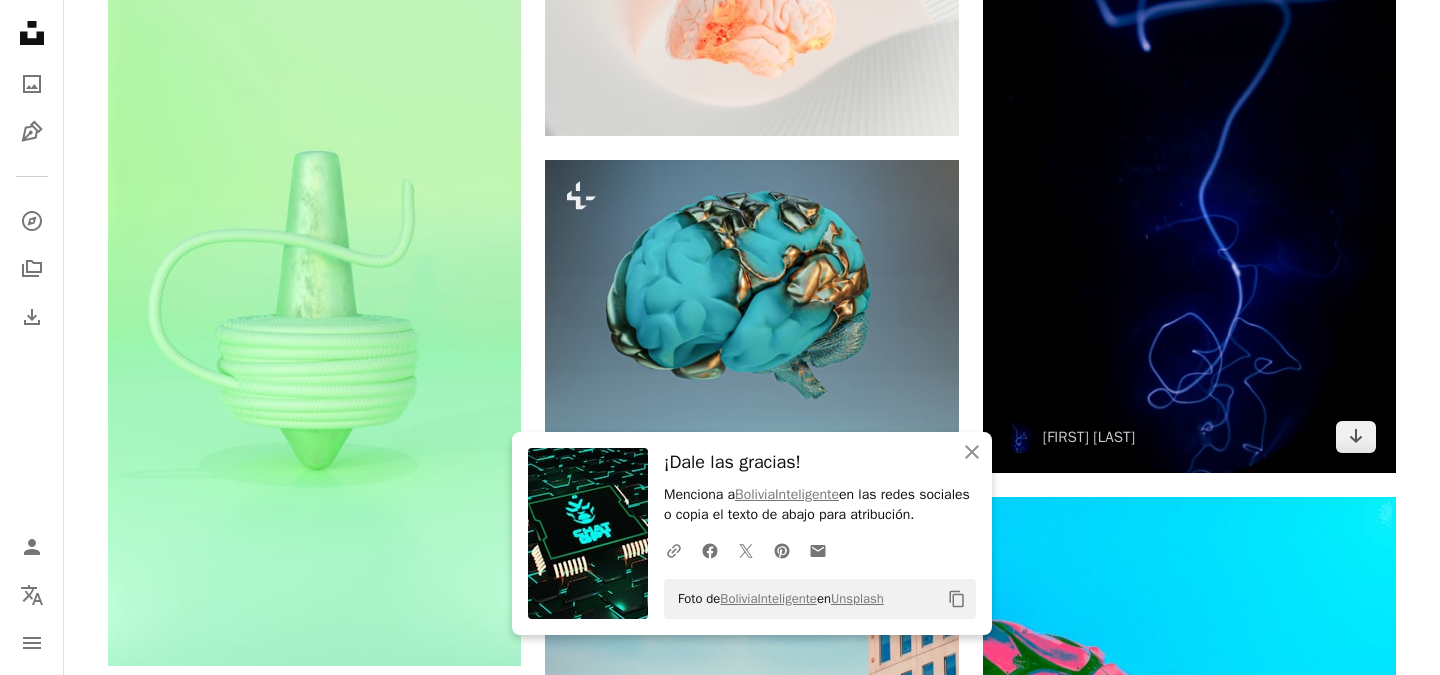 scroll, scrollTop: 1717, scrollLeft: 0, axis: vertical 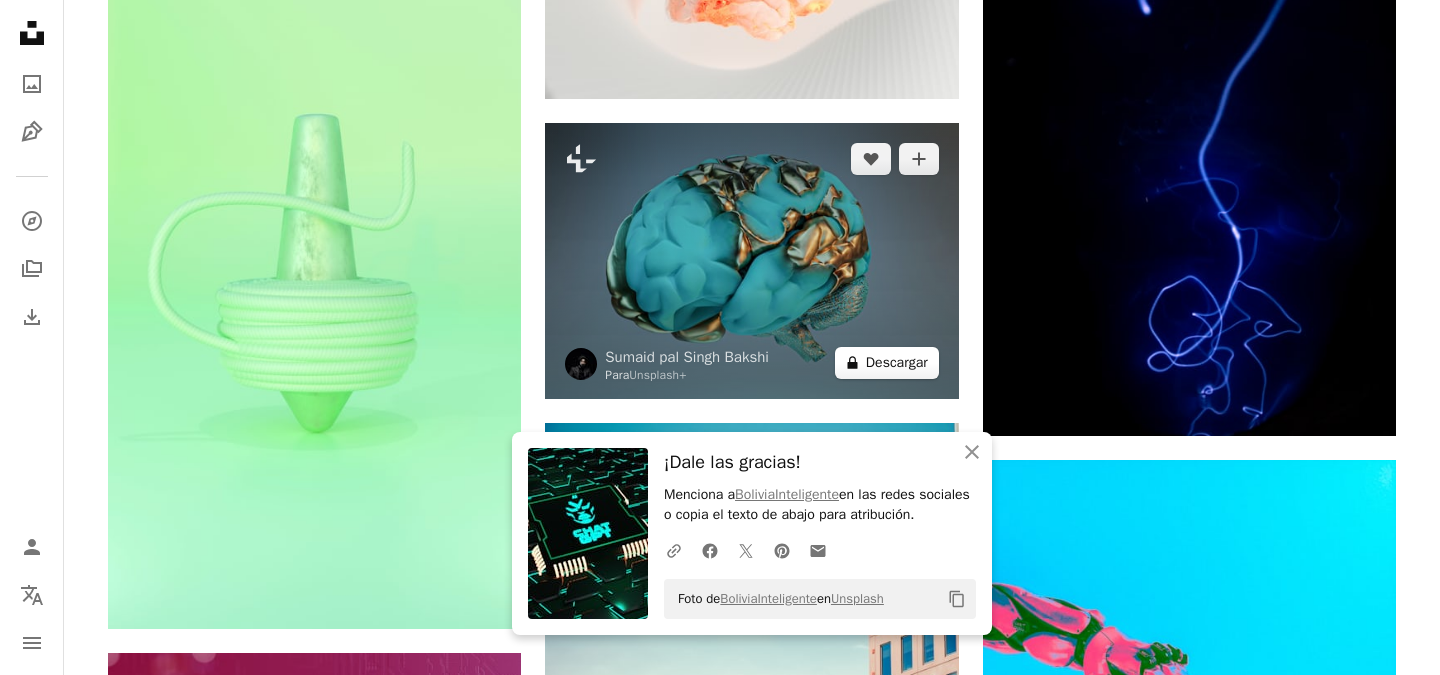 click on "A lock Descargar" at bounding box center (887, 363) 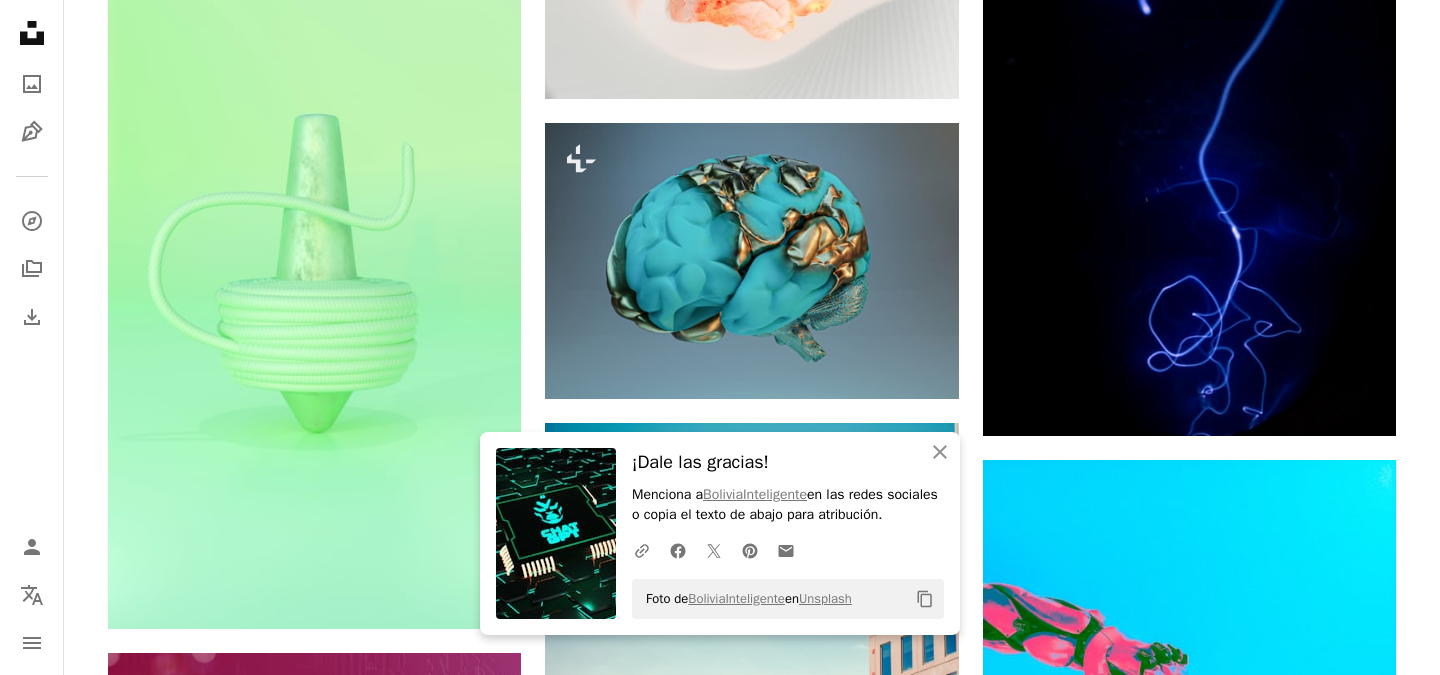 click on "An X shape An X shape Cerrar ¡Dale las gracias! Menciona a [FIRST] [LAST] en las redes sociales o copia el texto de abajo para atribución. A URL sharing icon (chains) Facebook icon X (formerly Twitter) icon Pinterest icon An envelope Foto de [FIRST] [LAST] en Unsplash
Copy content Imágenes premium, listas para usar. Obtén acceso ilimitado. A plus sign Contenido solo para miembros añadido mensualmente A plus sign Descargas ilimitadas libres de derechos A plus sign Ilustraciones  Nuevo A plus sign Protecciones legales mejoradas anualmente 66 %  de descuento mensualmente 12 $   4 $ USD al mes * Obtener  Unsplash+ *Cuando se paga anualmente, se factura por adelantado  48 $ Más los impuestos aplicables. Se renueva automáticamente. Cancela cuando quieras." at bounding box center (720, 3450) 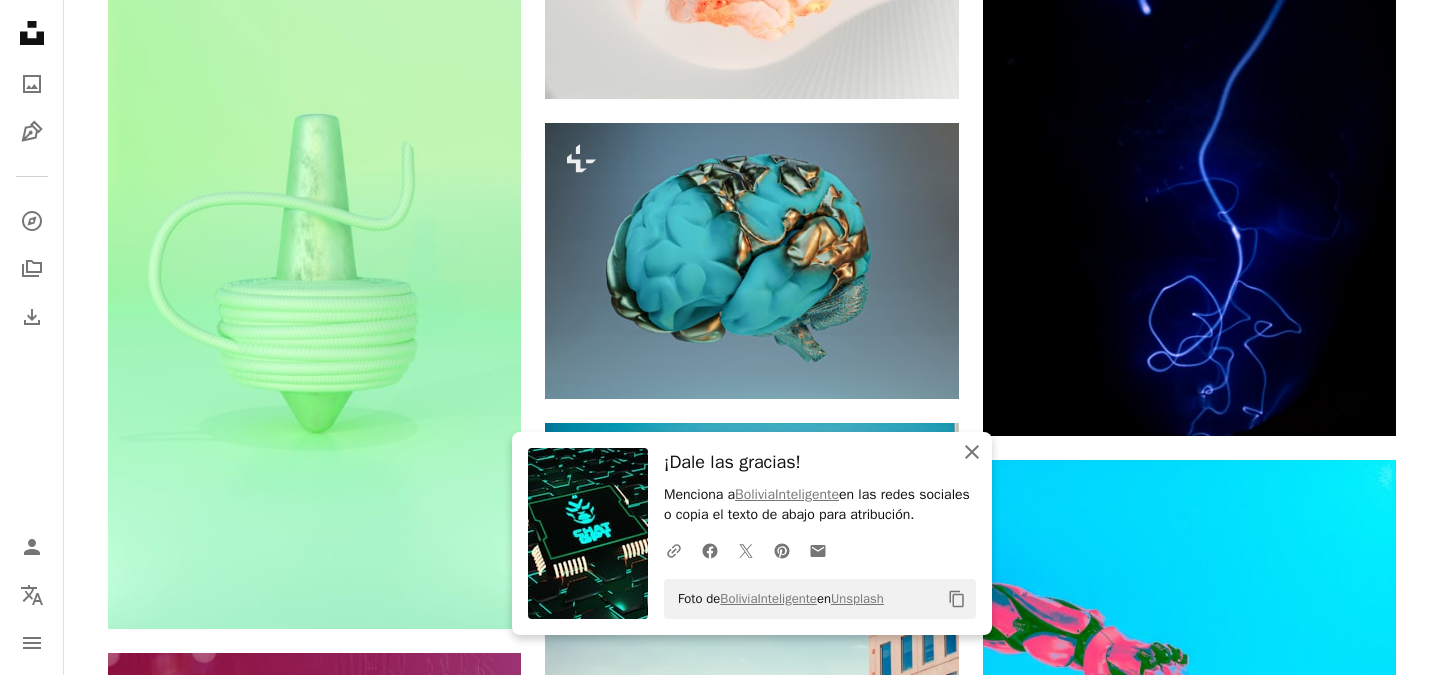 click 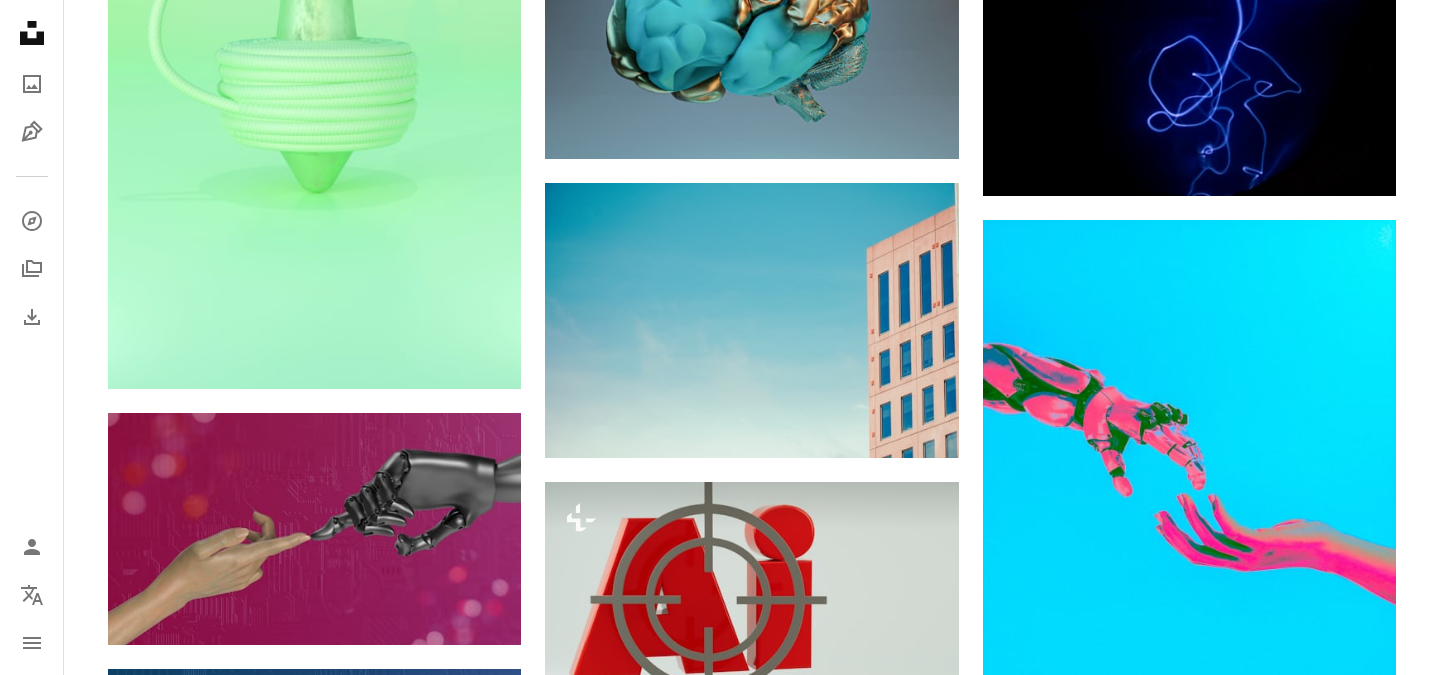 scroll, scrollTop: 2107, scrollLeft: 0, axis: vertical 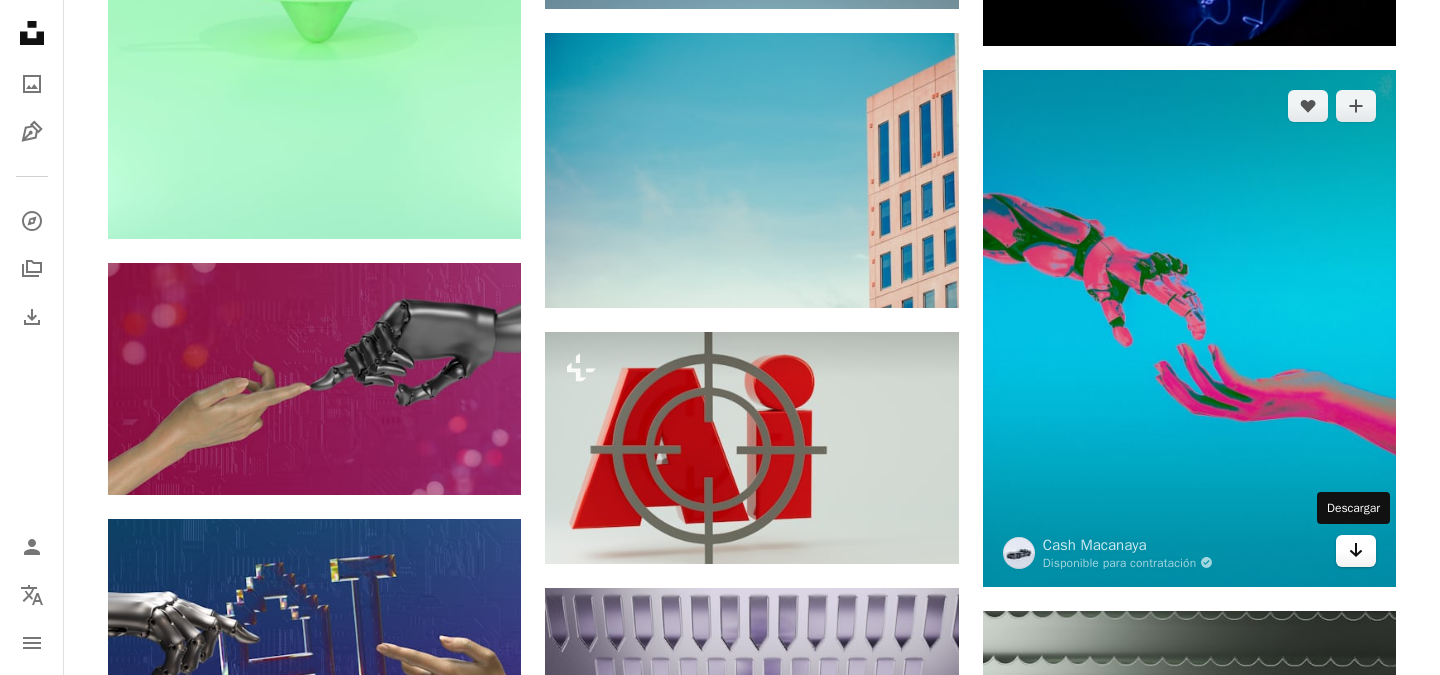 click 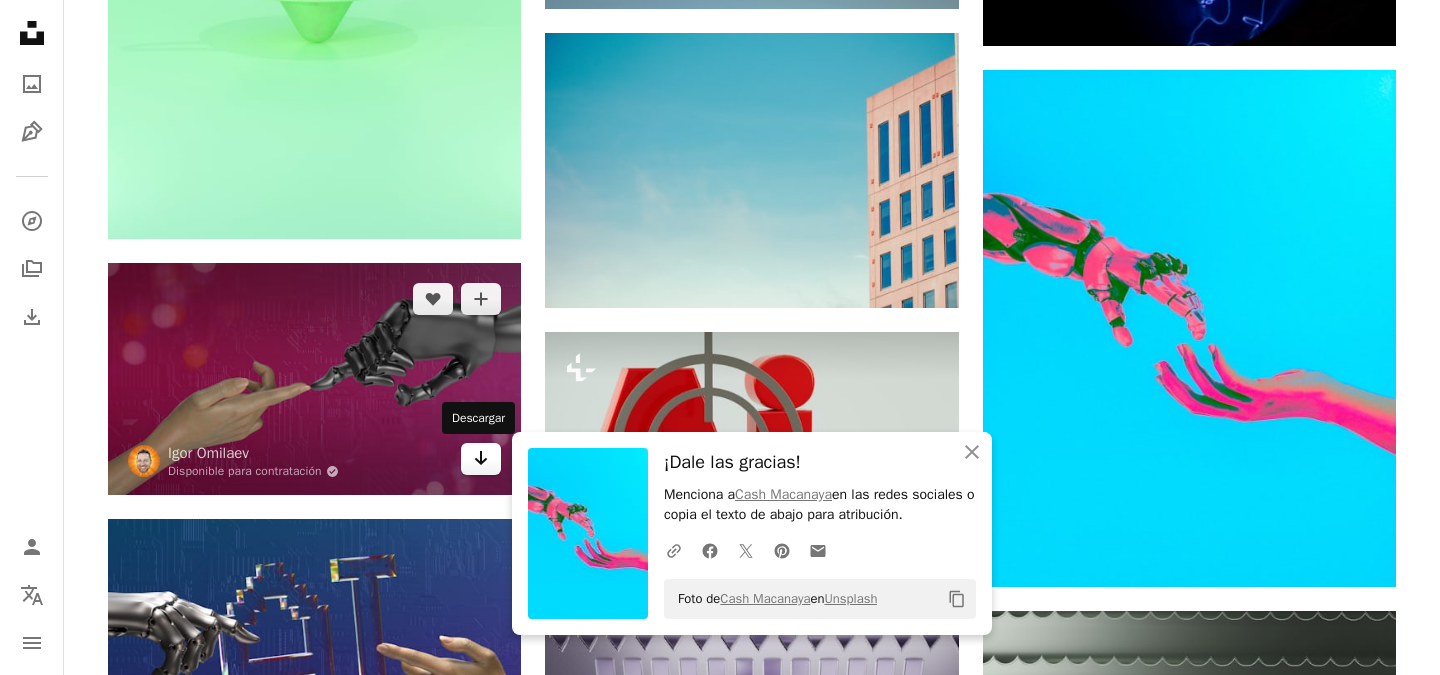 click 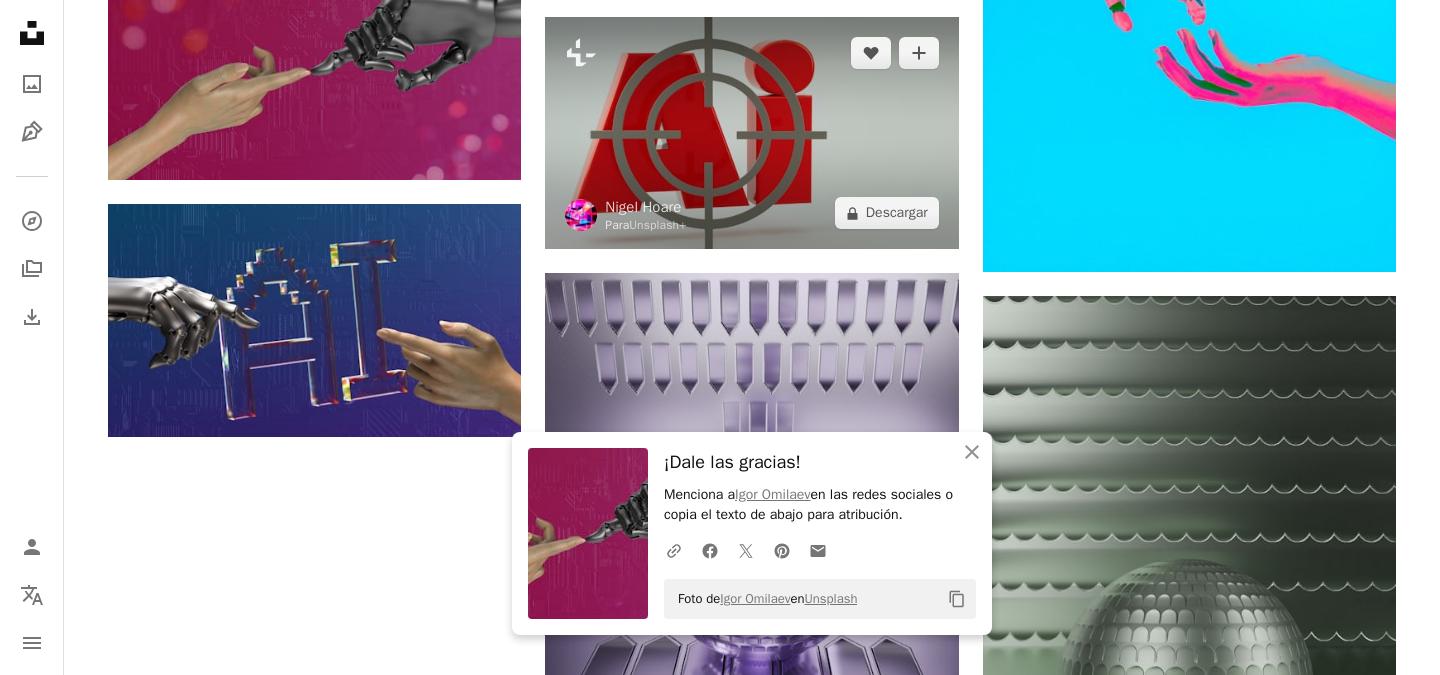 scroll, scrollTop: 2437, scrollLeft: 0, axis: vertical 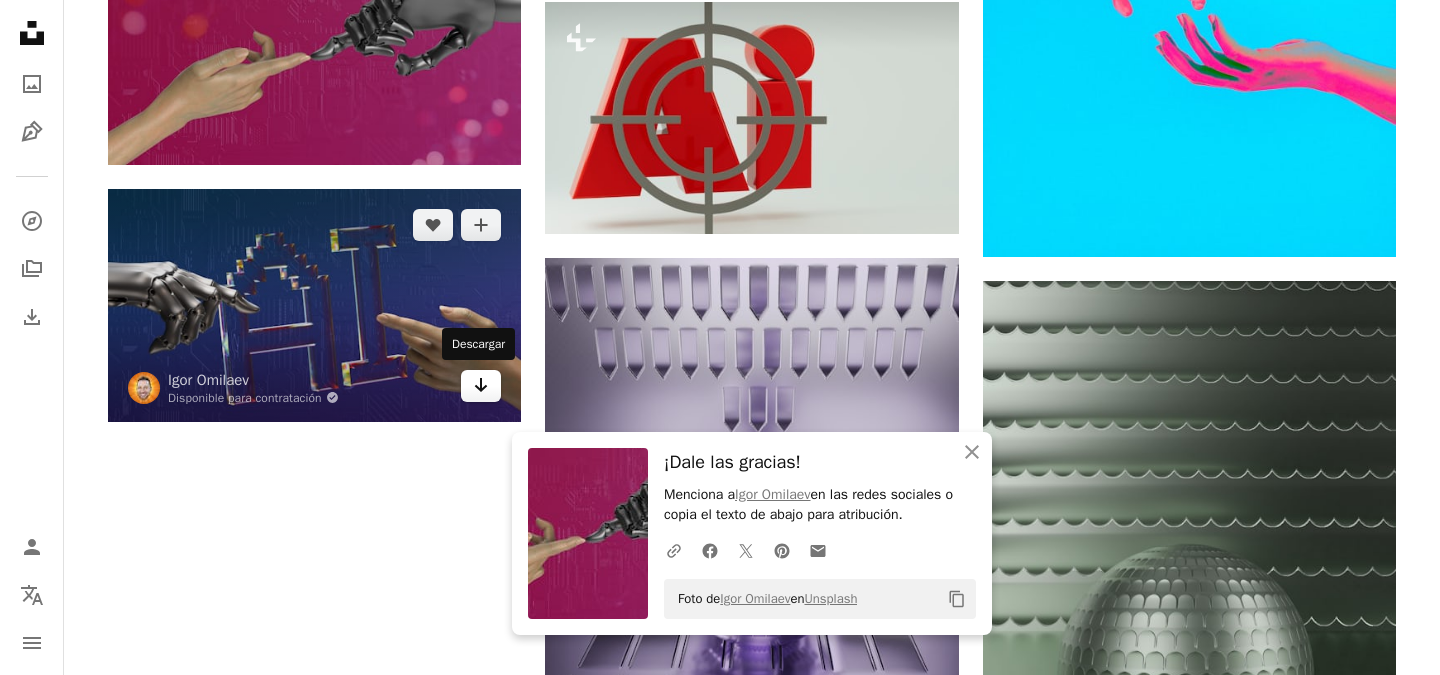 click on "Arrow pointing down" 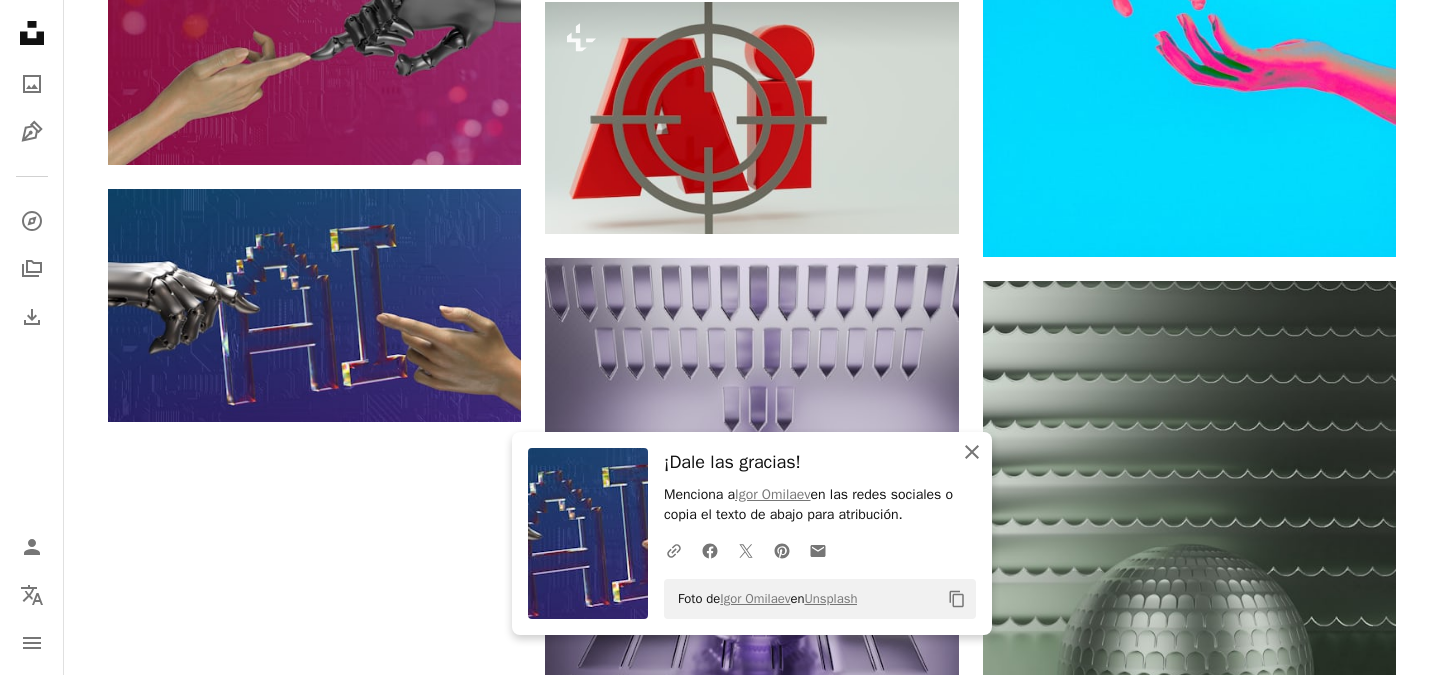 click 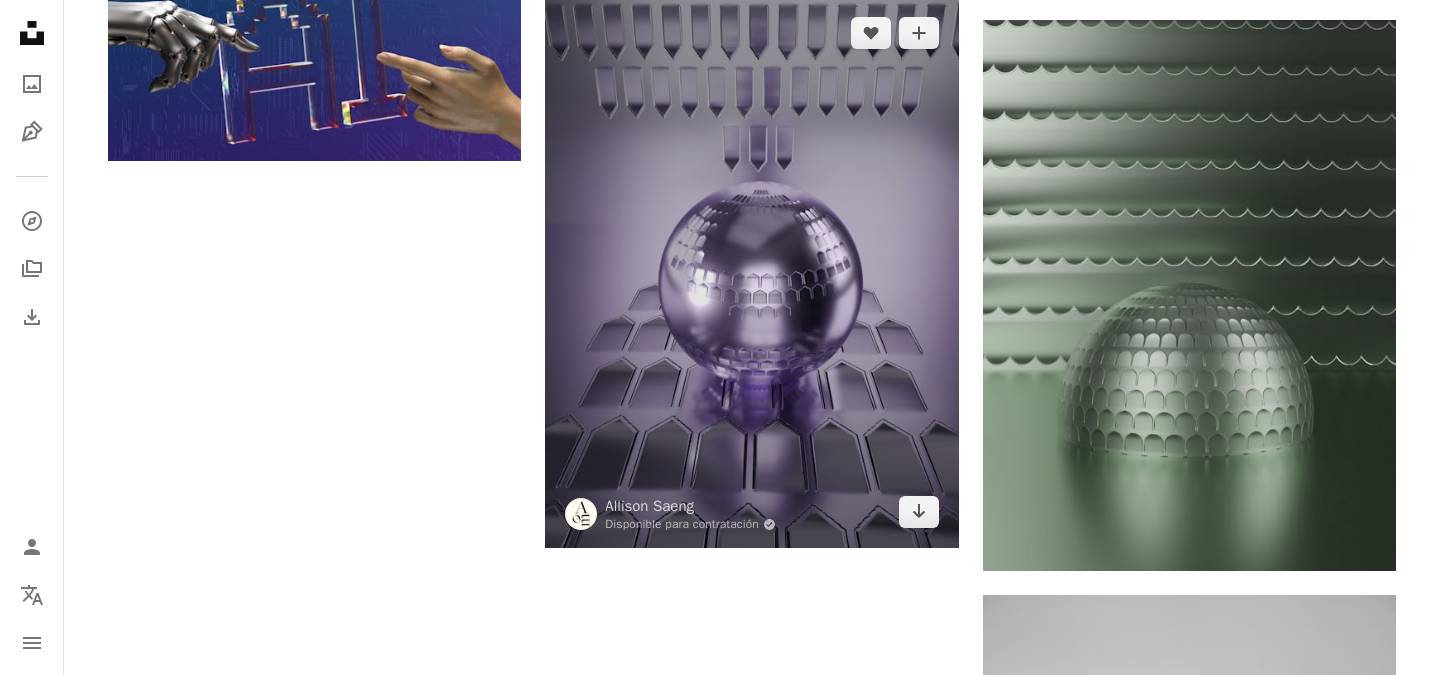 scroll, scrollTop: 2704, scrollLeft: 0, axis: vertical 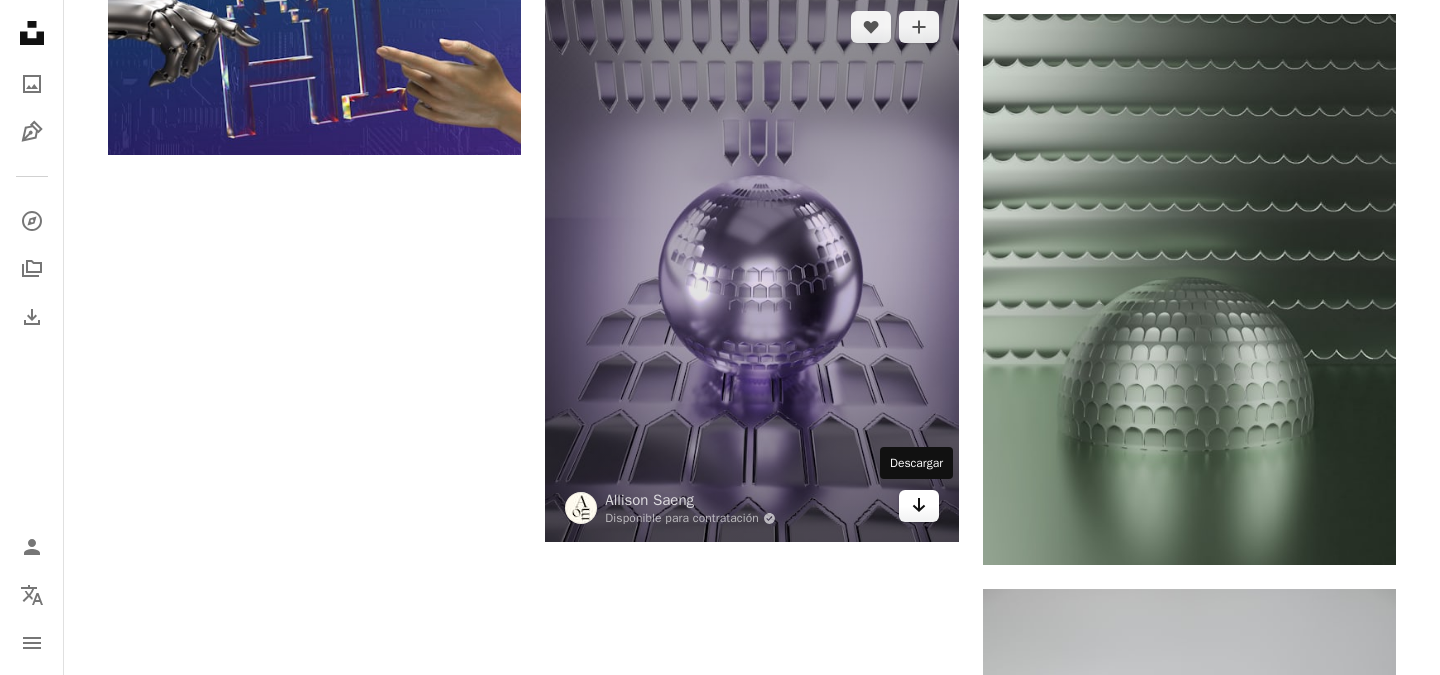 click on "Arrow pointing down" 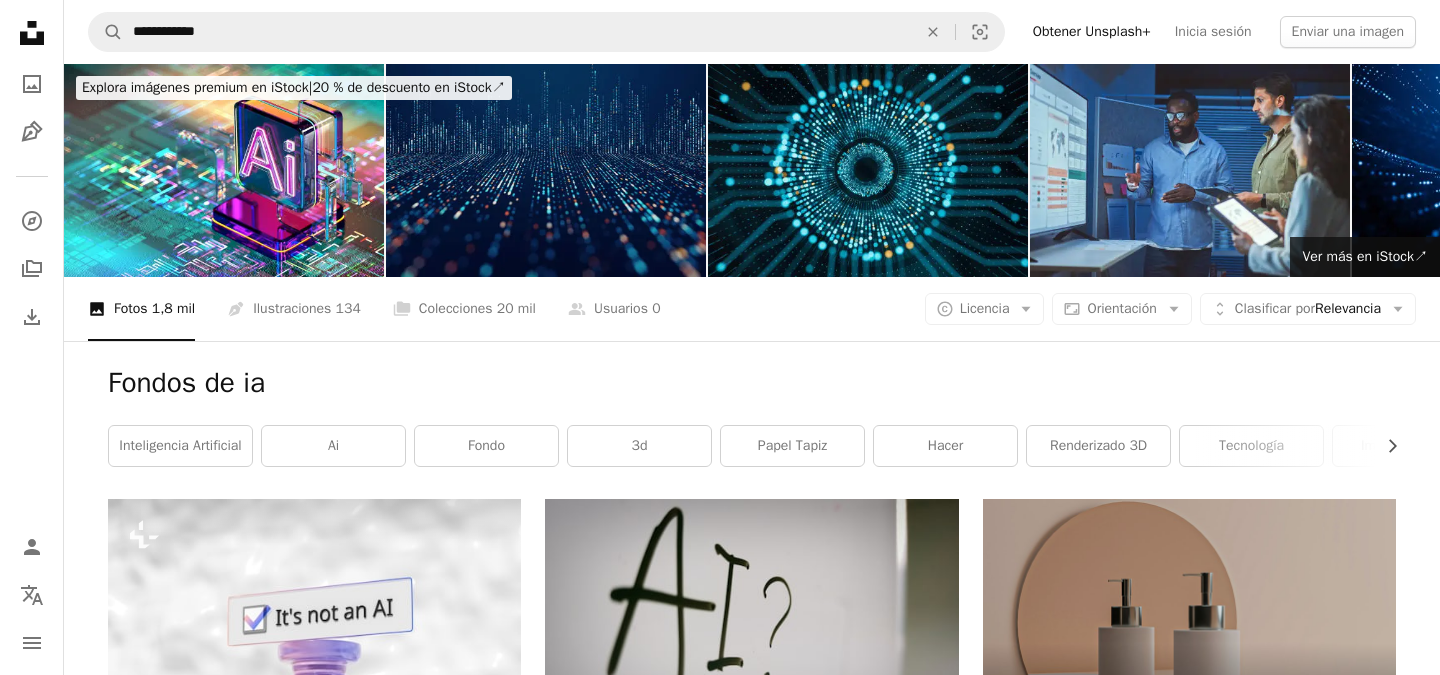 scroll, scrollTop: 0, scrollLeft: 0, axis: both 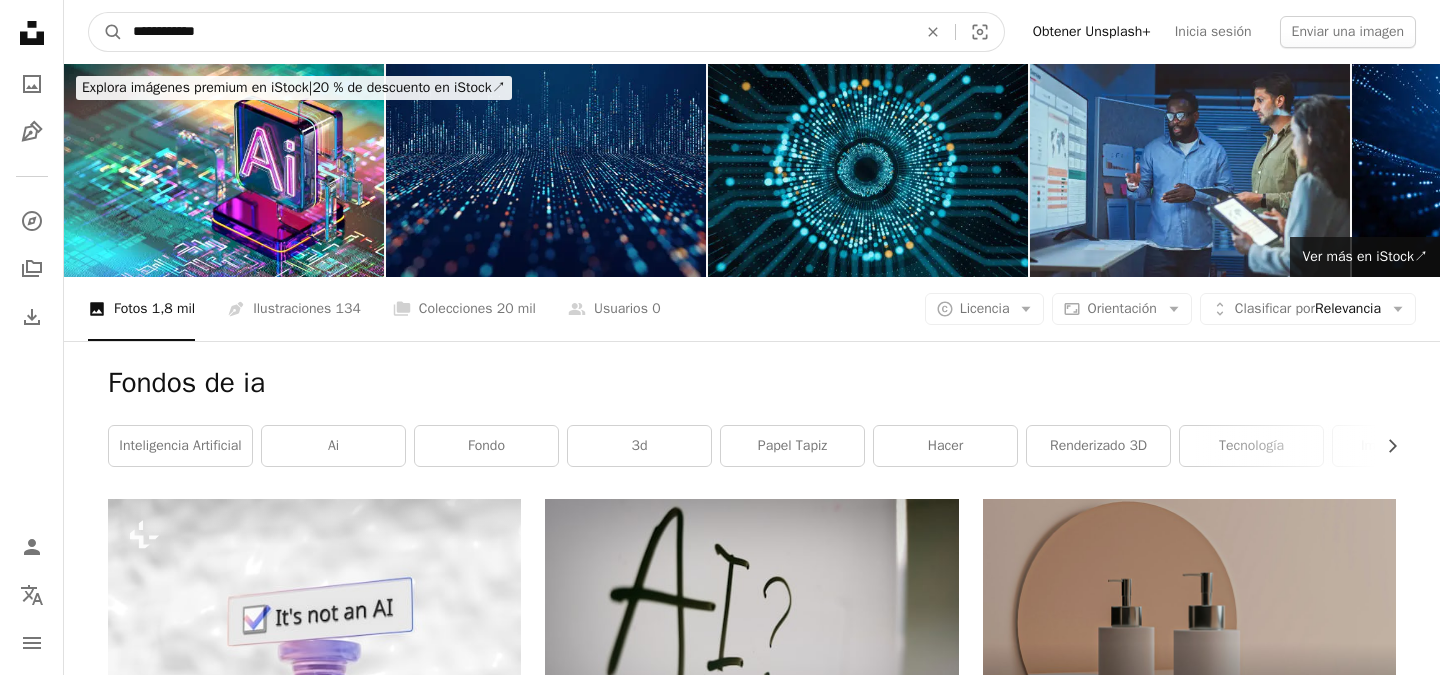 click on "**********" at bounding box center (517, 32) 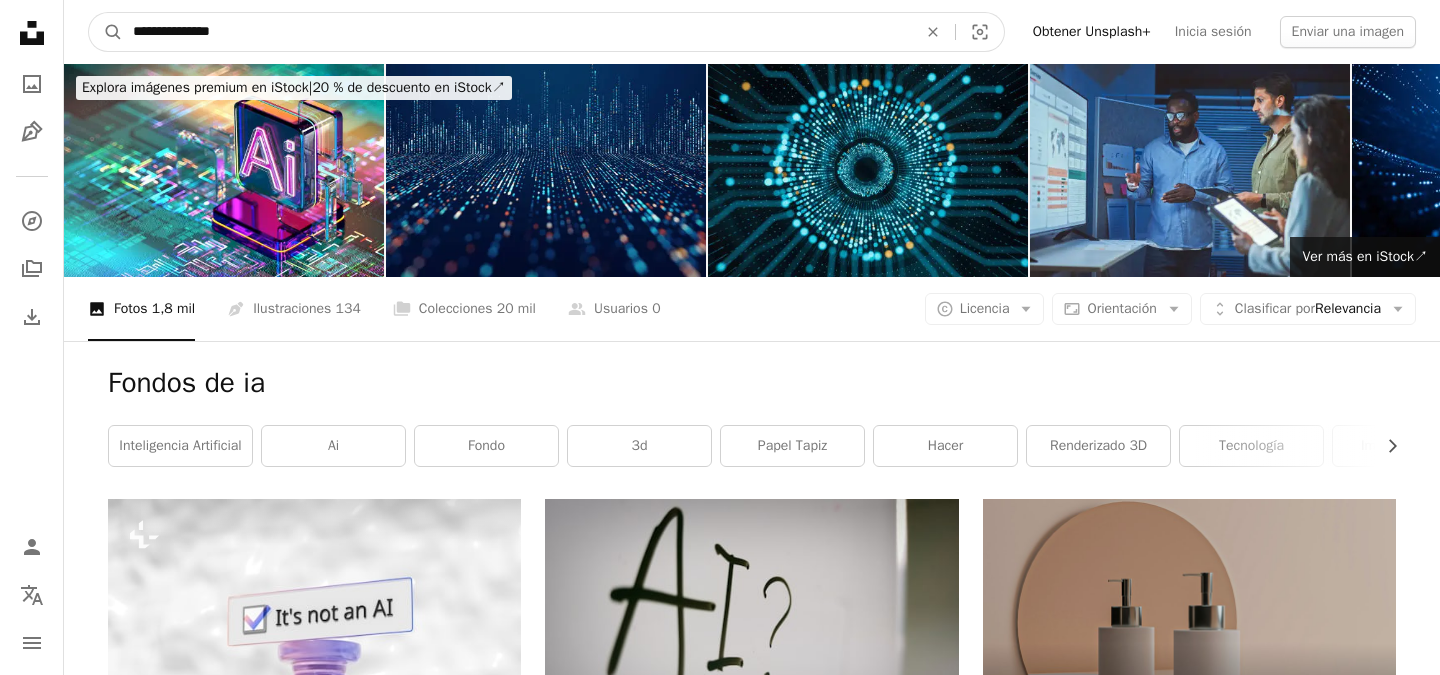 click on "**********" at bounding box center (517, 32) 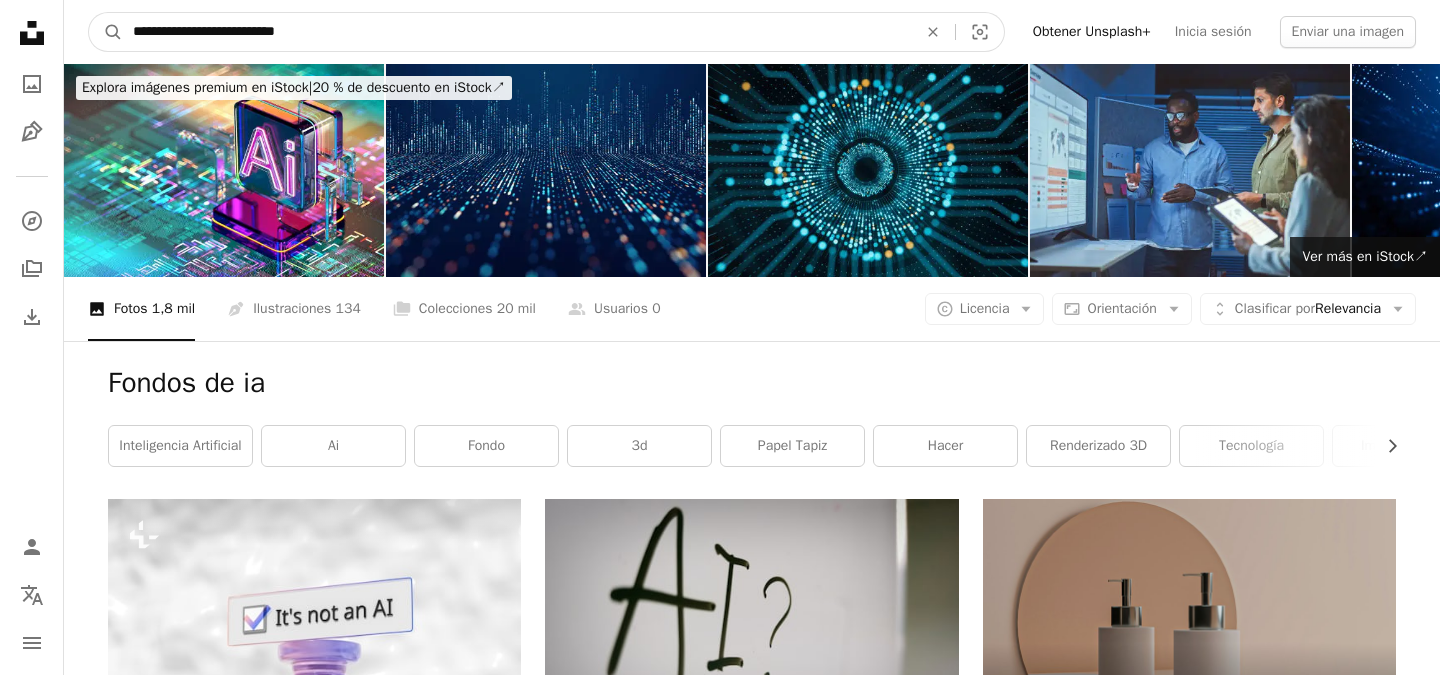 type on "**********" 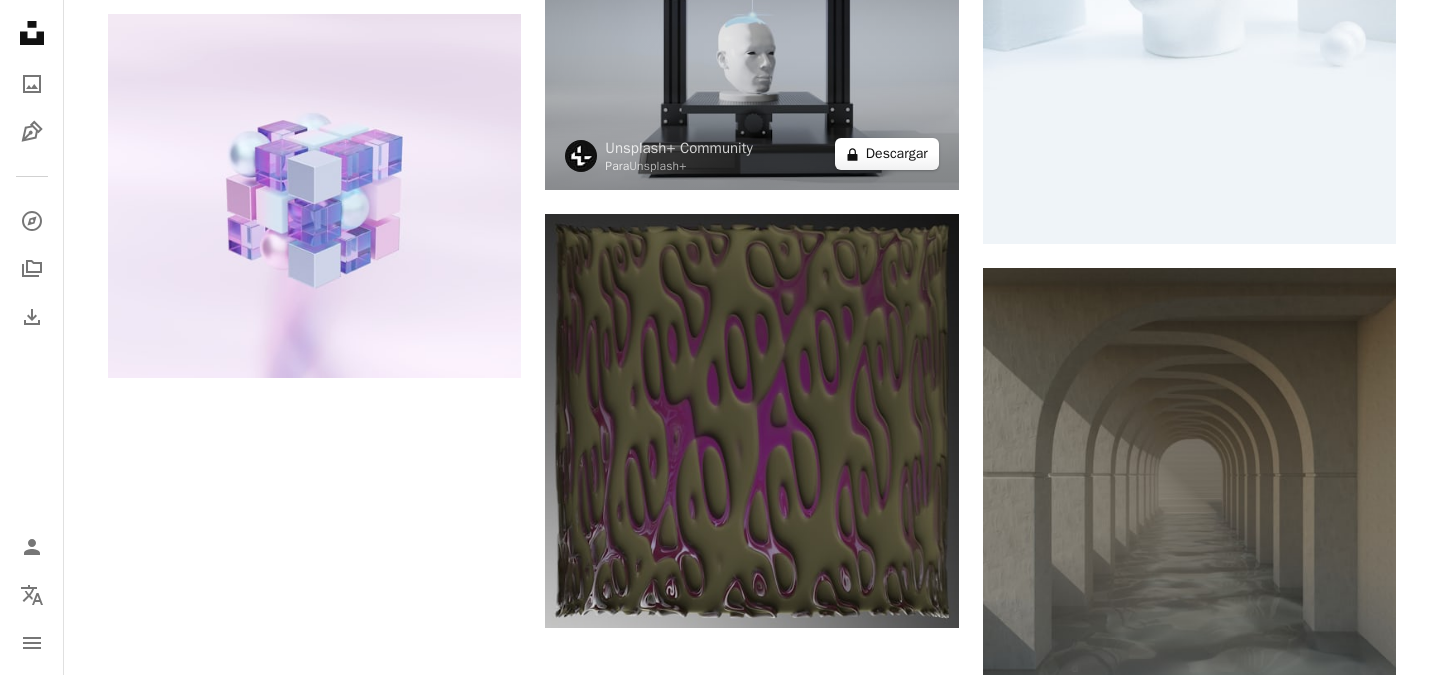 scroll, scrollTop: 2331, scrollLeft: 0, axis: vertical 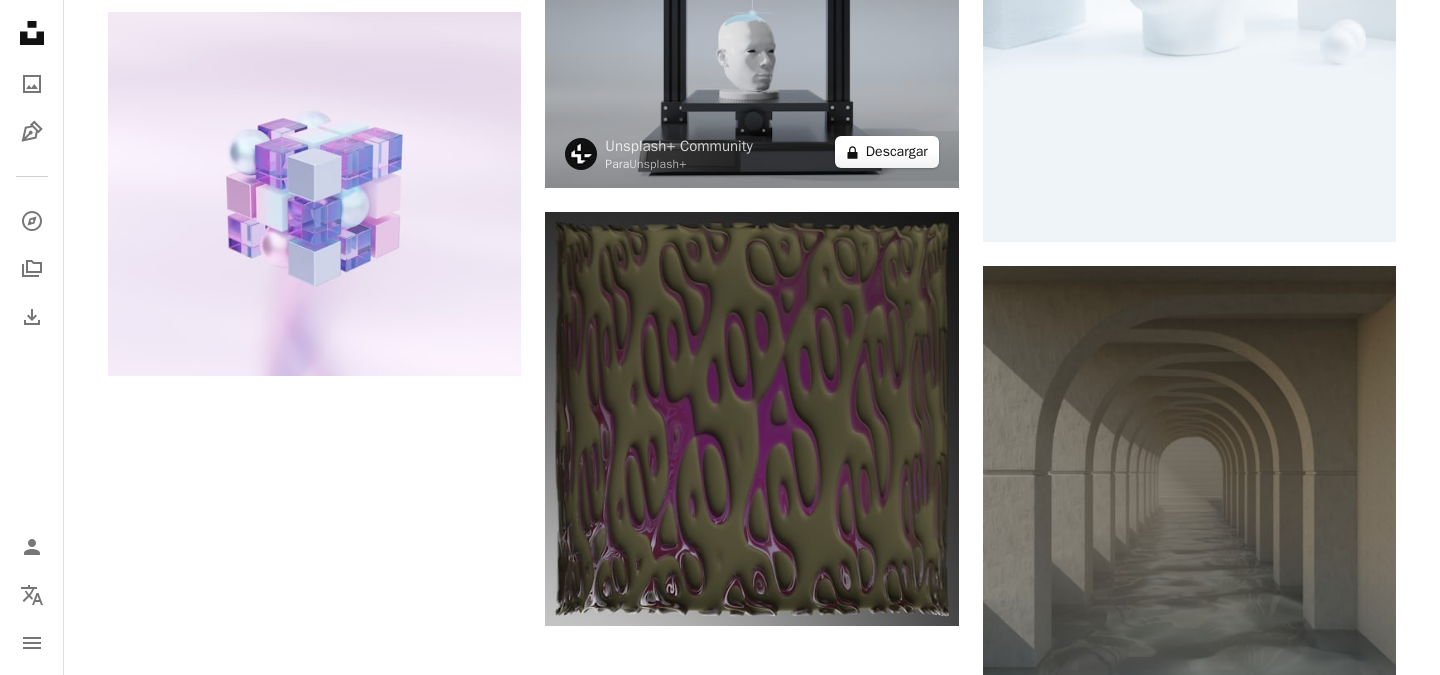 click on "A lock Descargar" at bounding box center (887, 152) 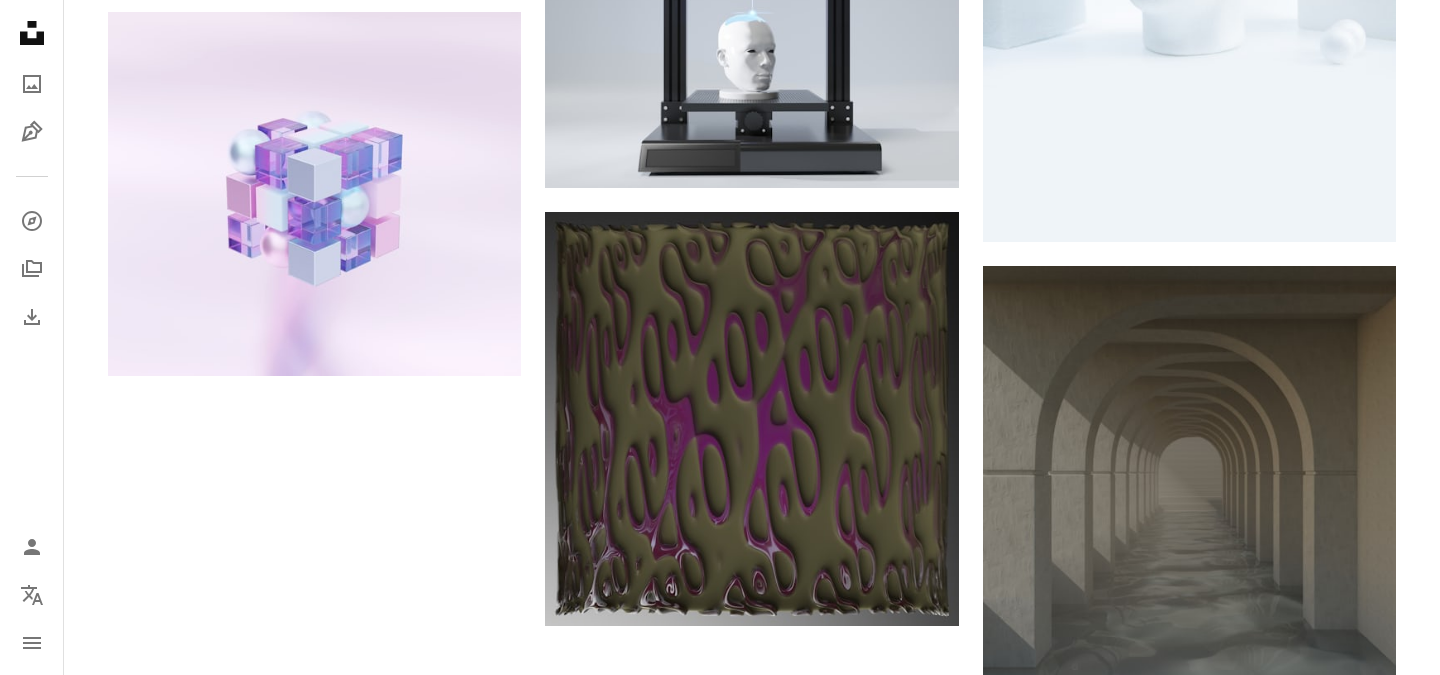 click on "An X shape Imágenes premium, listas para usar. Obtén acceso ilimitado. A plus sign Contenido solo para miembros añadido mensualmente A plus sign Descargas ilimitadas libres de derechos A plus sign Ilustraciones  Nuevo A plus sign Protecciones legales mejoradas anualmente 66 %  de descuento mensualmente 12 $   4 $ USD al mes * Obtener  Unsplash+ *Cuando se paga anualmente, se factura por adelantado  48 $ Más los impuestos aplicables. Se renueva automáticamente. Cancela cuando quieras." at bounding box center (720, 2216) 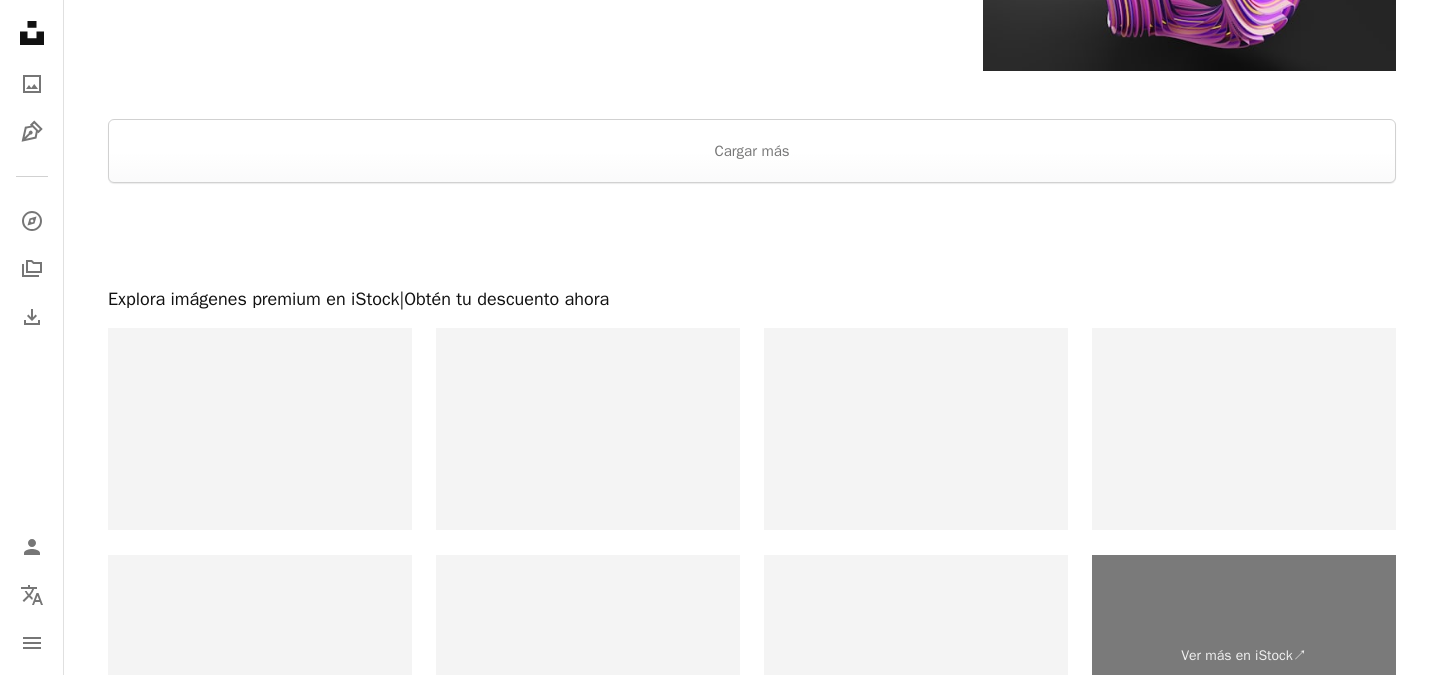 scroll, scrollTop: 3236, scrollLeft: 0, axis: vertical 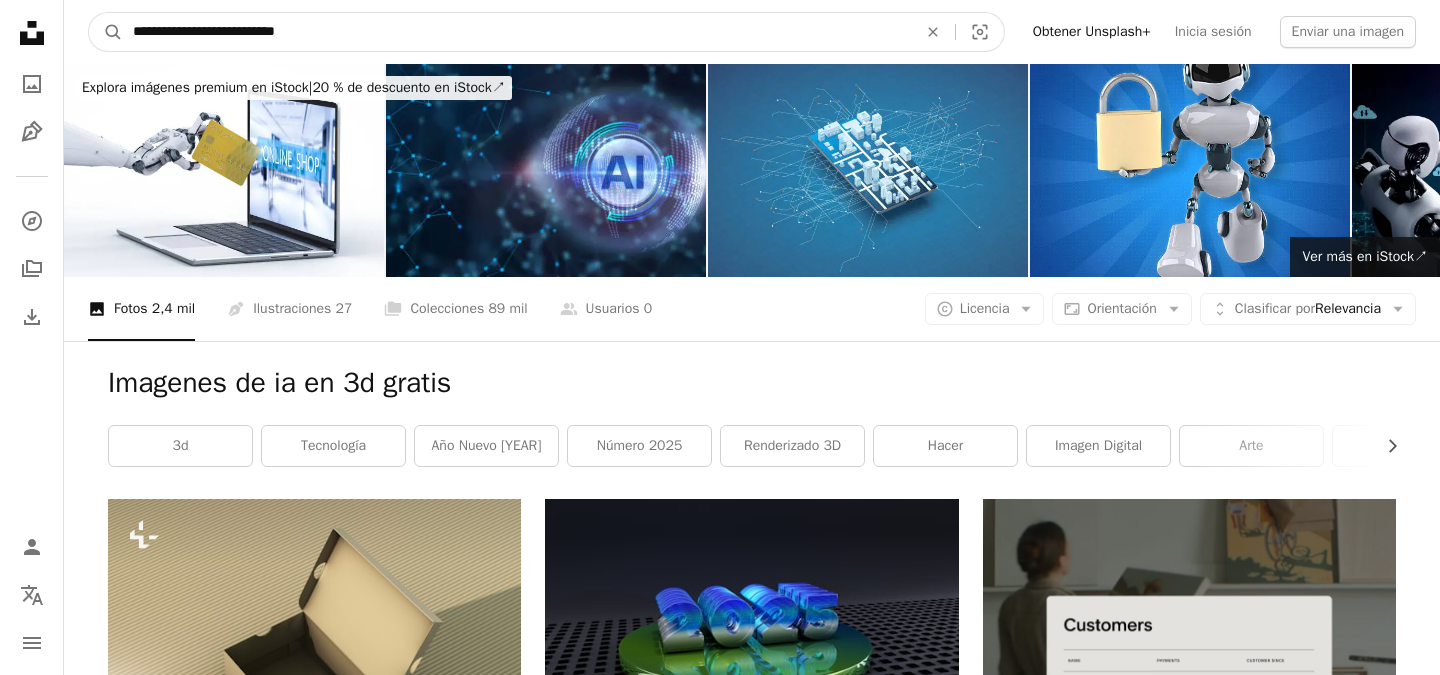 click on "**********" at bounding box center [517, 32] 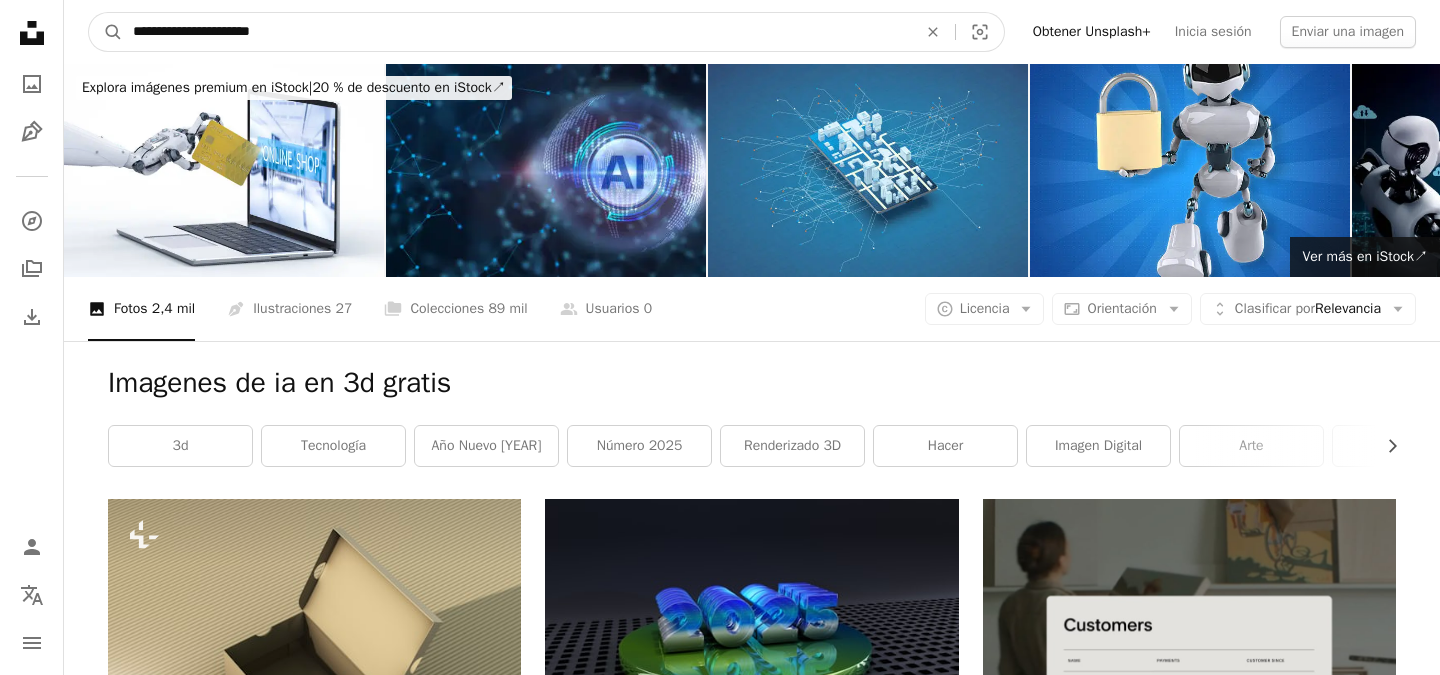 type on "**********" 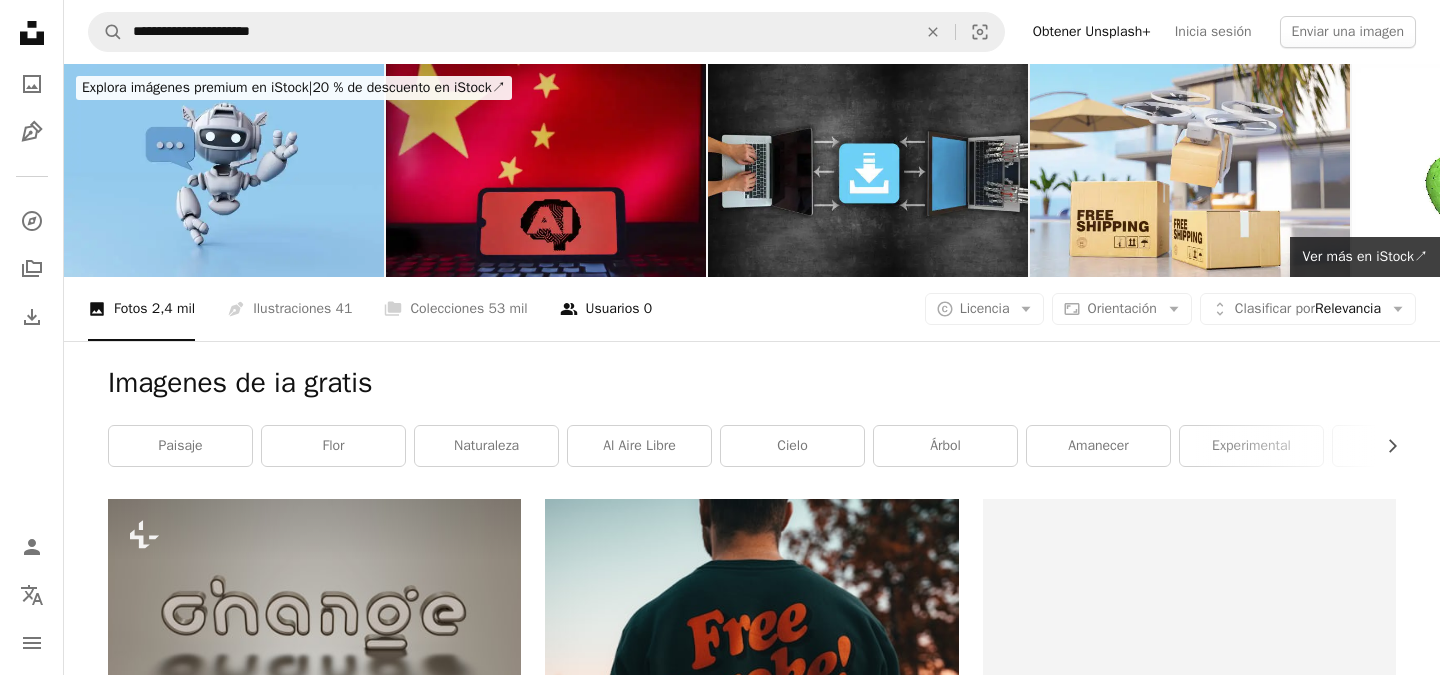 click on "A heart A plus sign [FIRST] [LAST] Para Unsplash+ A lock Descargar A heart A plus sign [FIRST] [LAST] Disponible para contratación A checkmark inside of a circle Arrow pointing down A heart A plus sign [FIRST] [LAST] Arrow pointing down A heart A plus sign [FIRST] [LAST] Disponible para contratación A checkmark inside of a circle Arrow pointing down Plus sign for Unsplash+ A heart Para |" at bounding box center (752, 2167) 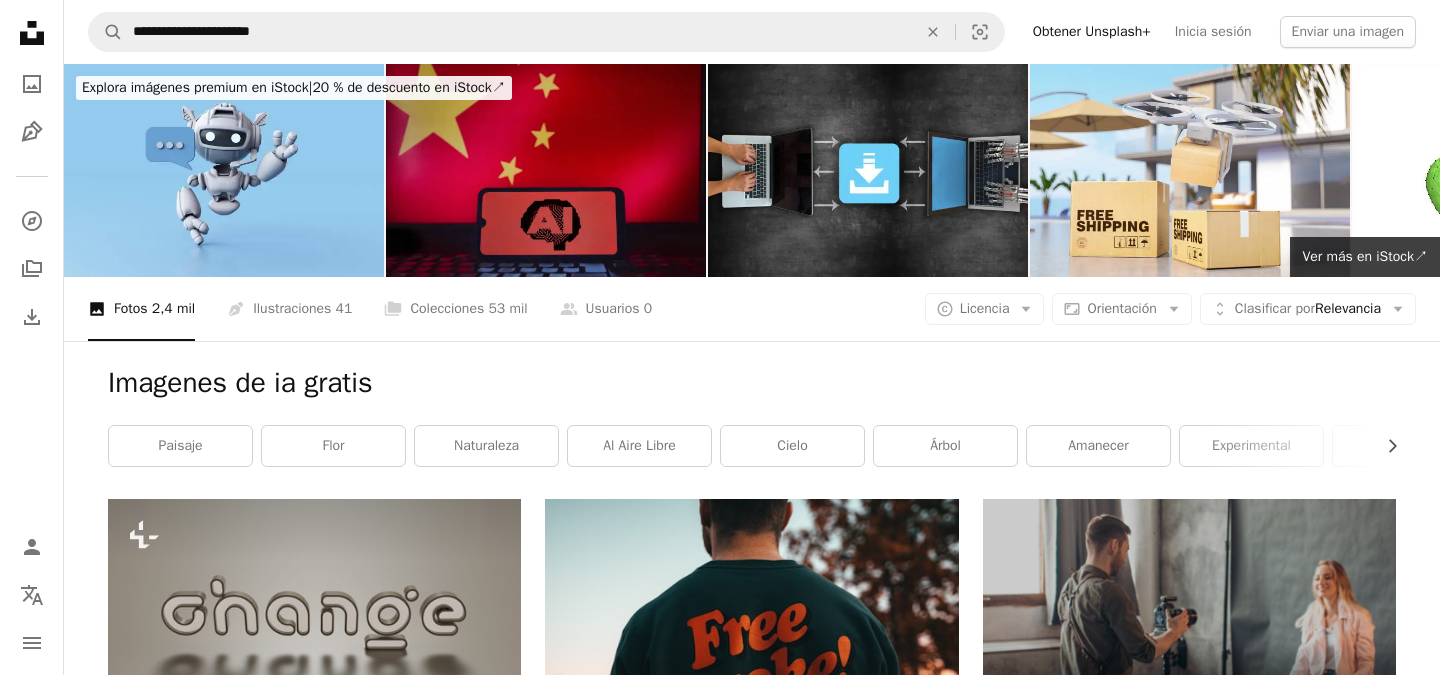 scroll, scrollTop: 0, scrollLeft: 0, axis: both 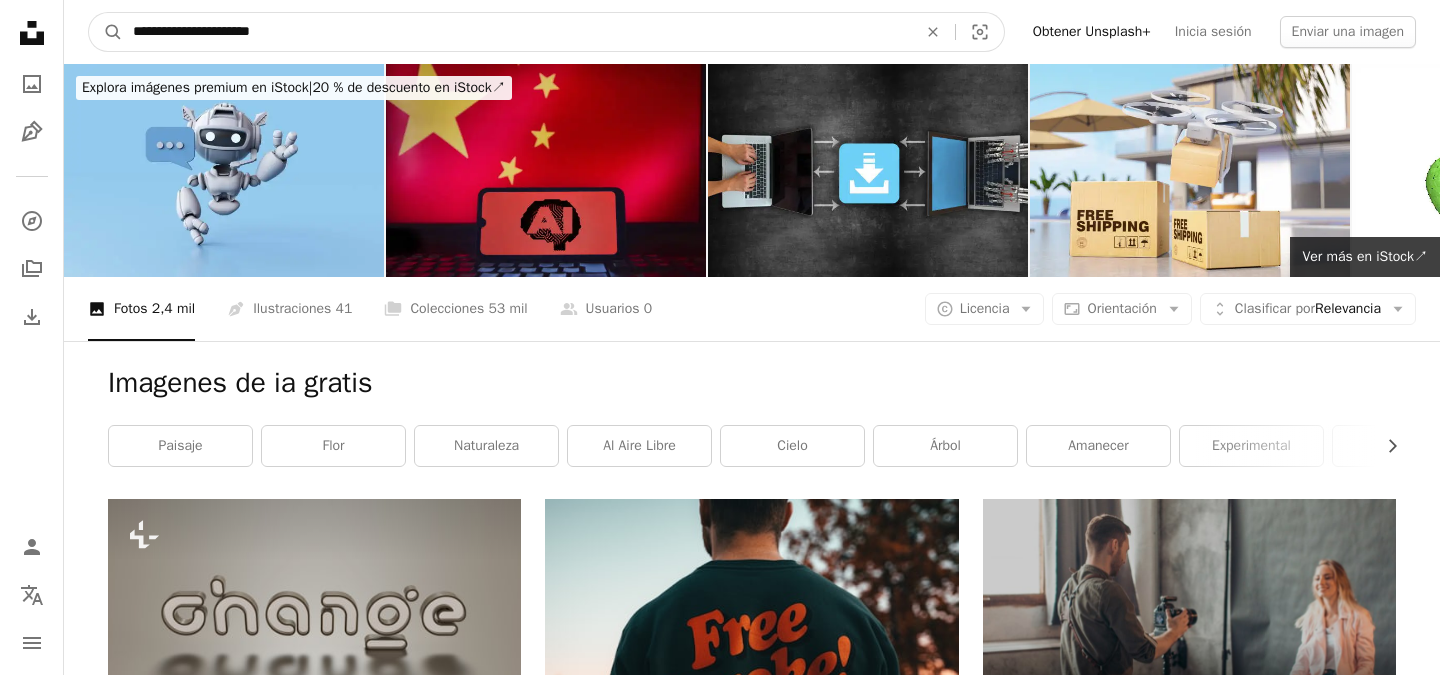 drag, startPoint x: 321, startPoint y: 26, endPoint x: 24, endPoint y: -8, distance: 298.9398 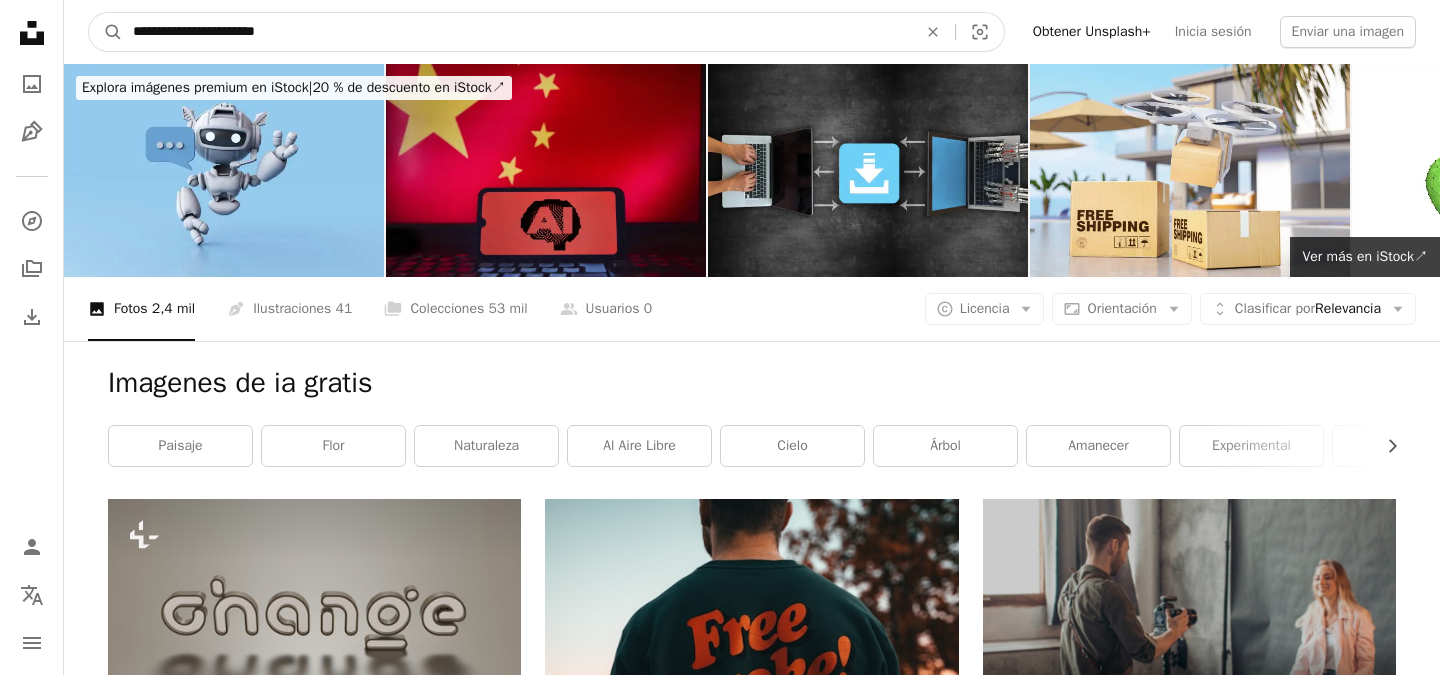 type on "**********" 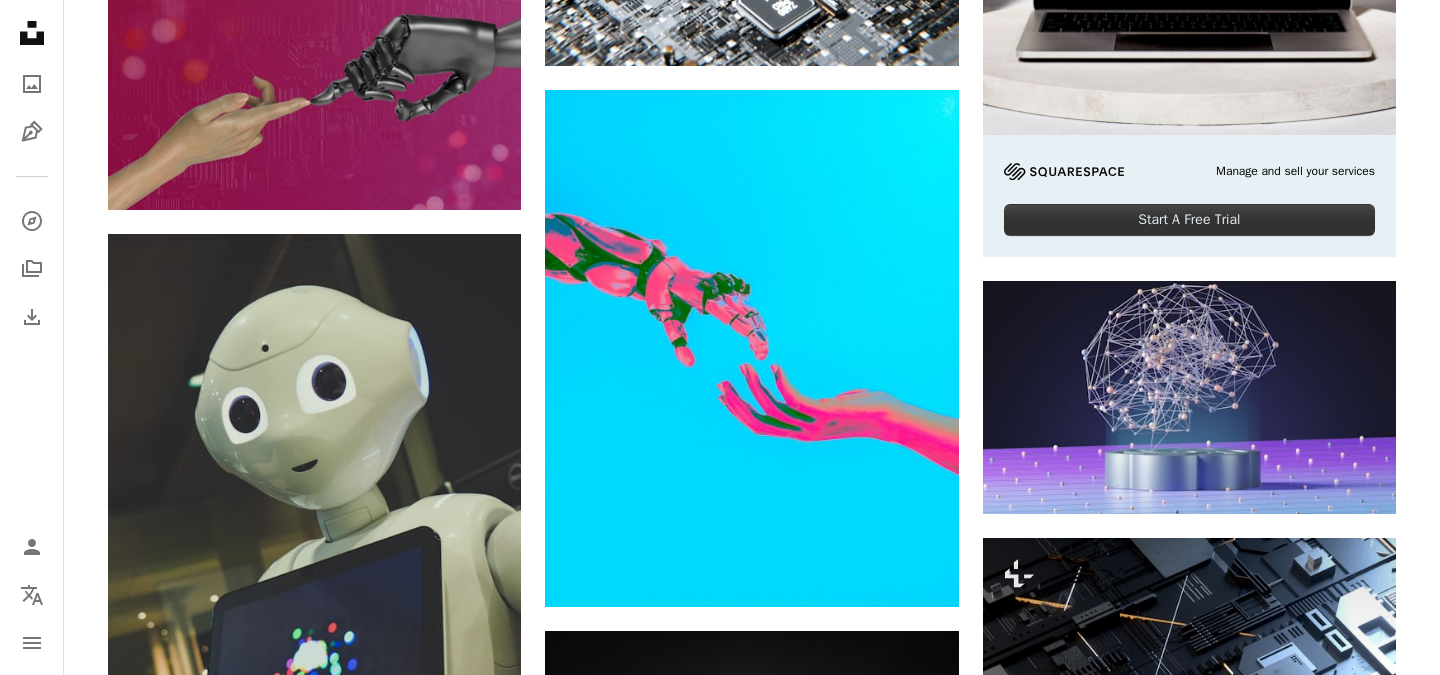 scroll, scrollTop: 779, scrollLeft: 0, axis: vertical 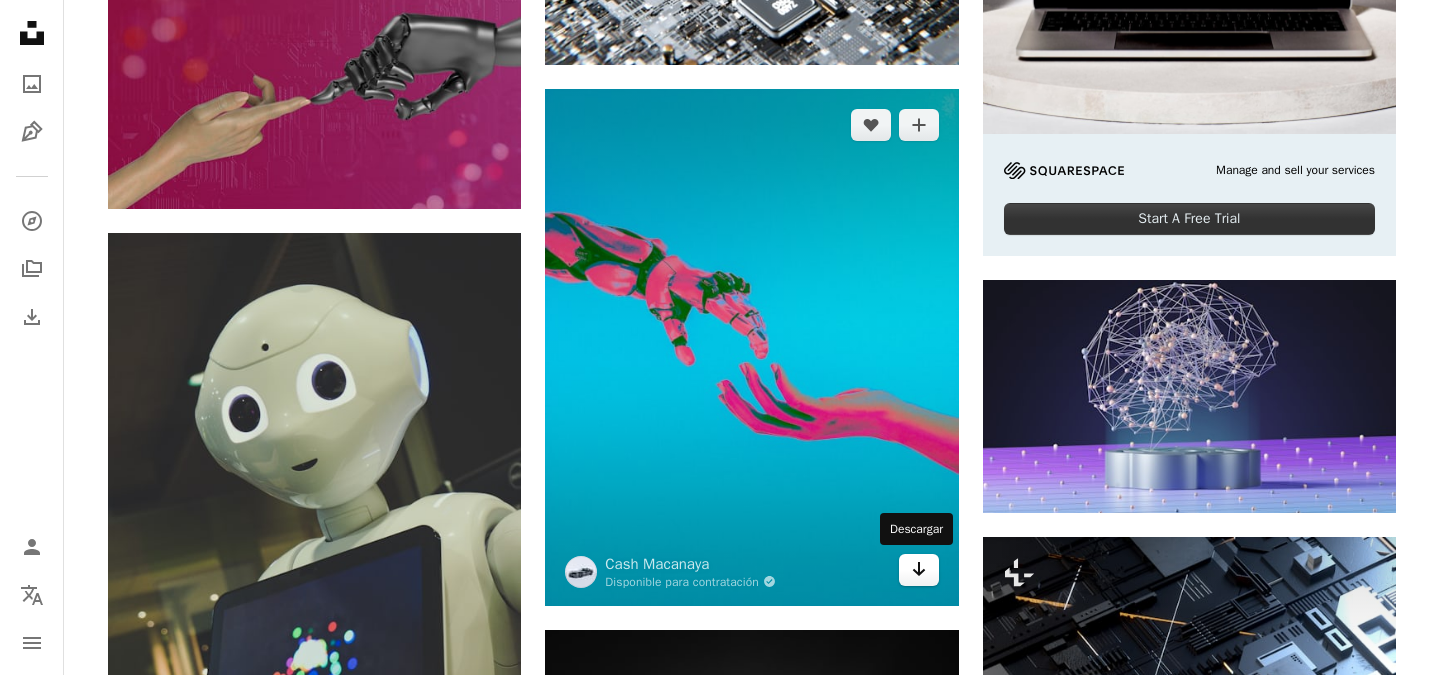 click 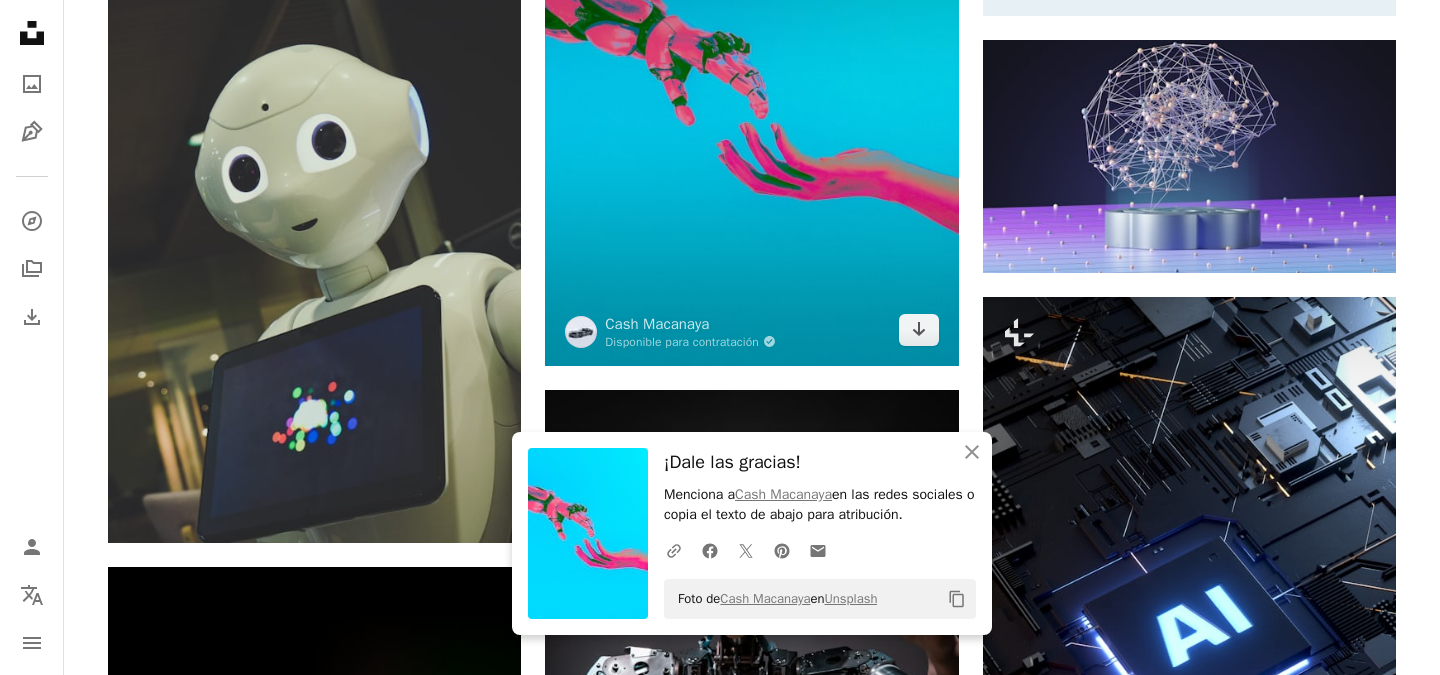 scroll, scrollTop: 1023, scrollLeft: 0, axis: vertical 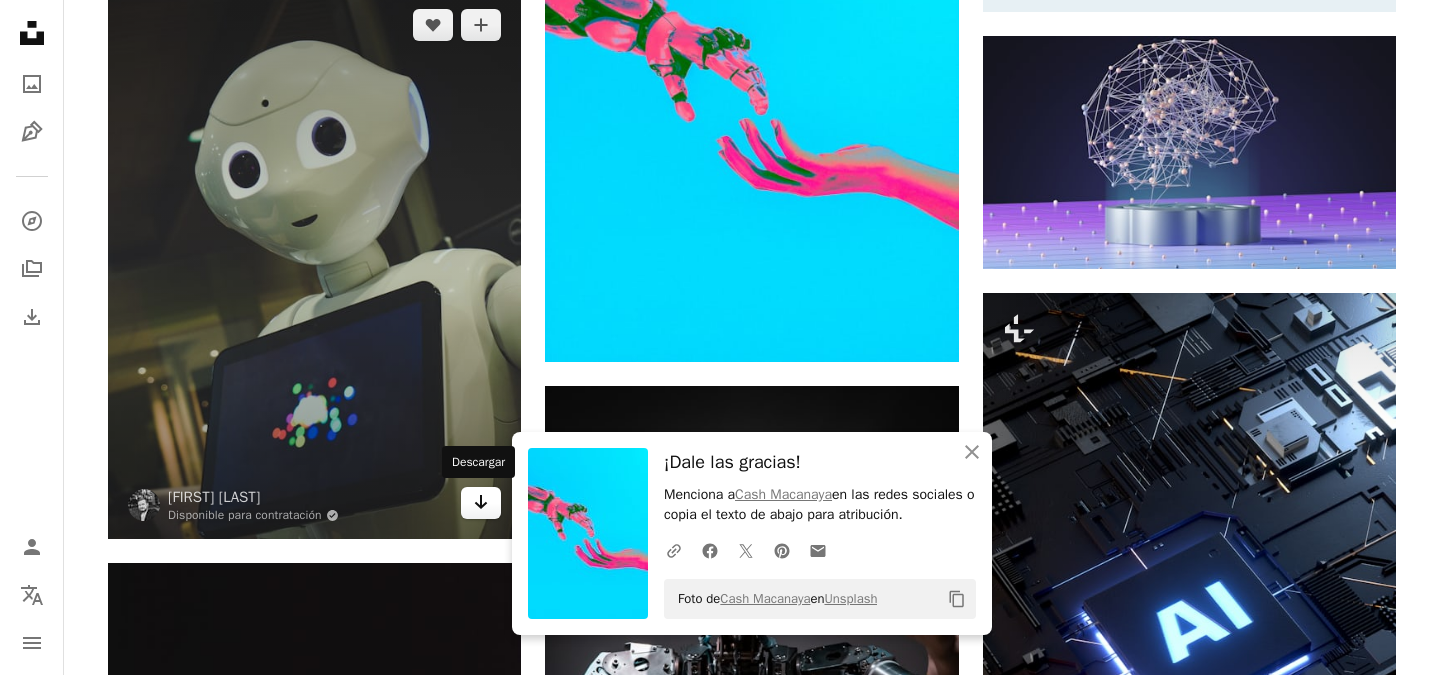 click 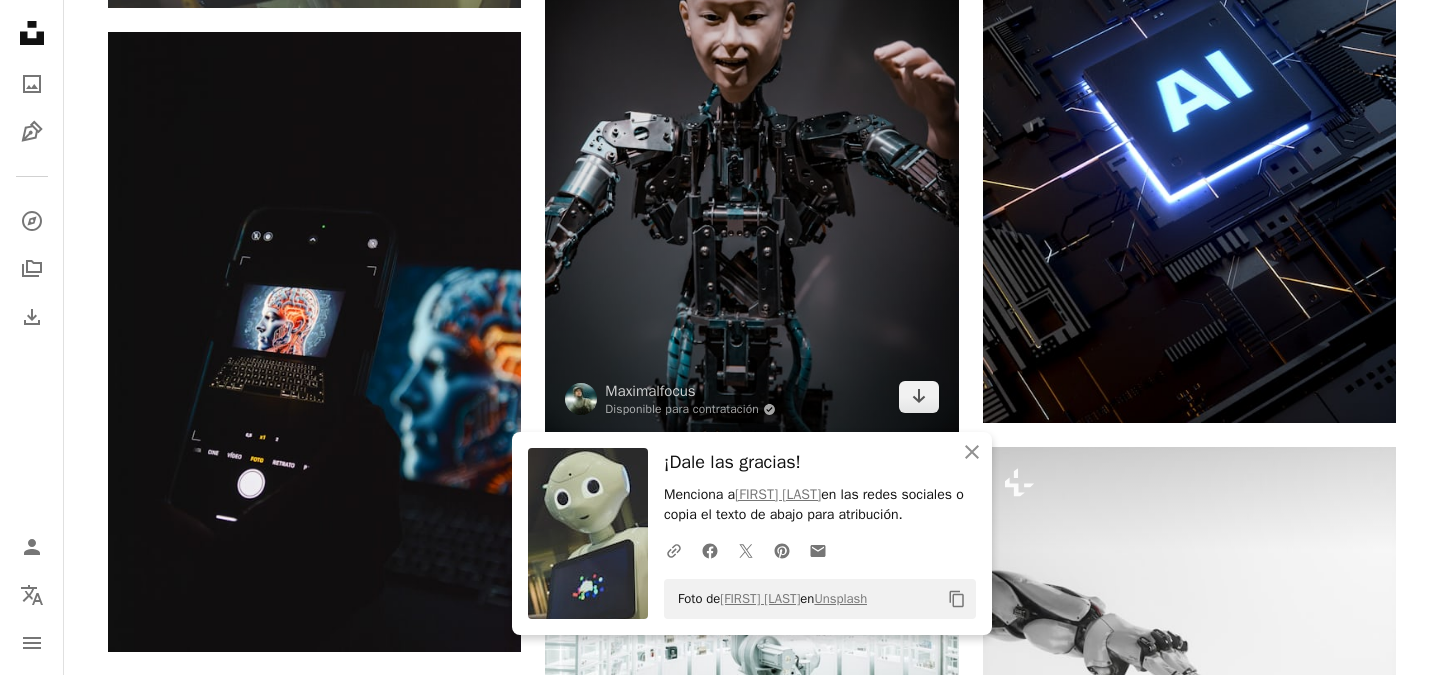 scroll, scrollTop: 1527, scrollLeft: 0, axis: vertical 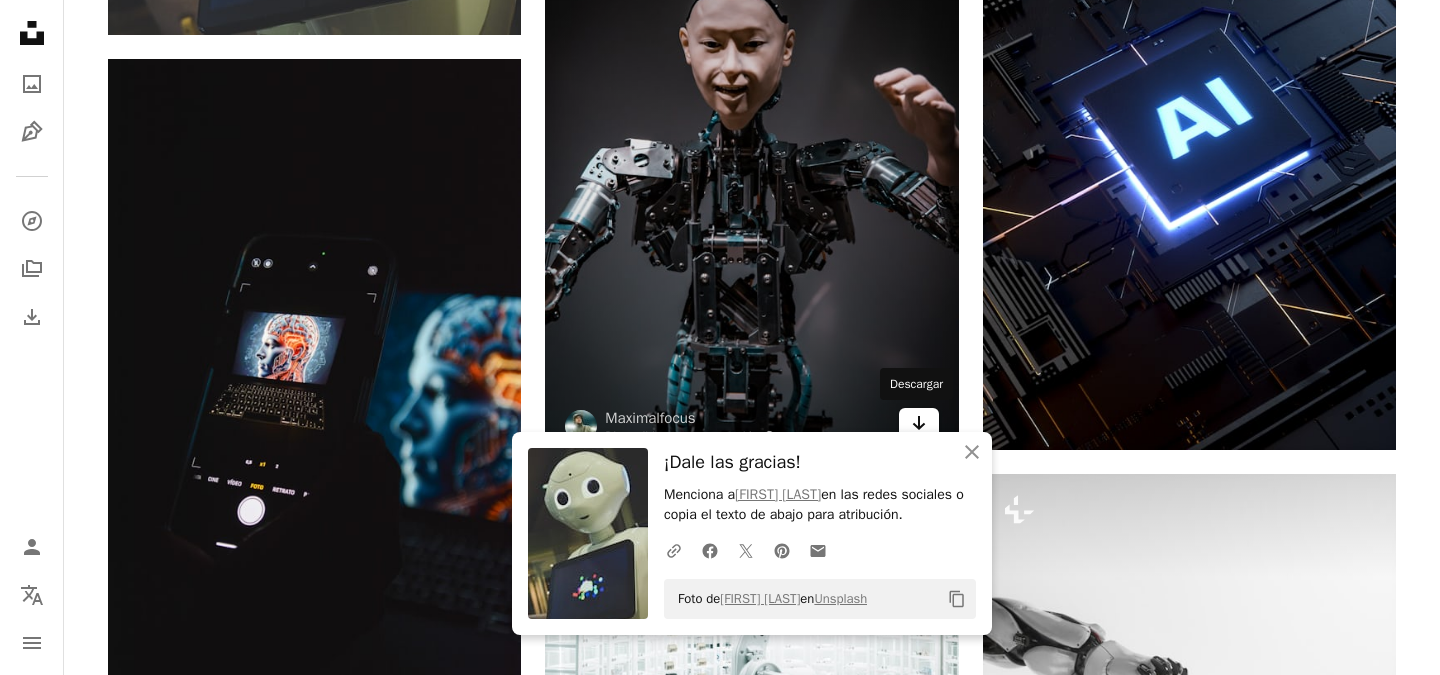 click on "Arrow pointing down" 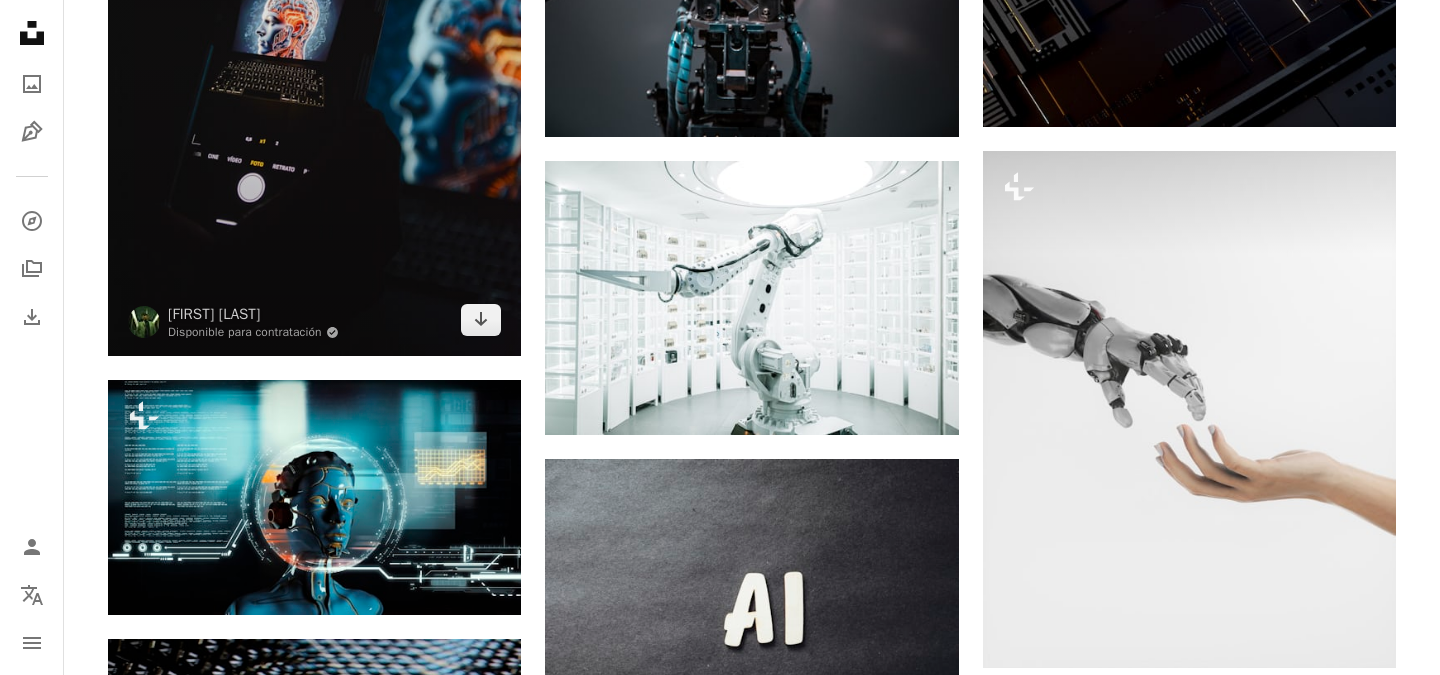 scroll, scrollTop: 1849, scrollLeft: 0, axis: vertical 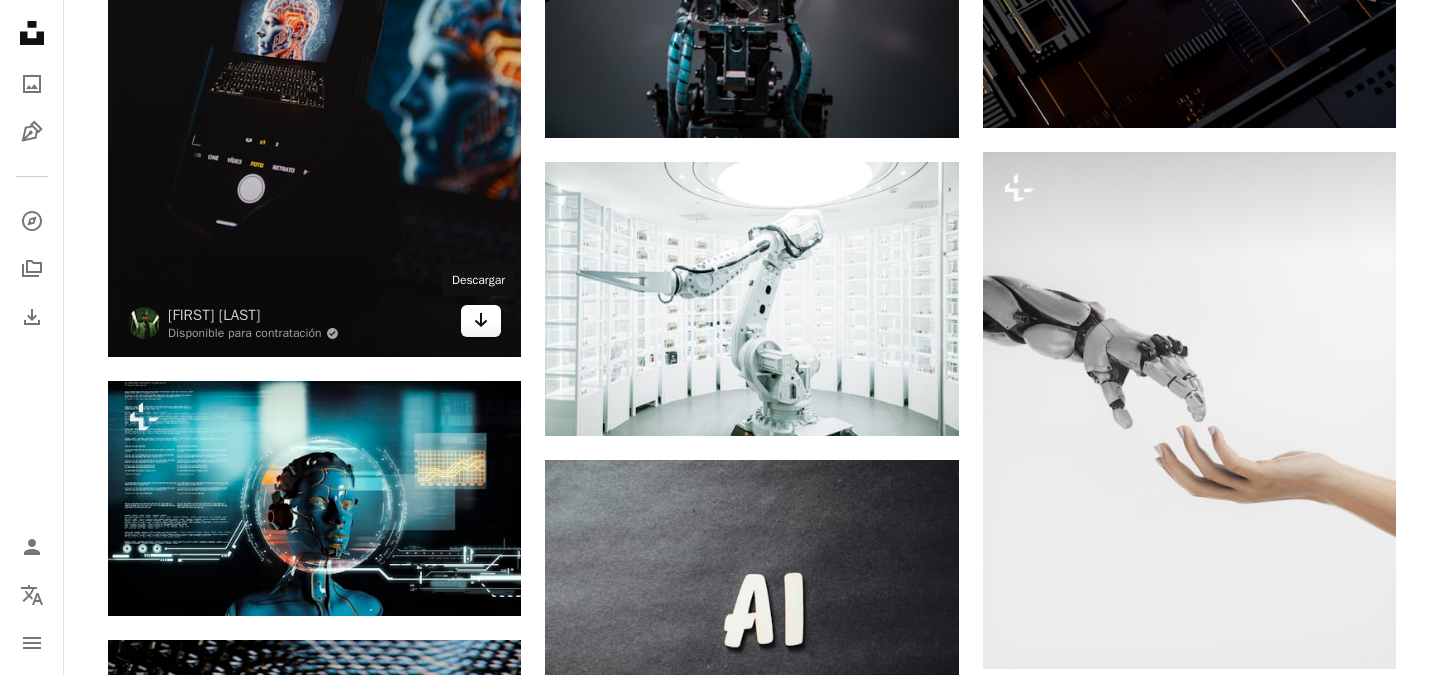 click 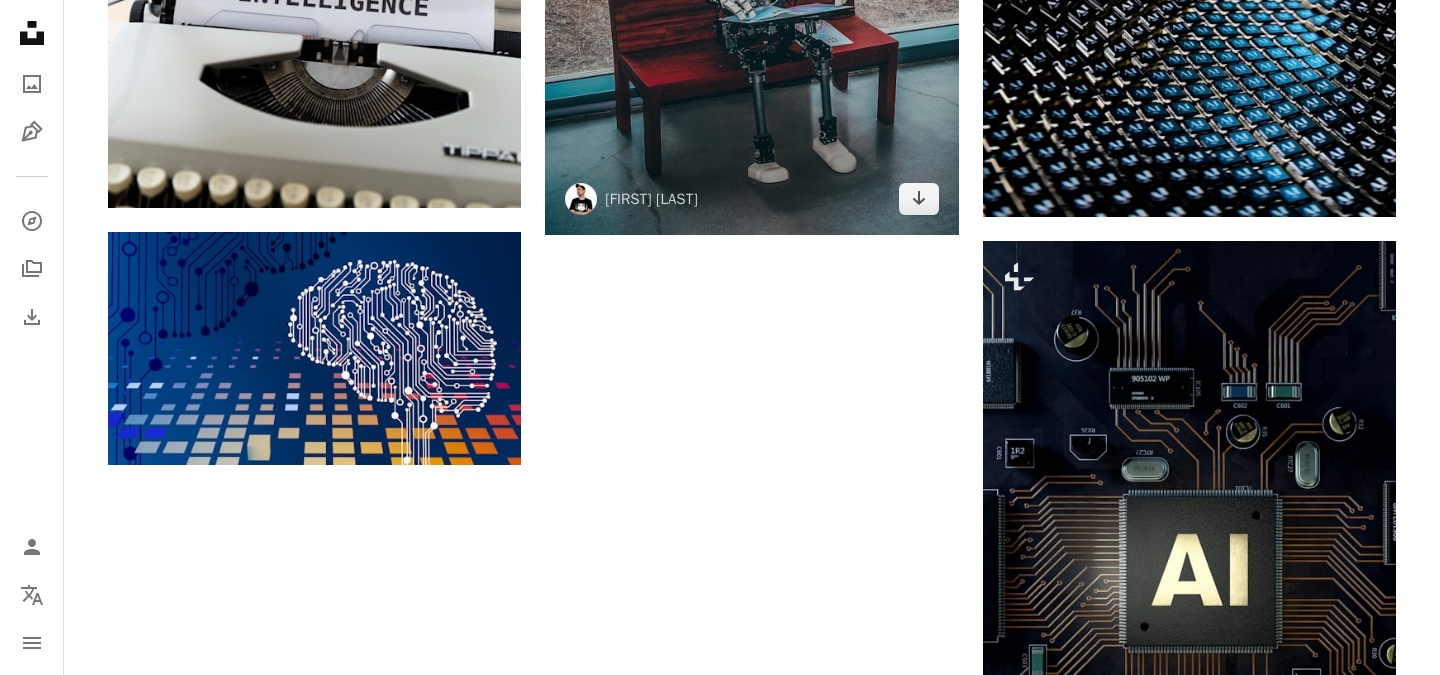 scroll, scrollTop: 2887, scrollLeft: 0, axis: vertical 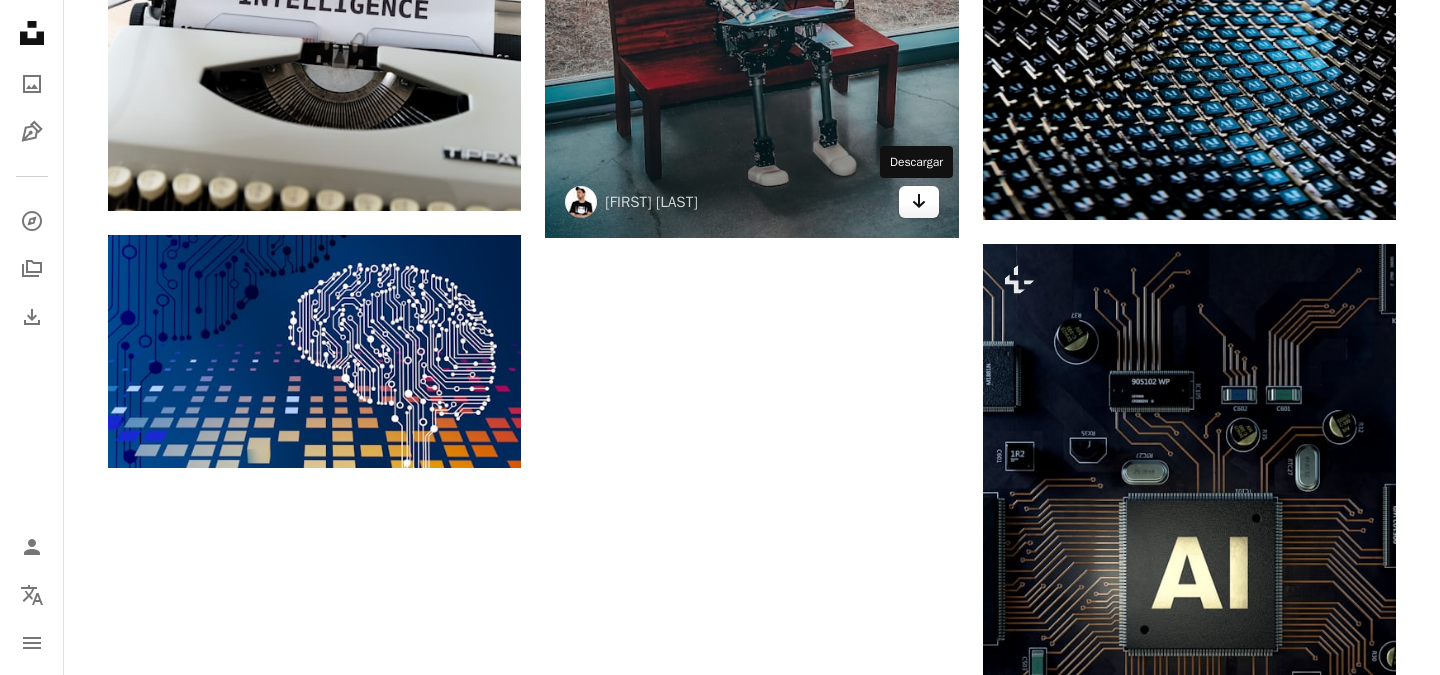 click 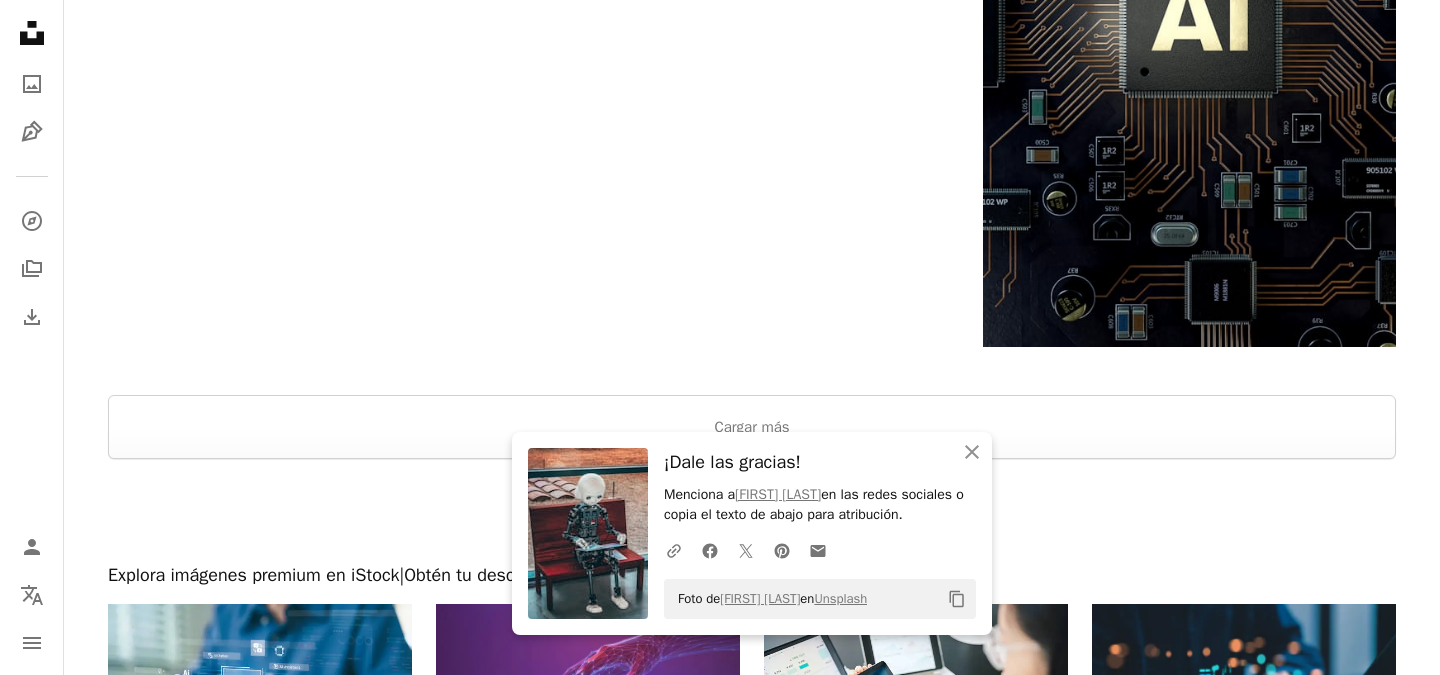 scroll, scrollTop: 3478, scrollLeft: 0, axis: vertical 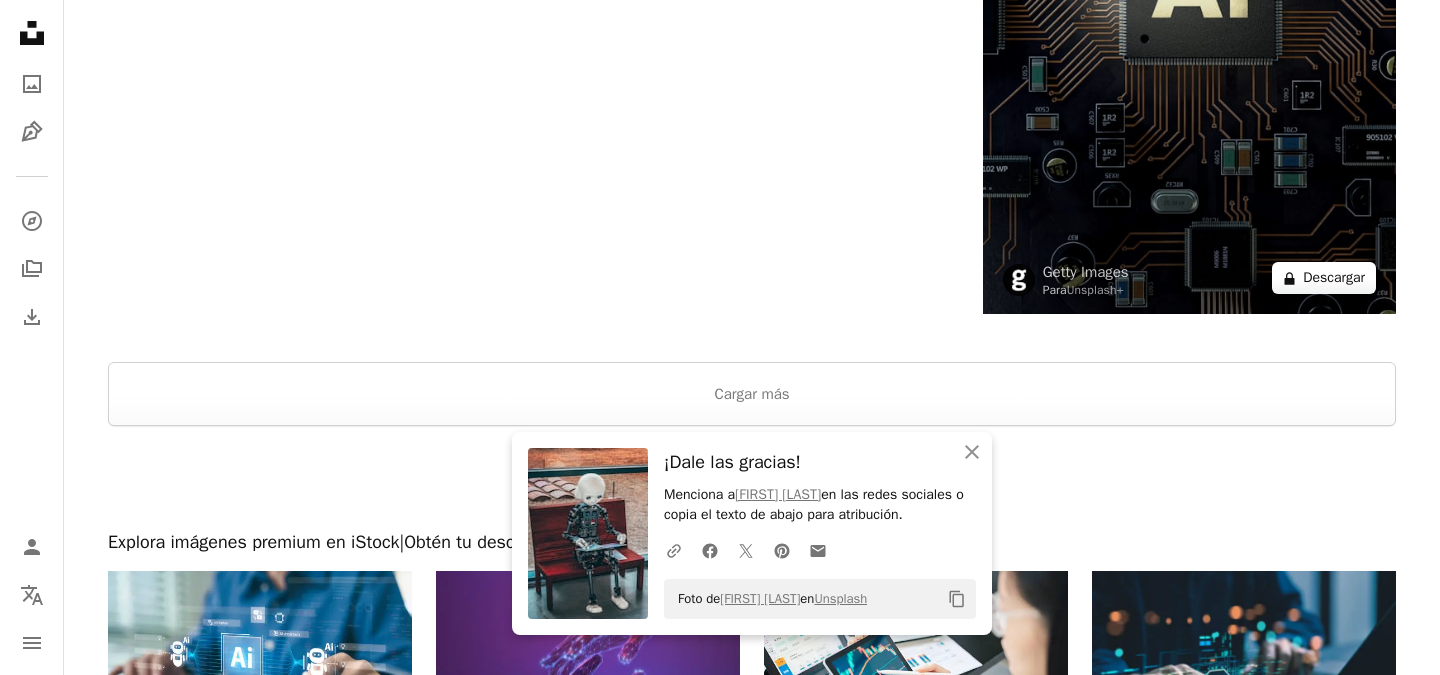 click on "A lock Descargar" at bounding box center [1324, 278] 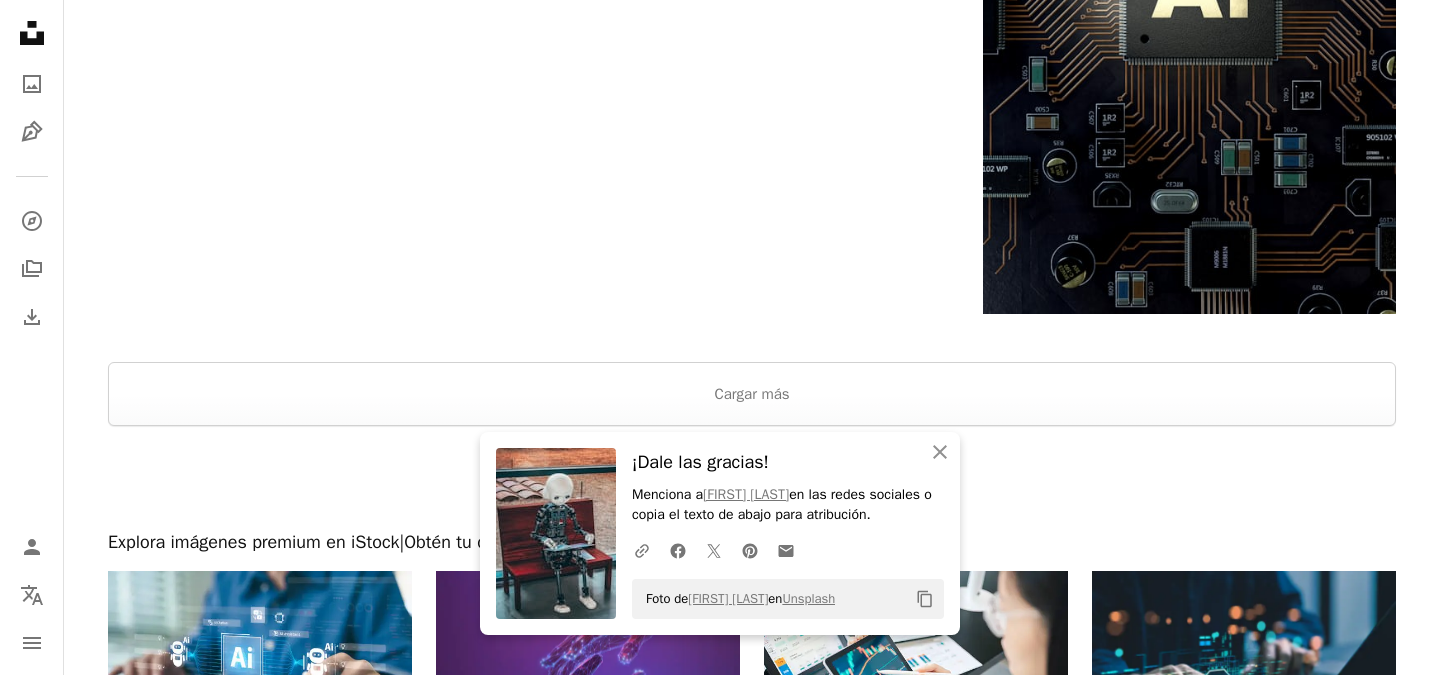click on "An X shape An X shape Cerrar ¡Dale las gracias! Menciona a [FIRST] [LAST] en las redes sociales o copia el texto de abajo para atribución. A URL sharing icon (chains) Facebook icon X (formerly Twitter) icon Pinterest icon An envelope Foto de [FIRST] [LAST] en Unsplash
Copy content Imágenes premium, listas para usar. Obtén acceso ilimitado. A plus sign Contenido solo para miembros añadido mensualmente A plus sign Descargas ilimitadas libres de derechos A plus sign Ilustraciones  Nuevo A plus sign Protecciones legales mejoradas anualmente 66 %  de descuento mensualmente 12 $   4 $ USD al mes * Obtener  Unsplash+ *Cuando se paga anualmente, se factura por adelantado  48 $ Más los impuestos aplicables. Se renueva automáticamente. Cancela cuando quieras." at bounding box center [720, 1568] 